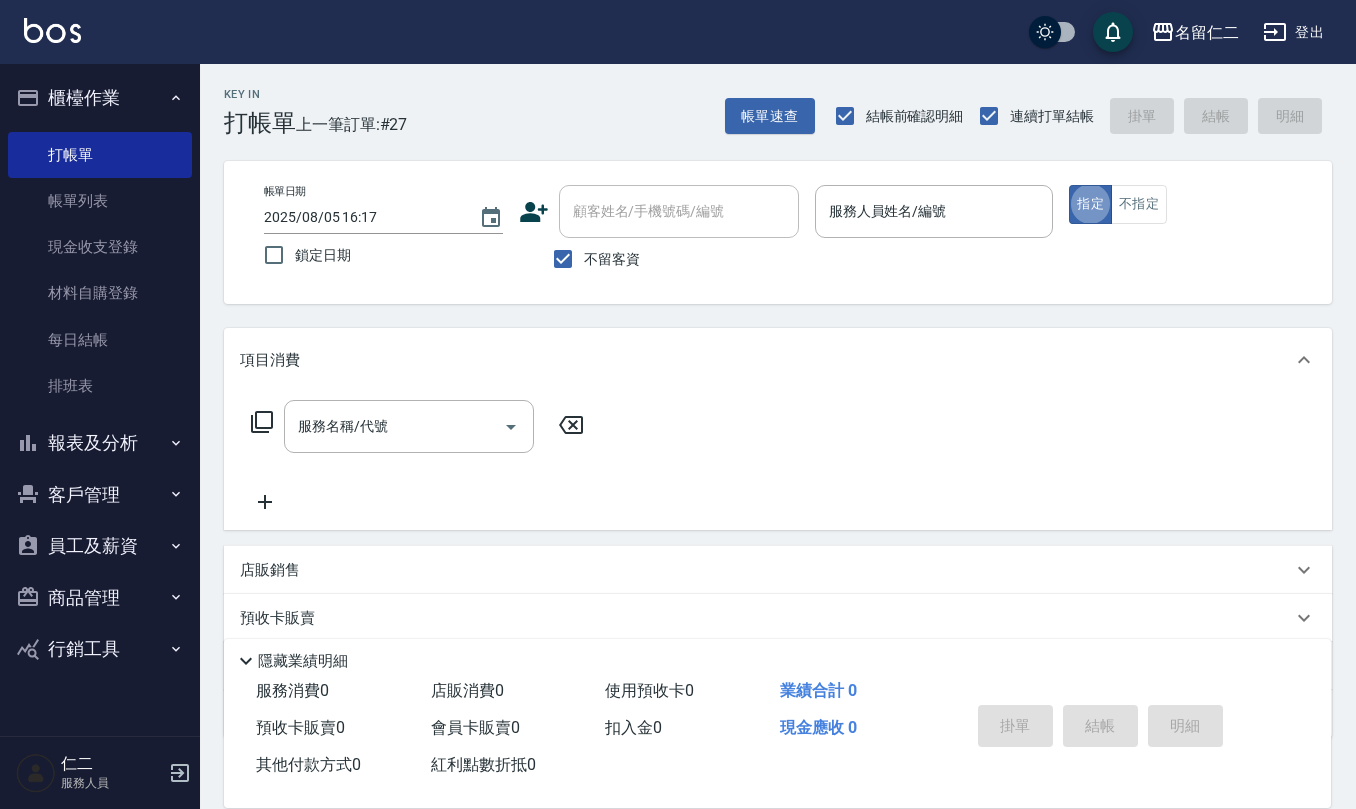 scroll, scrollTop: 0, scrollLeft: 0, axis: both 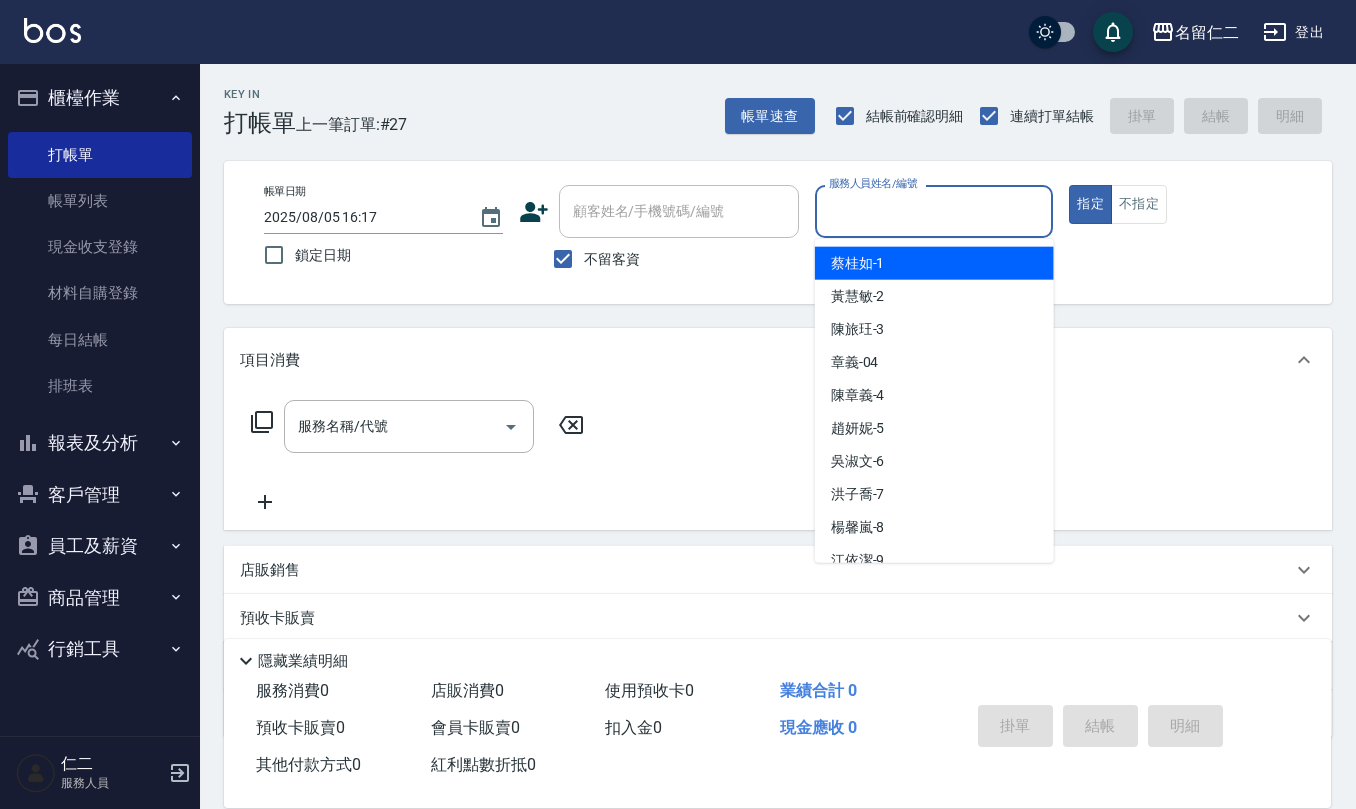 click on "服務人員姓名/編號 服務人員姓名/編號" at bounding box center (934, 211) 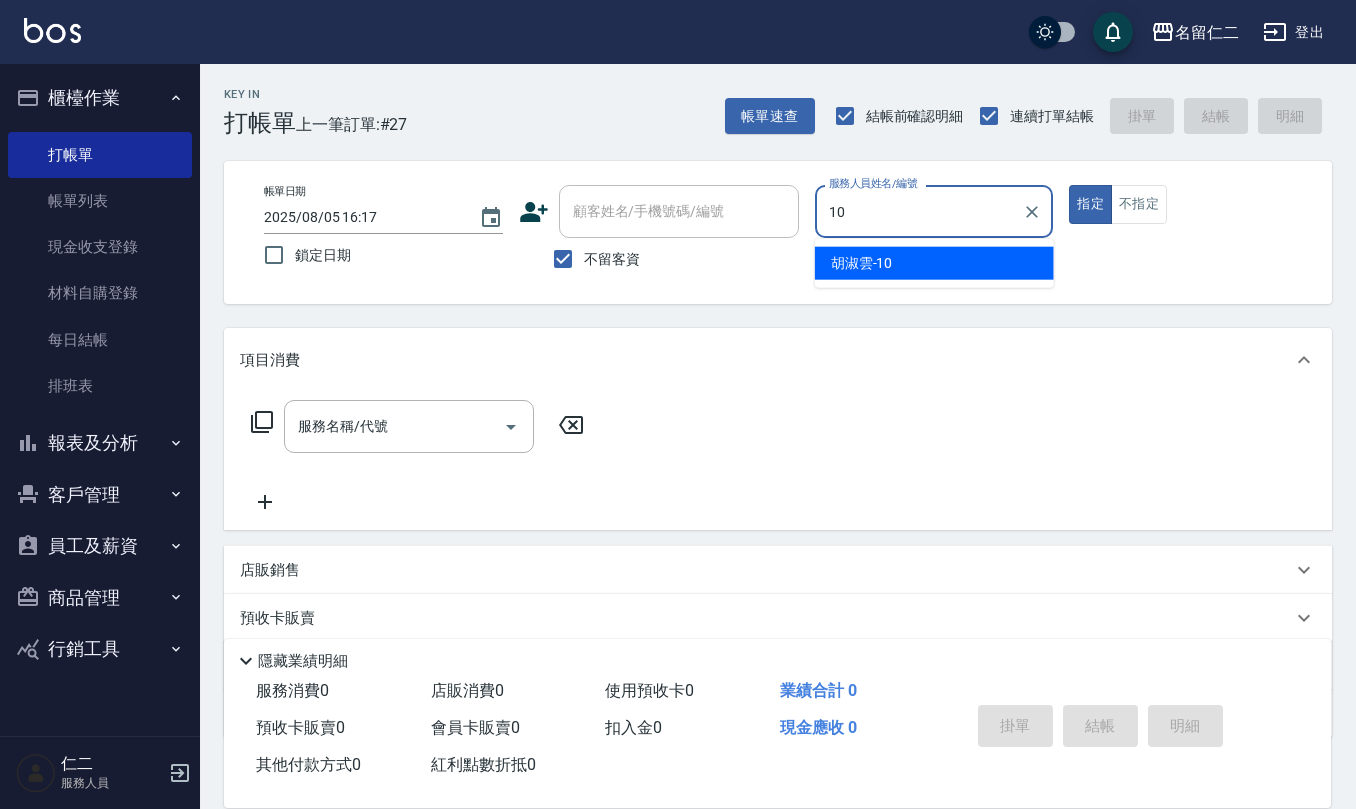 type on "胡淑雲-10" 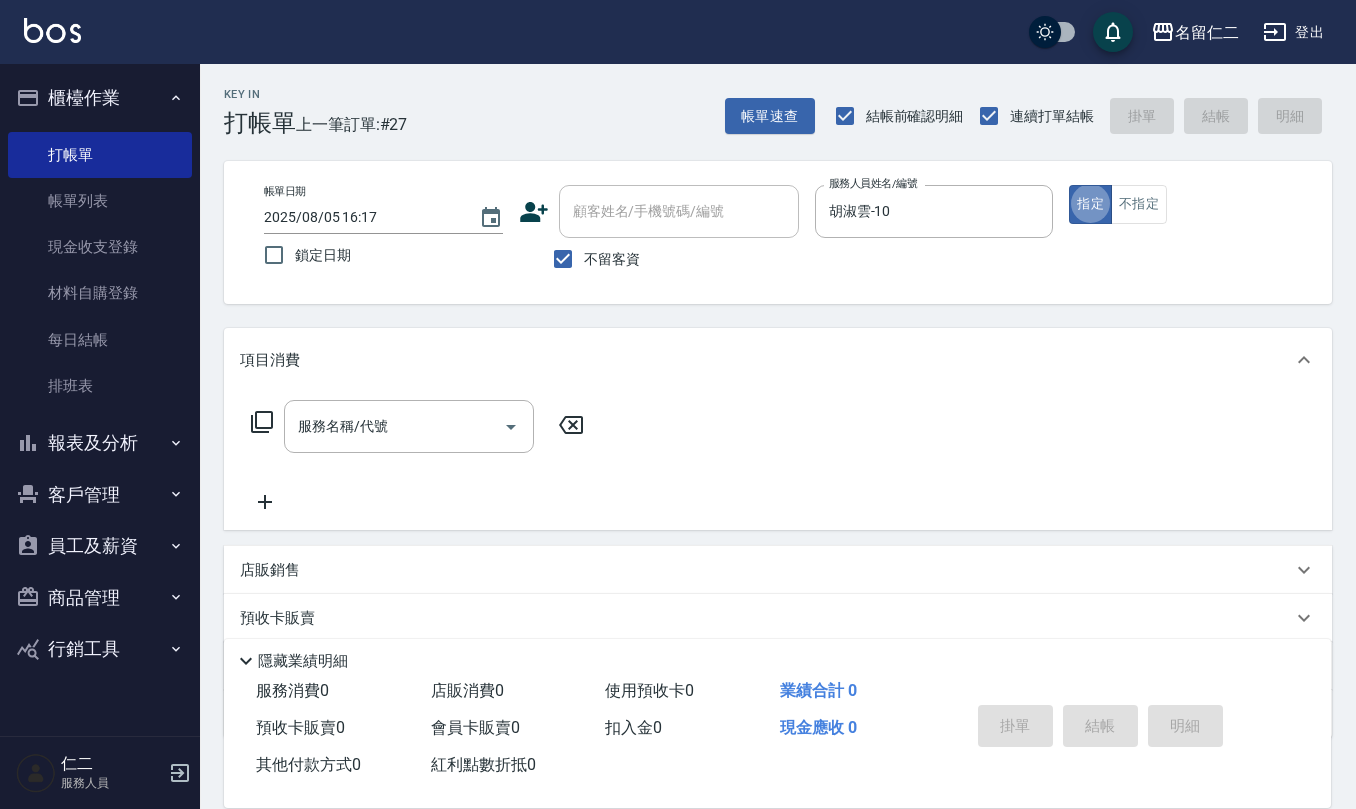 type on "true" 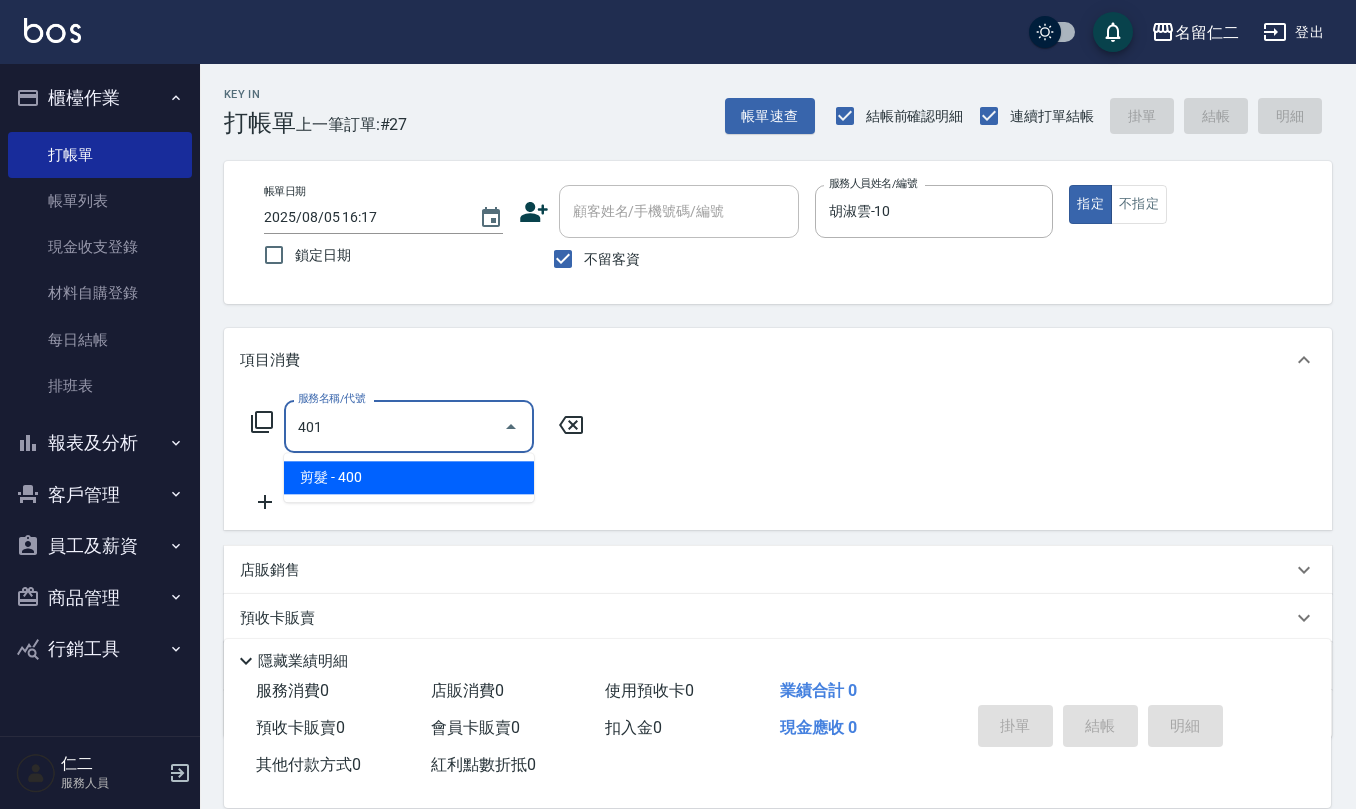 type on "剪髮(401)" 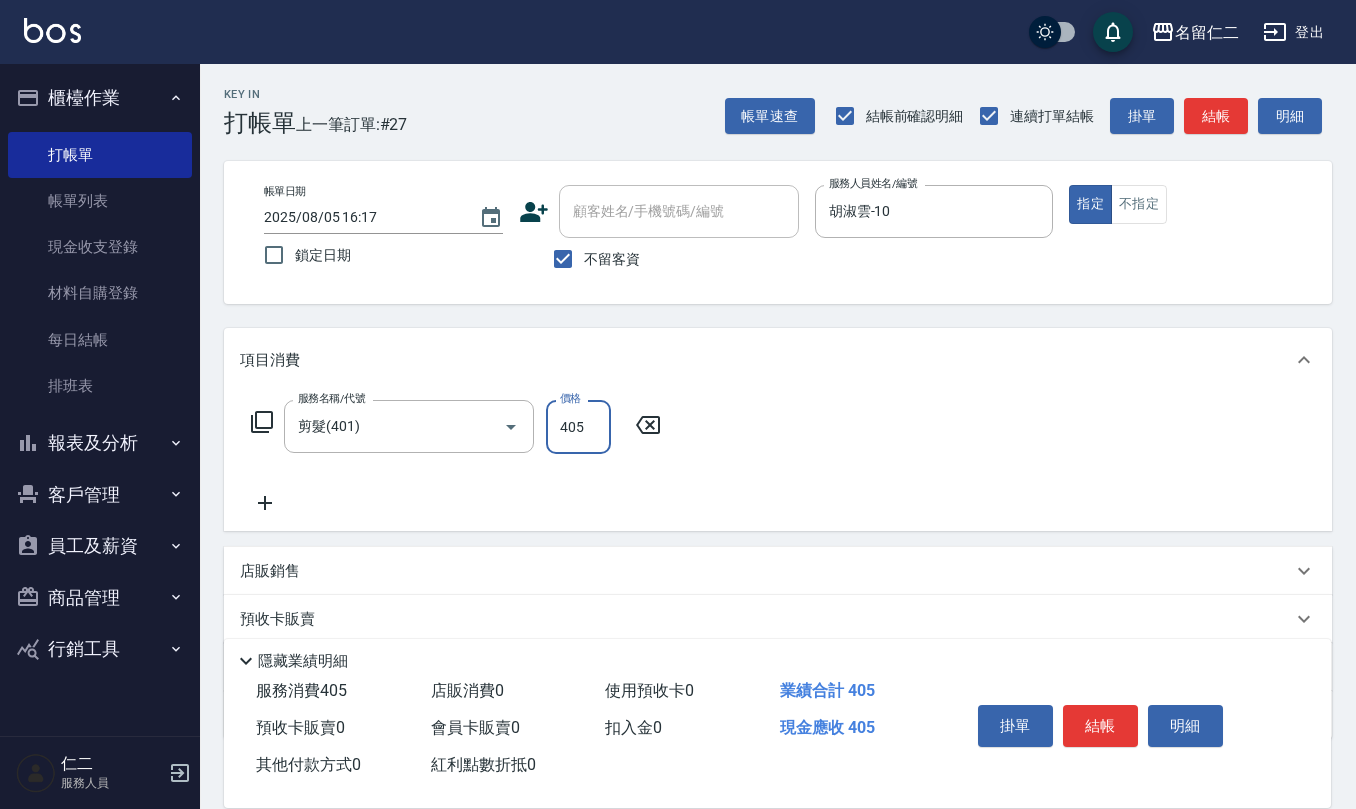 type on "405" 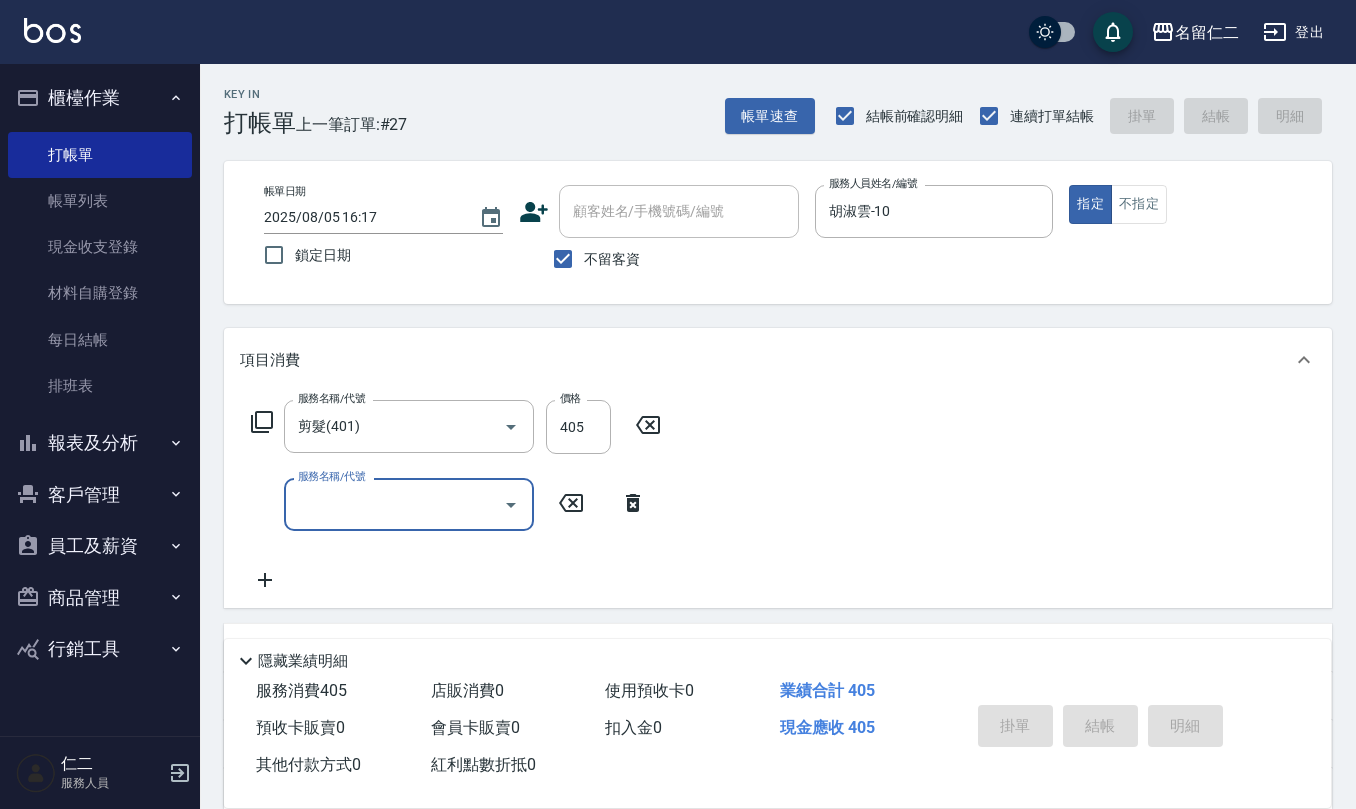 type on "[DATE] [TIME]" 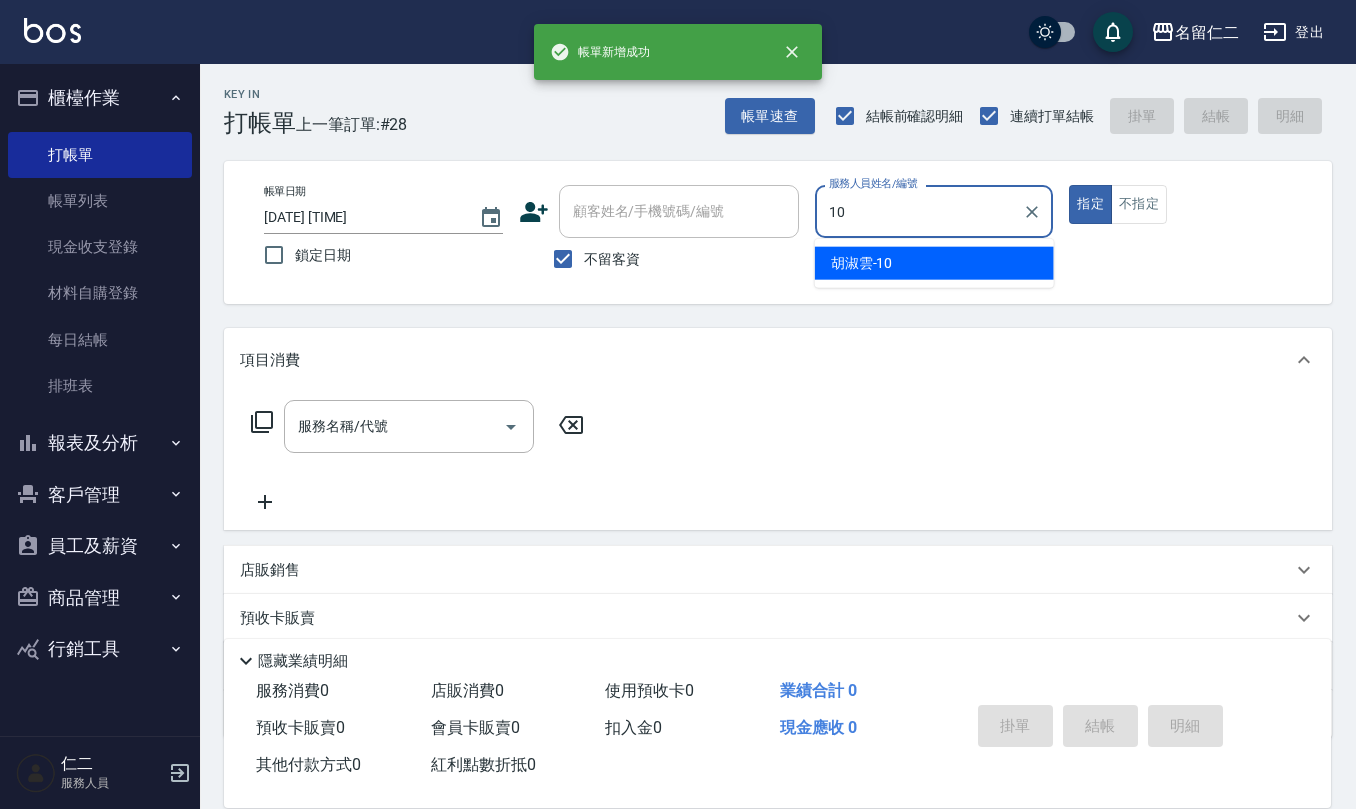 type on "胡淑雲-10" 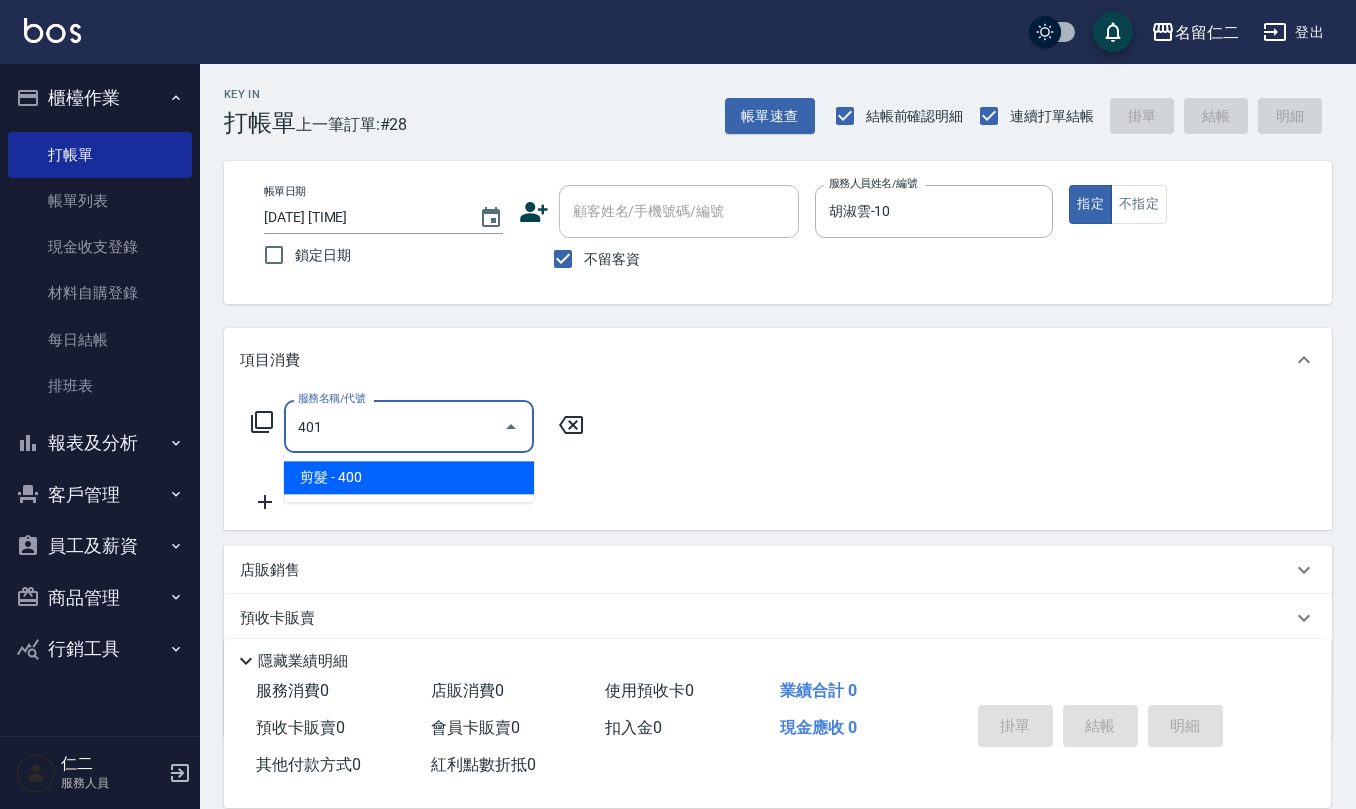 type on "剪髮(401)" 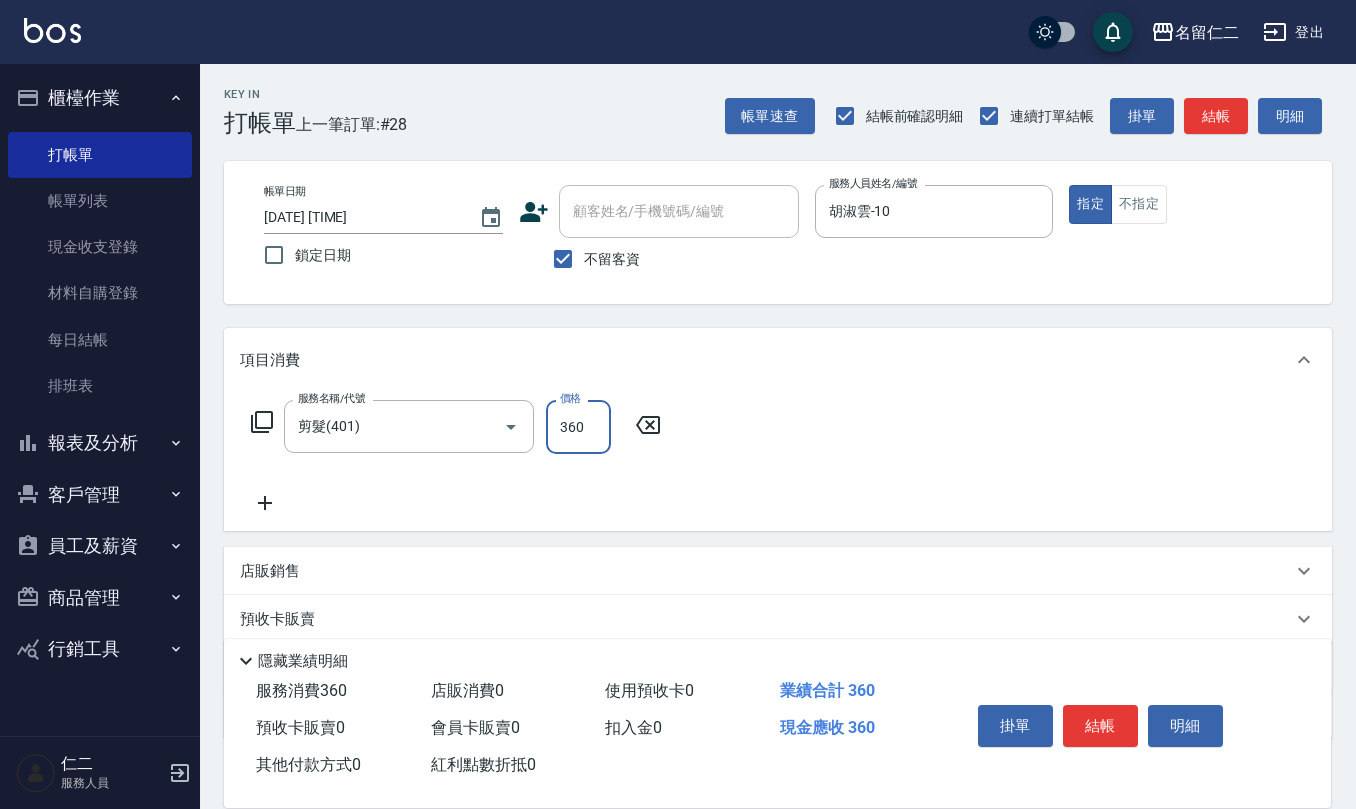 type on "360" 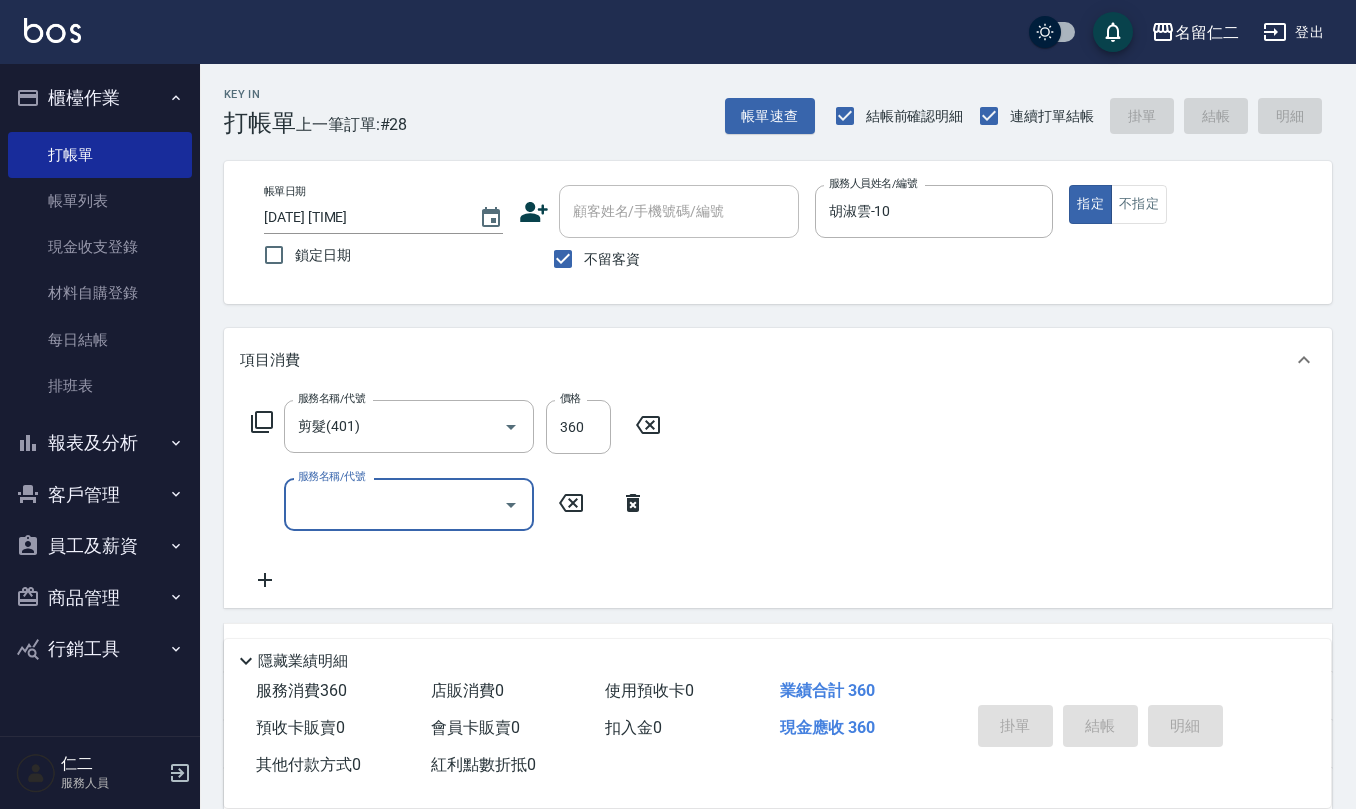 type 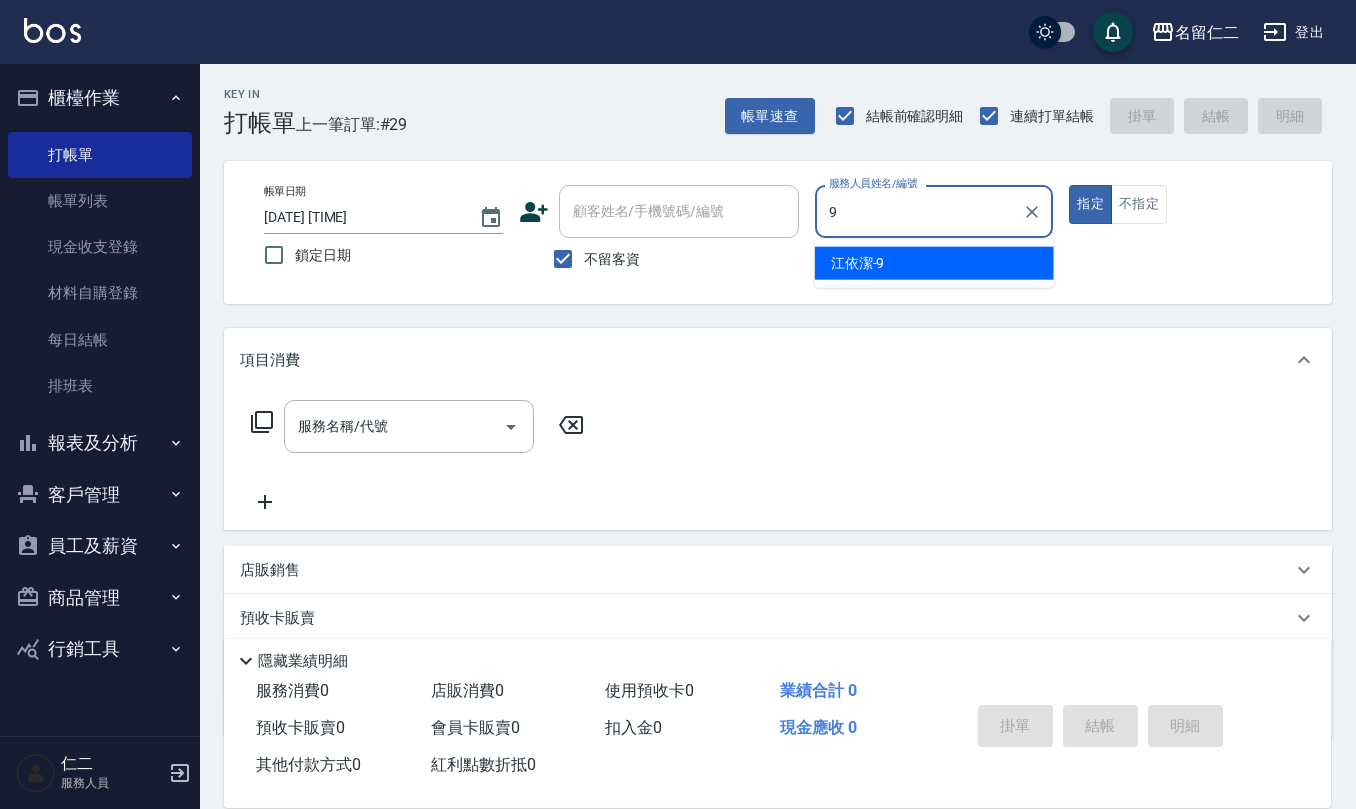 type on "江依潔-9" 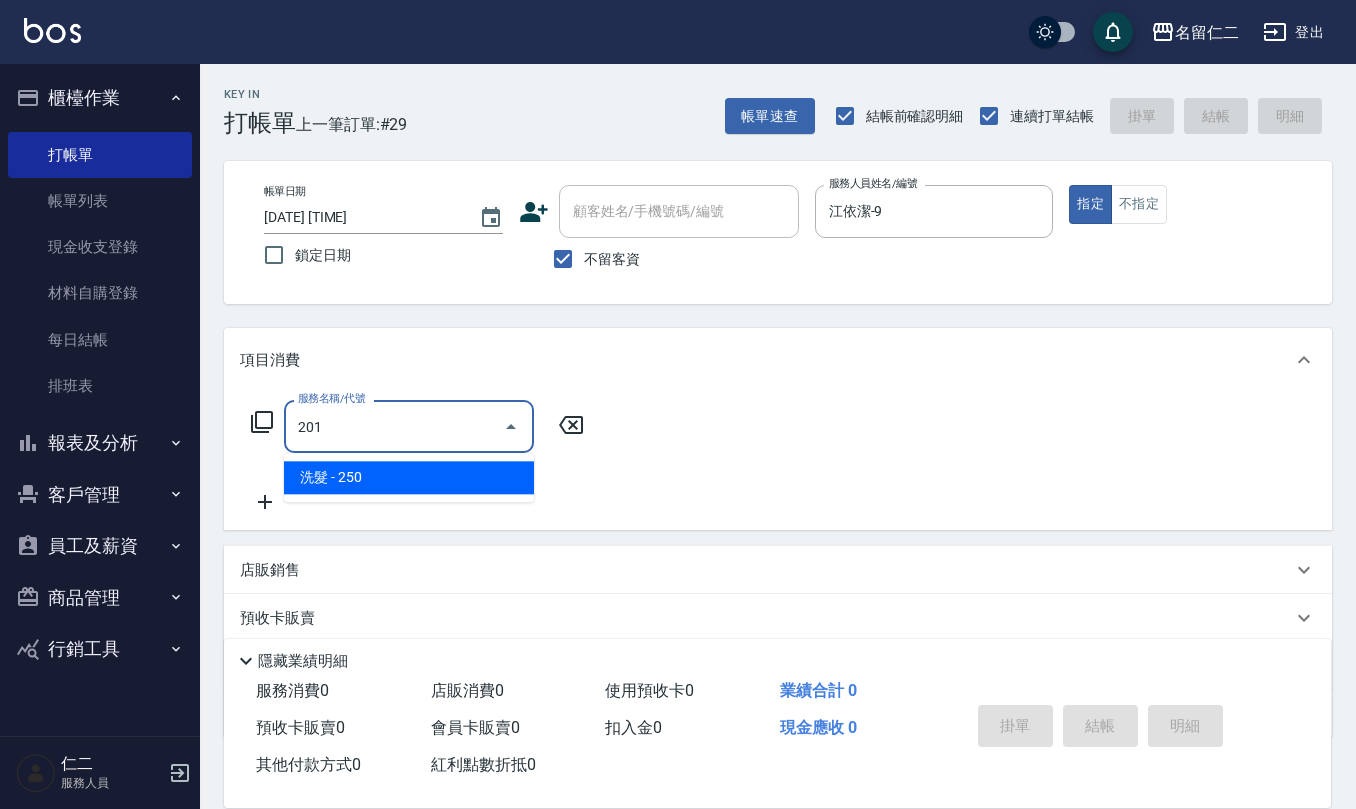 type on "洗髮(201)" 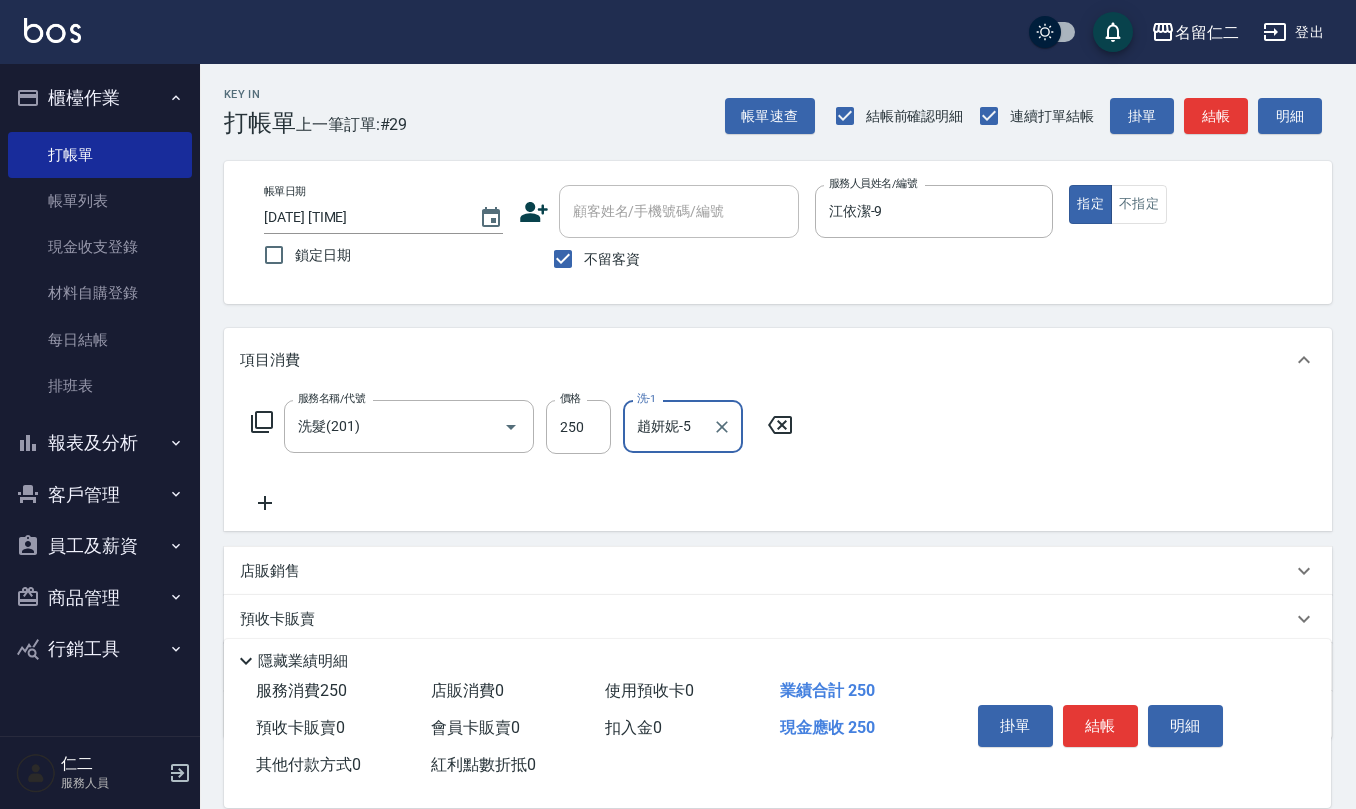 type on "趙妍妮-5" 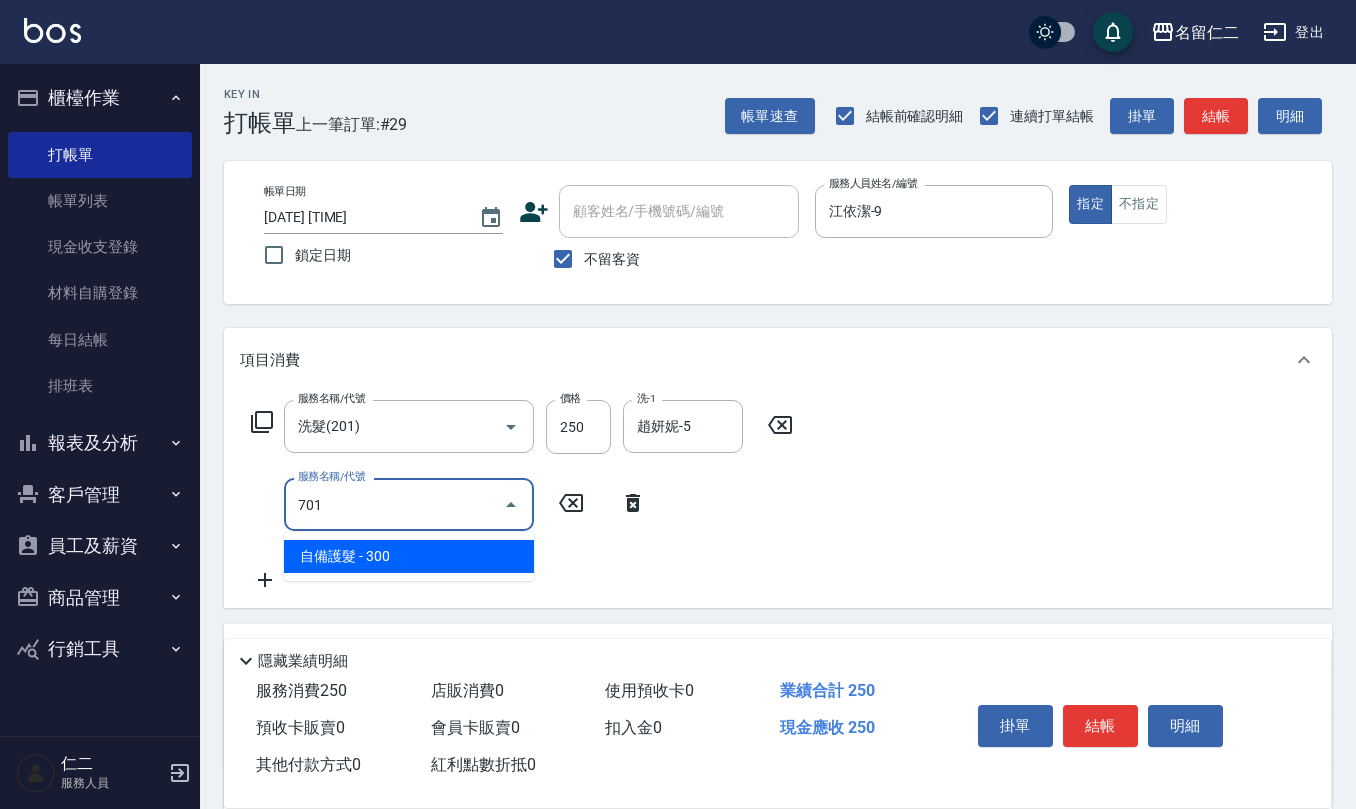 type on "自備護髮(701)" 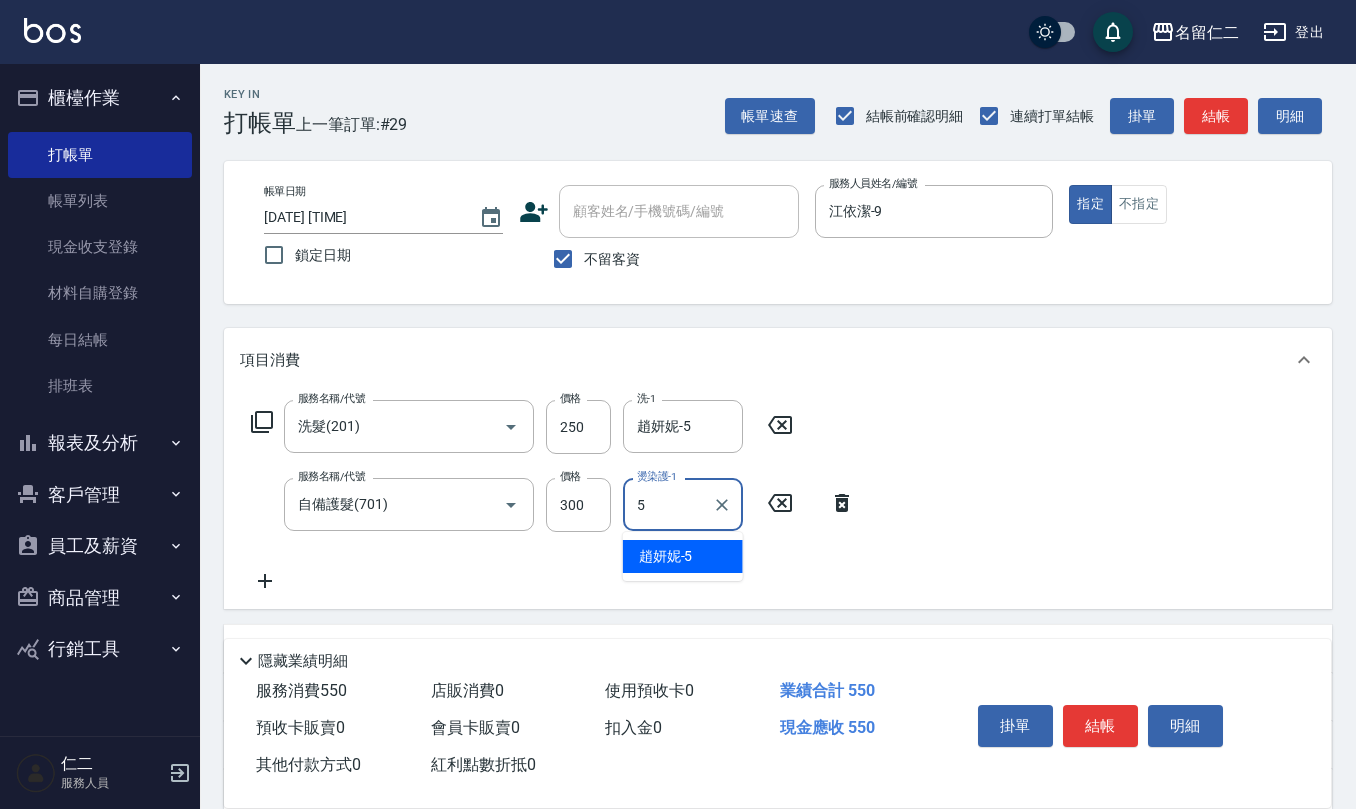 type on "趙妍妮-5" 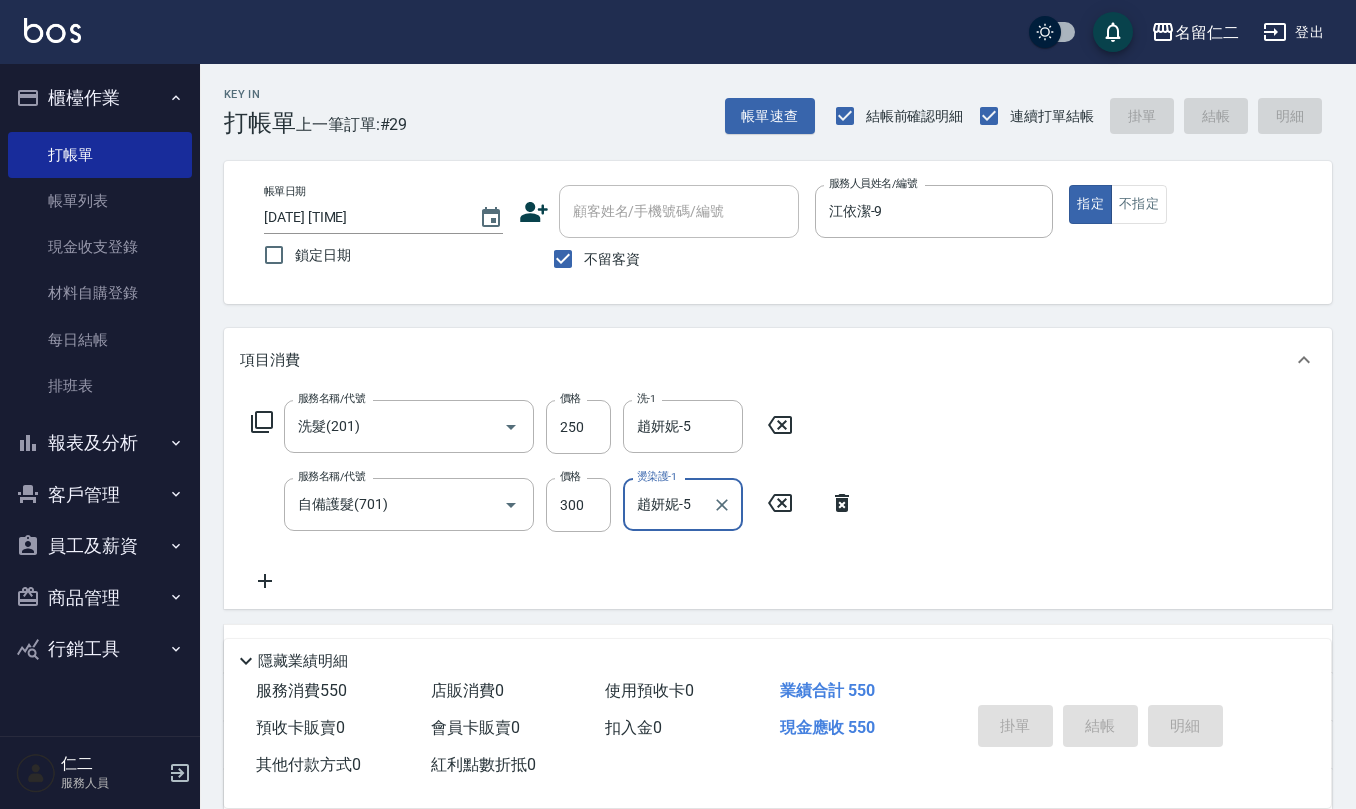 type 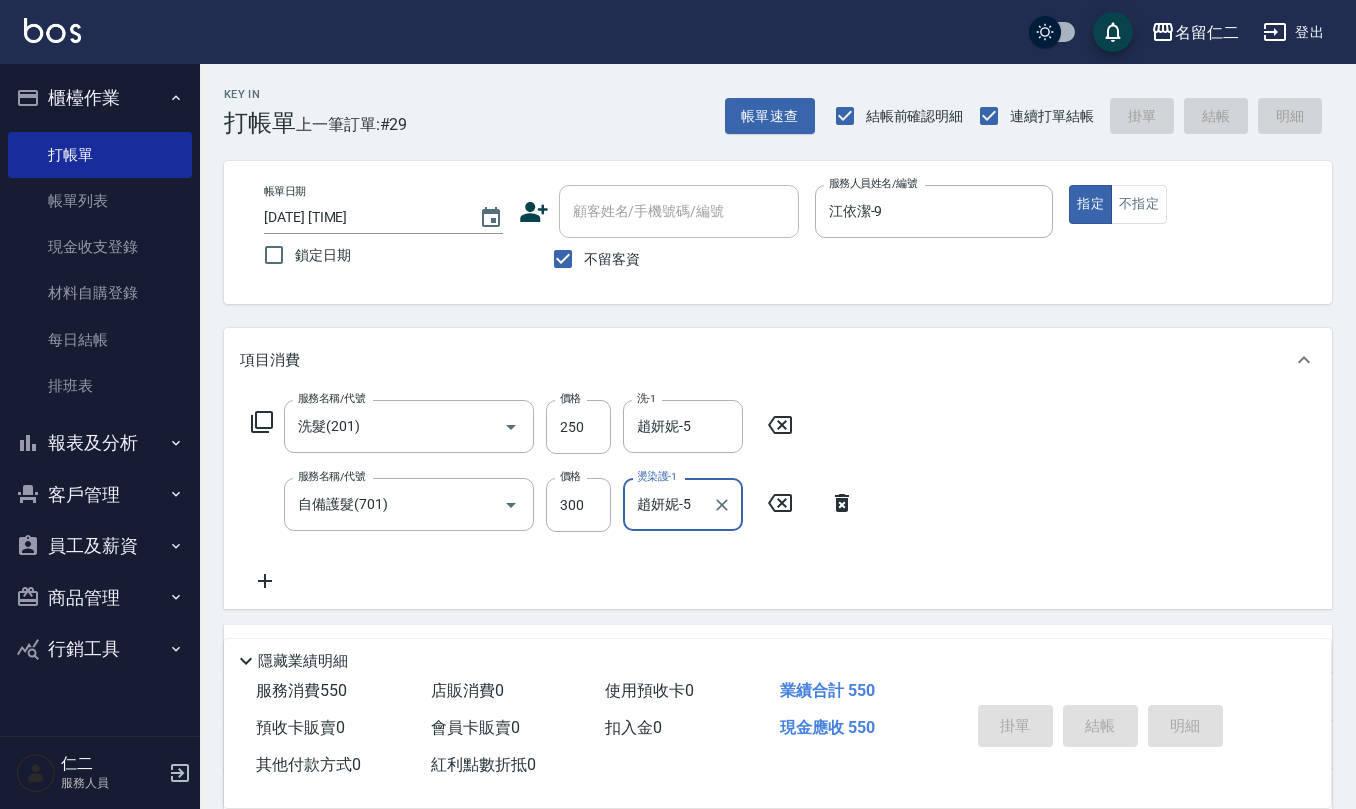 type 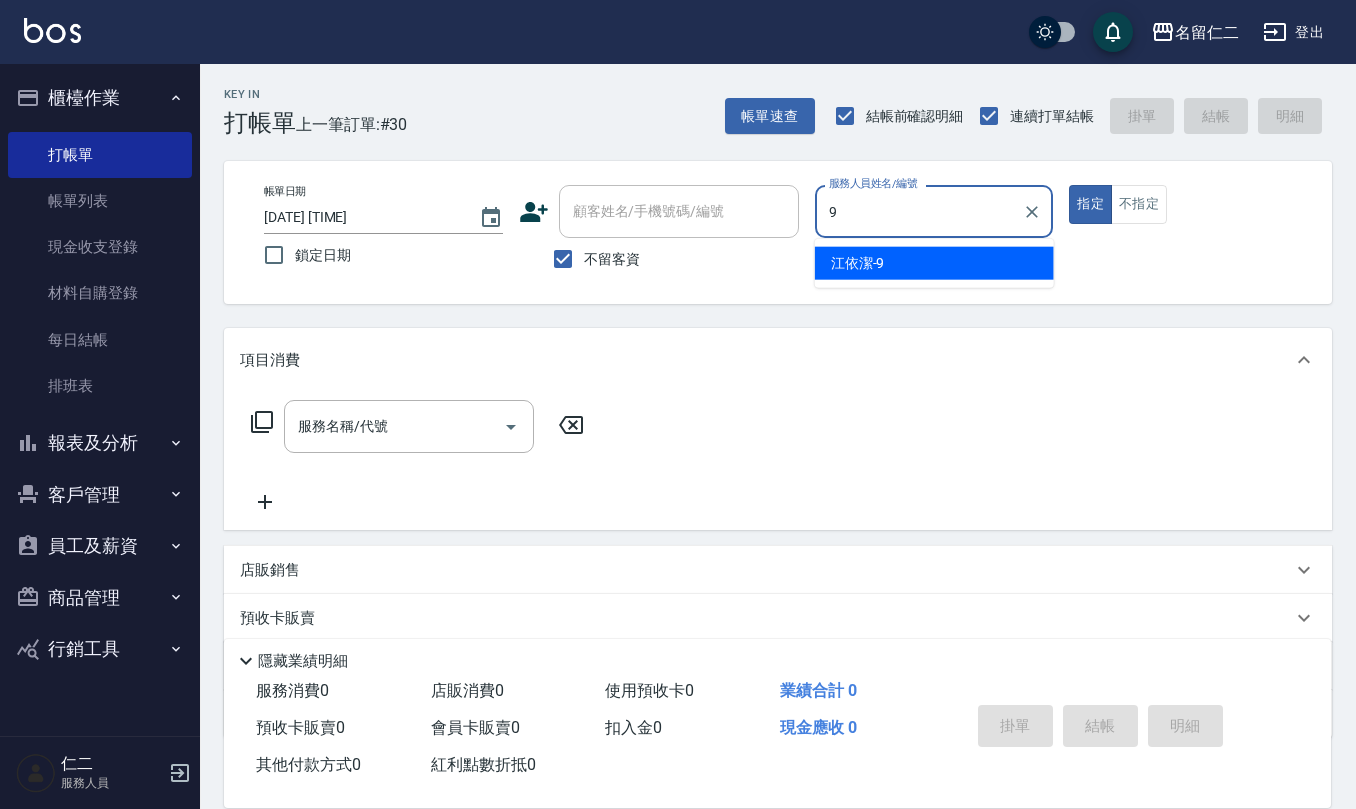 type on "江依潔-9" 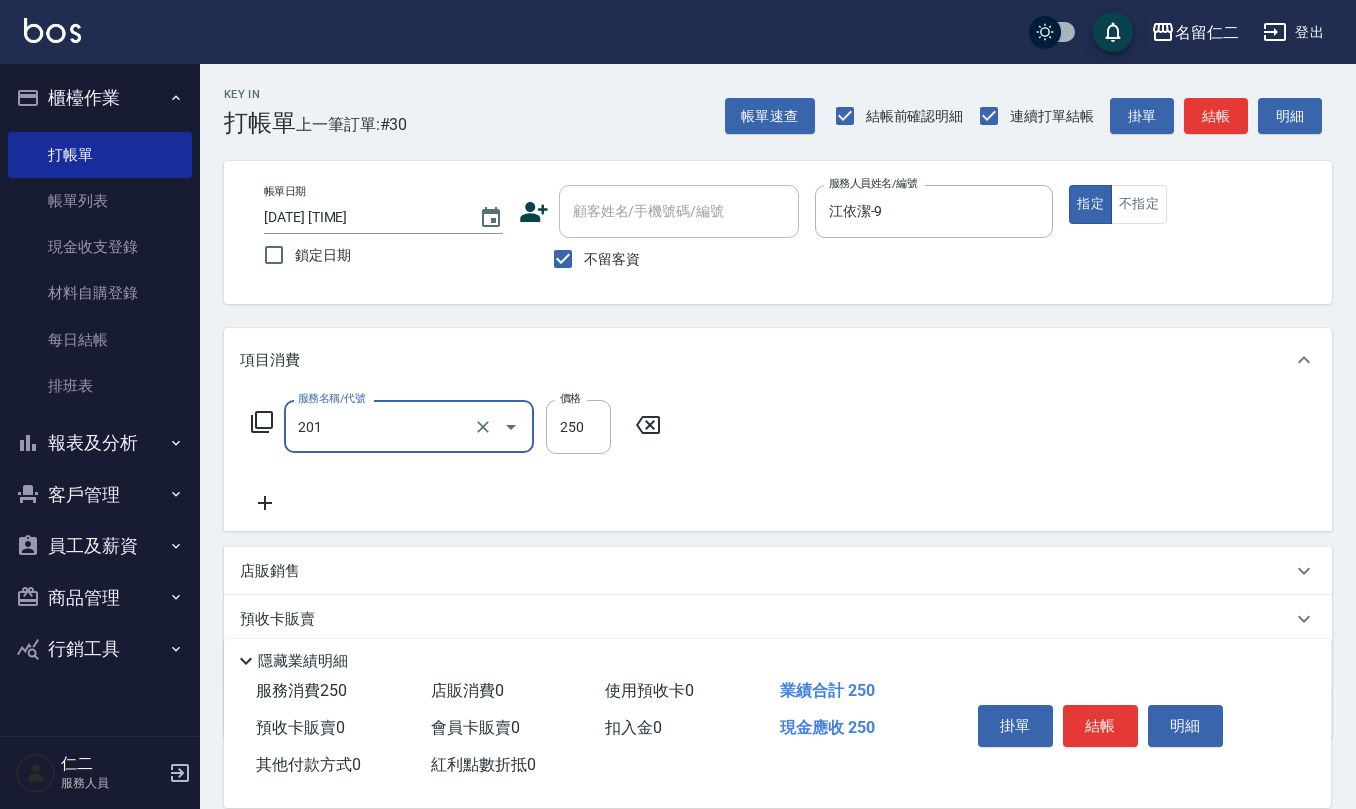 type on "洗髮(201)" 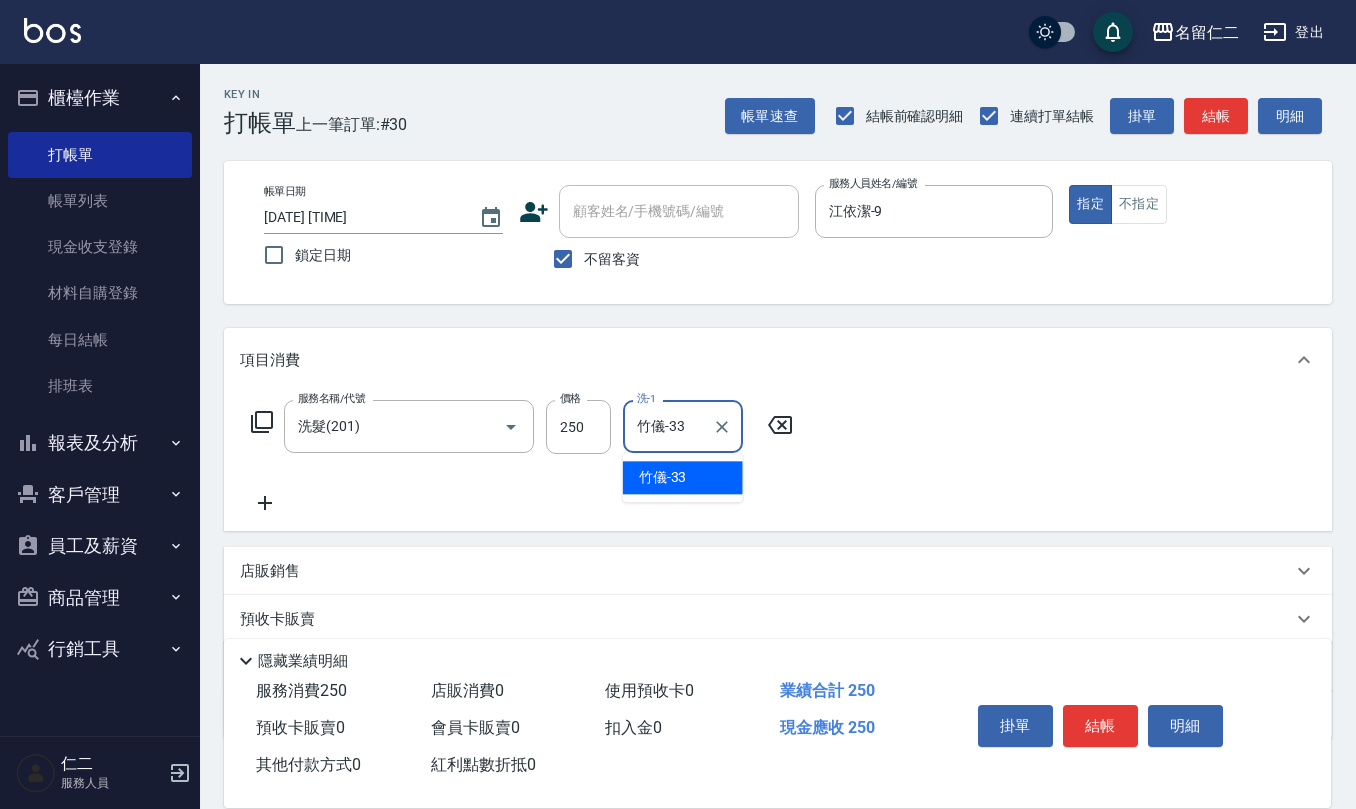 type on "竹儀-33" 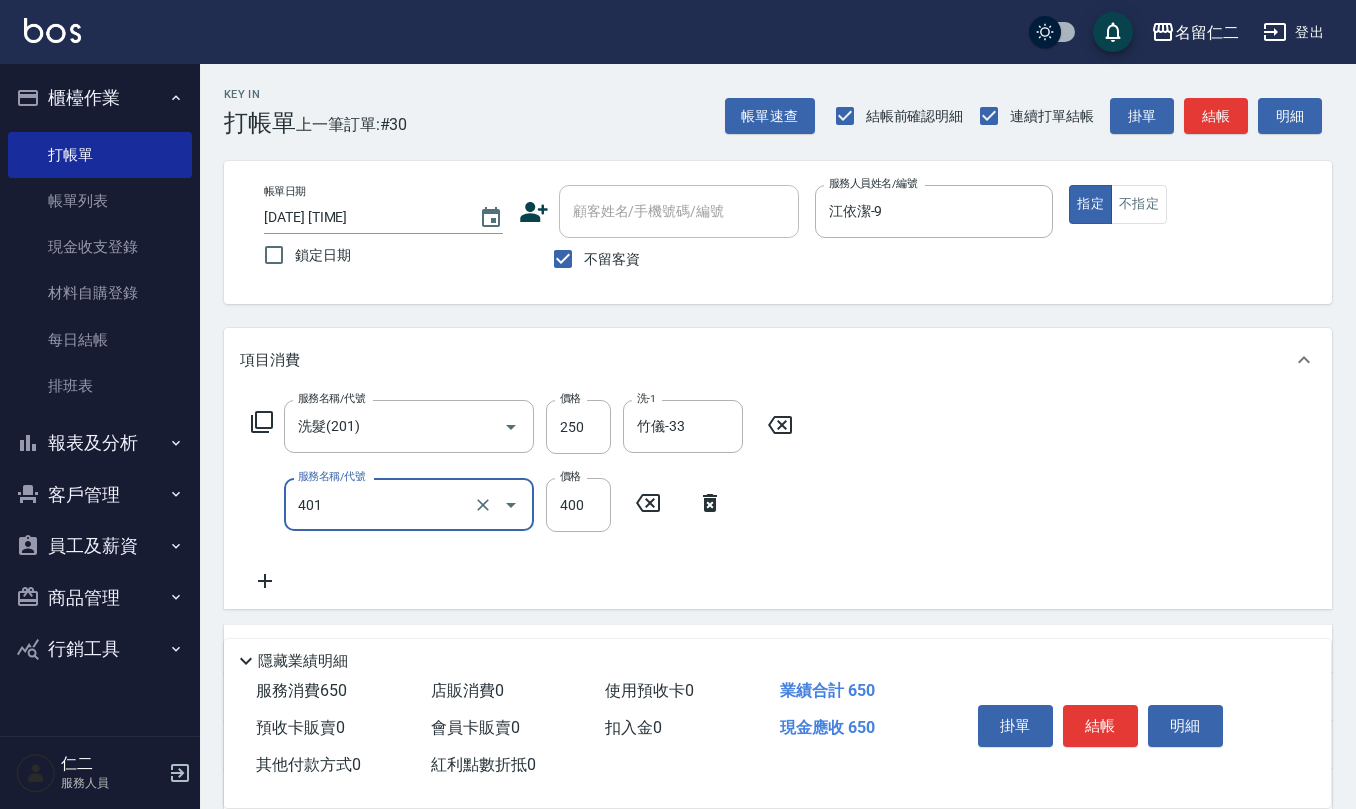 type on "剪髮(401)" 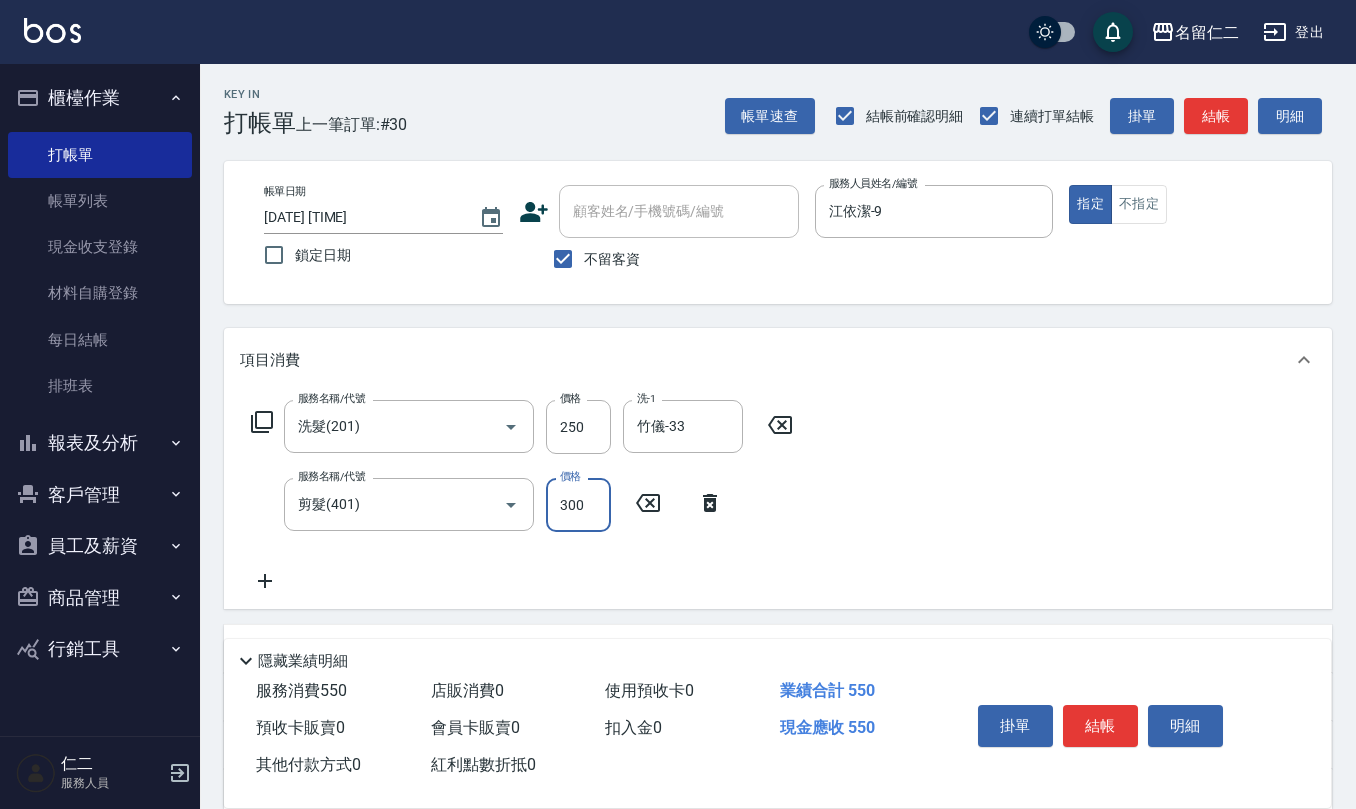 type on "300" 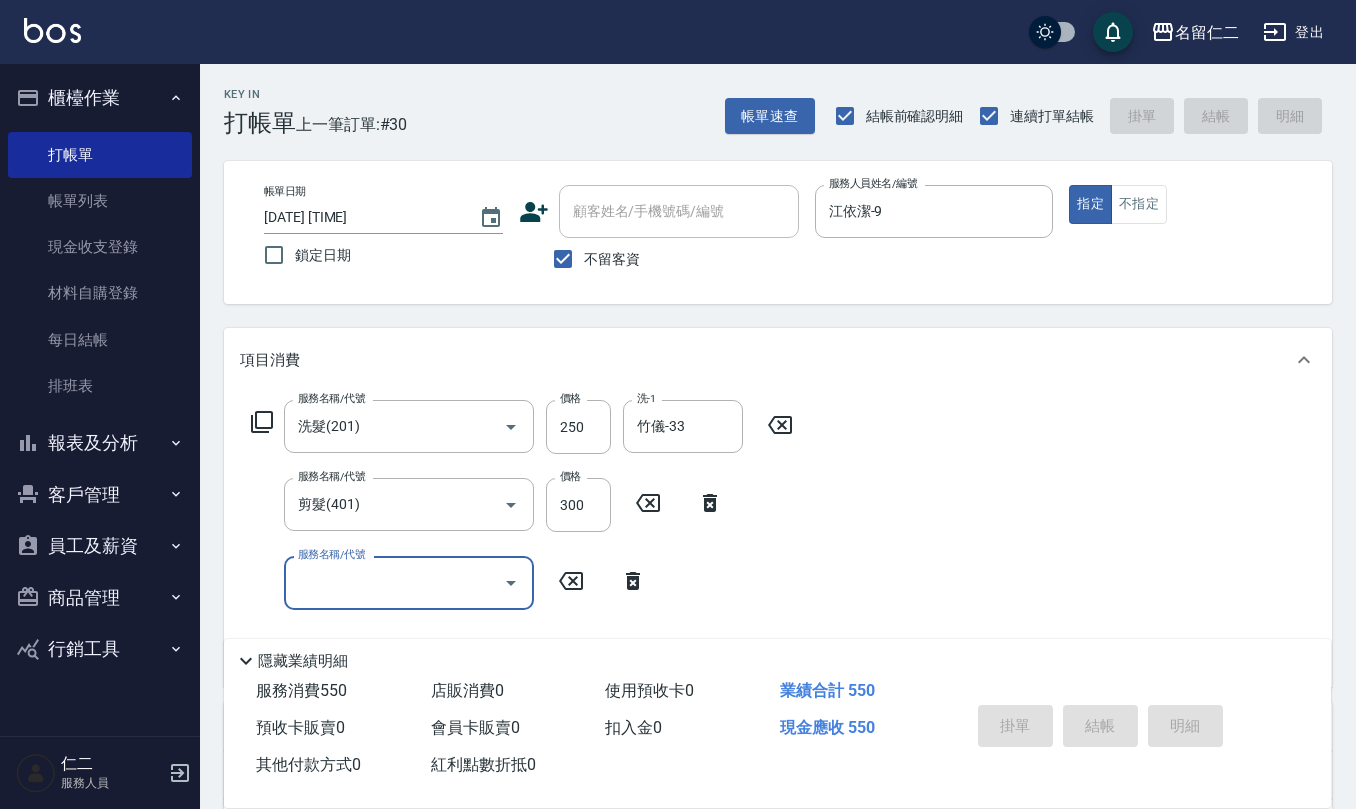 type 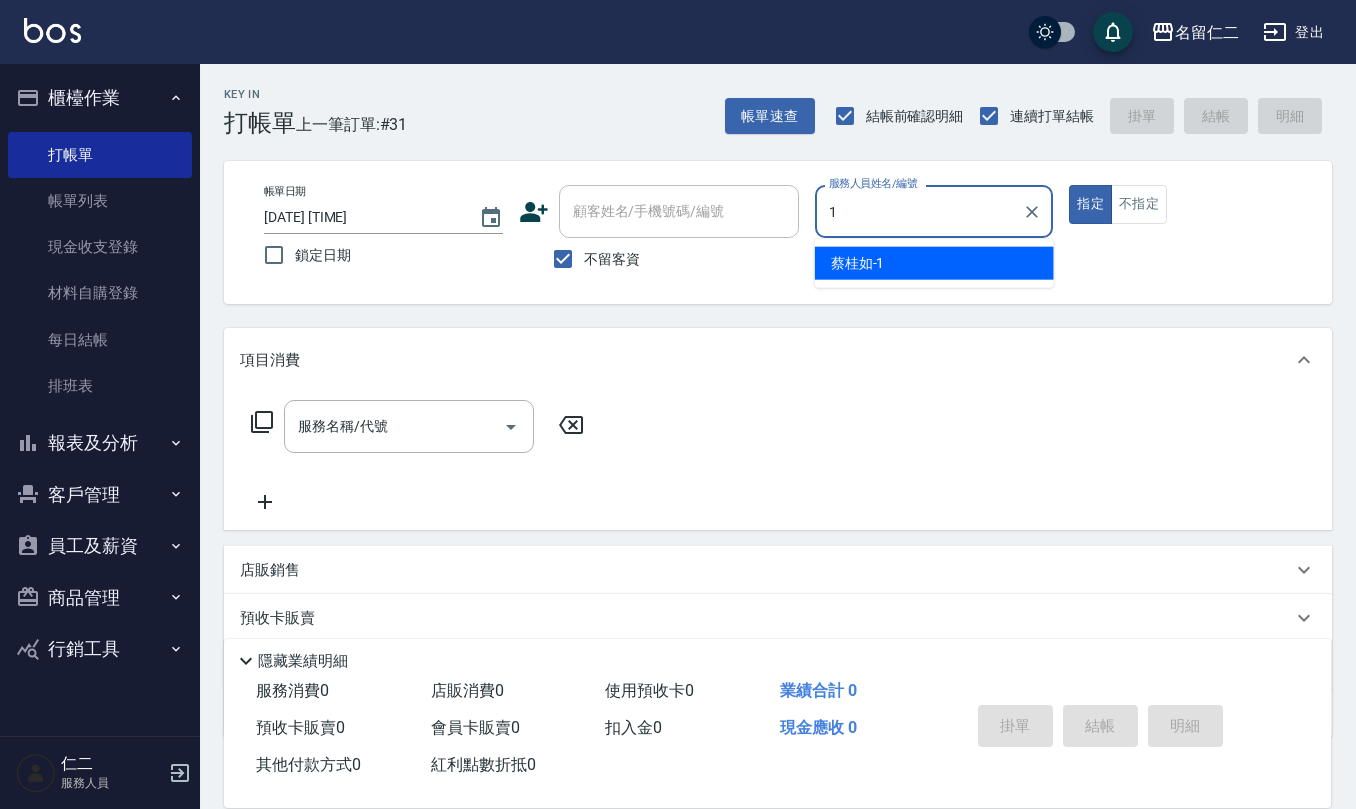 type on "蔡桂如-1" 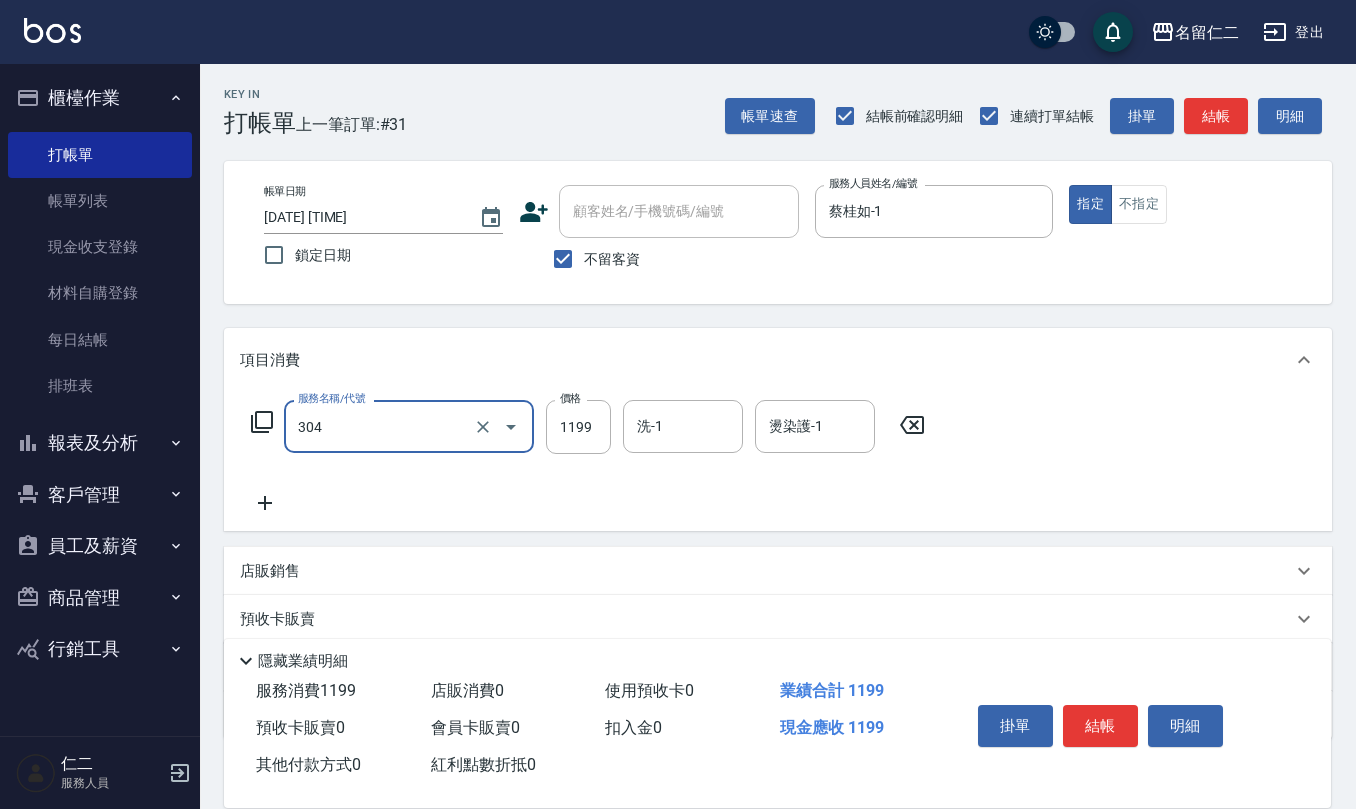 type on "離子燙(特價)(304)" 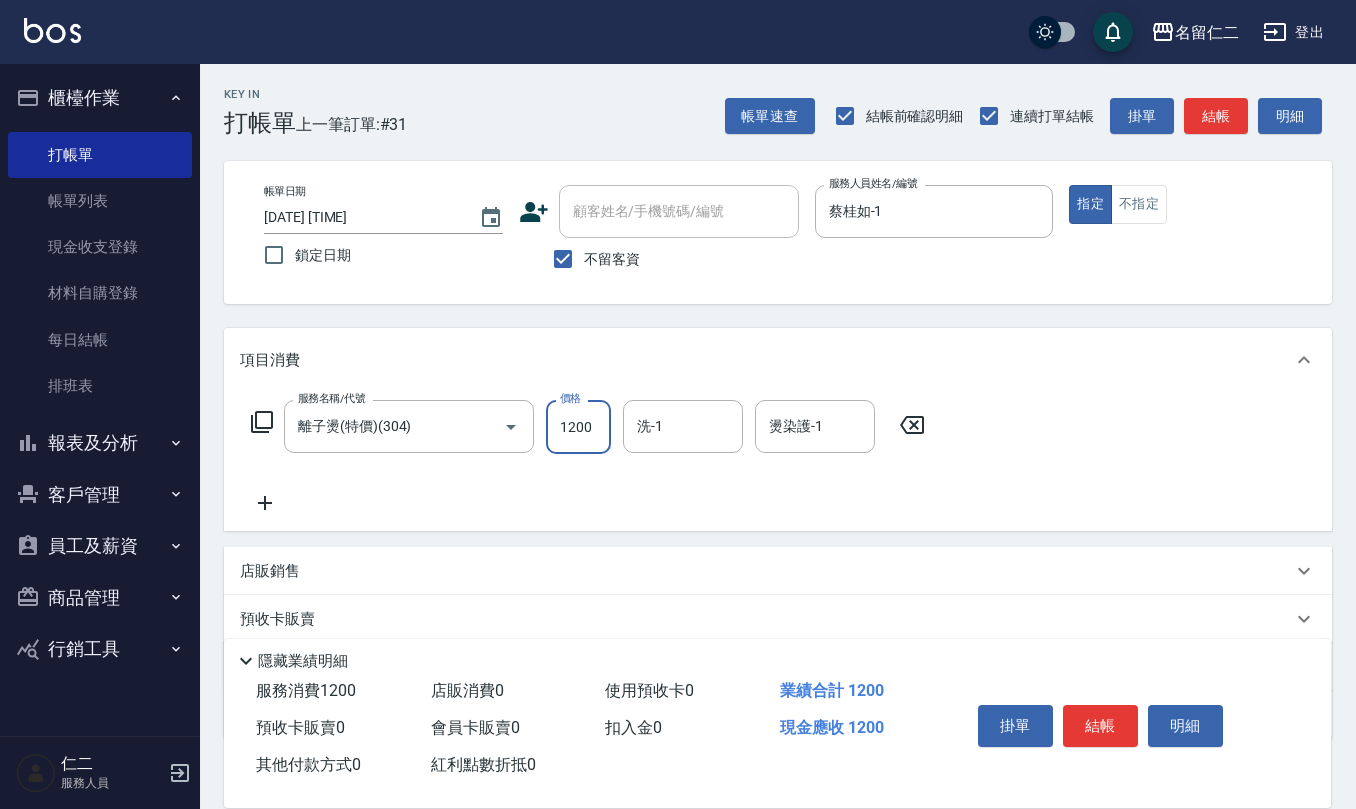 type on "1200" 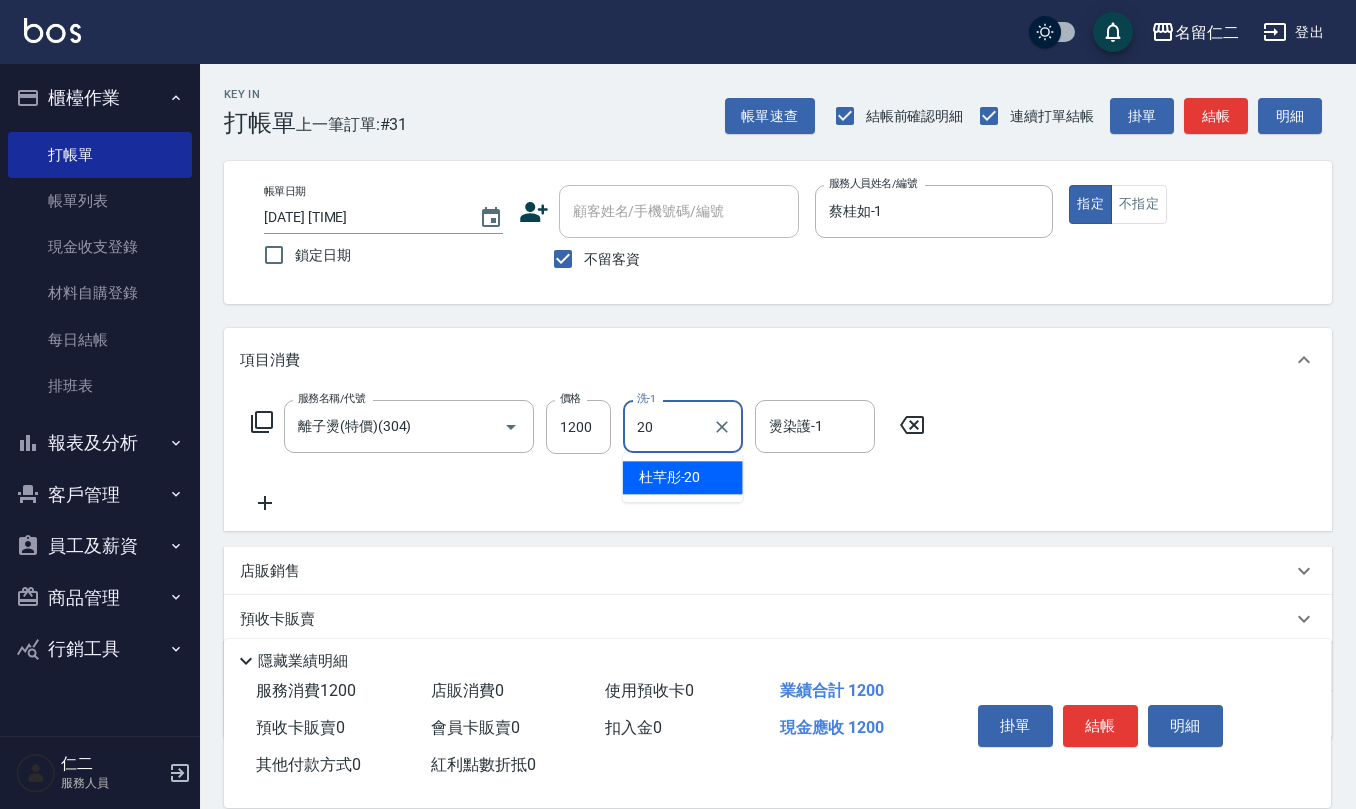 type on "杜芊彤-20" 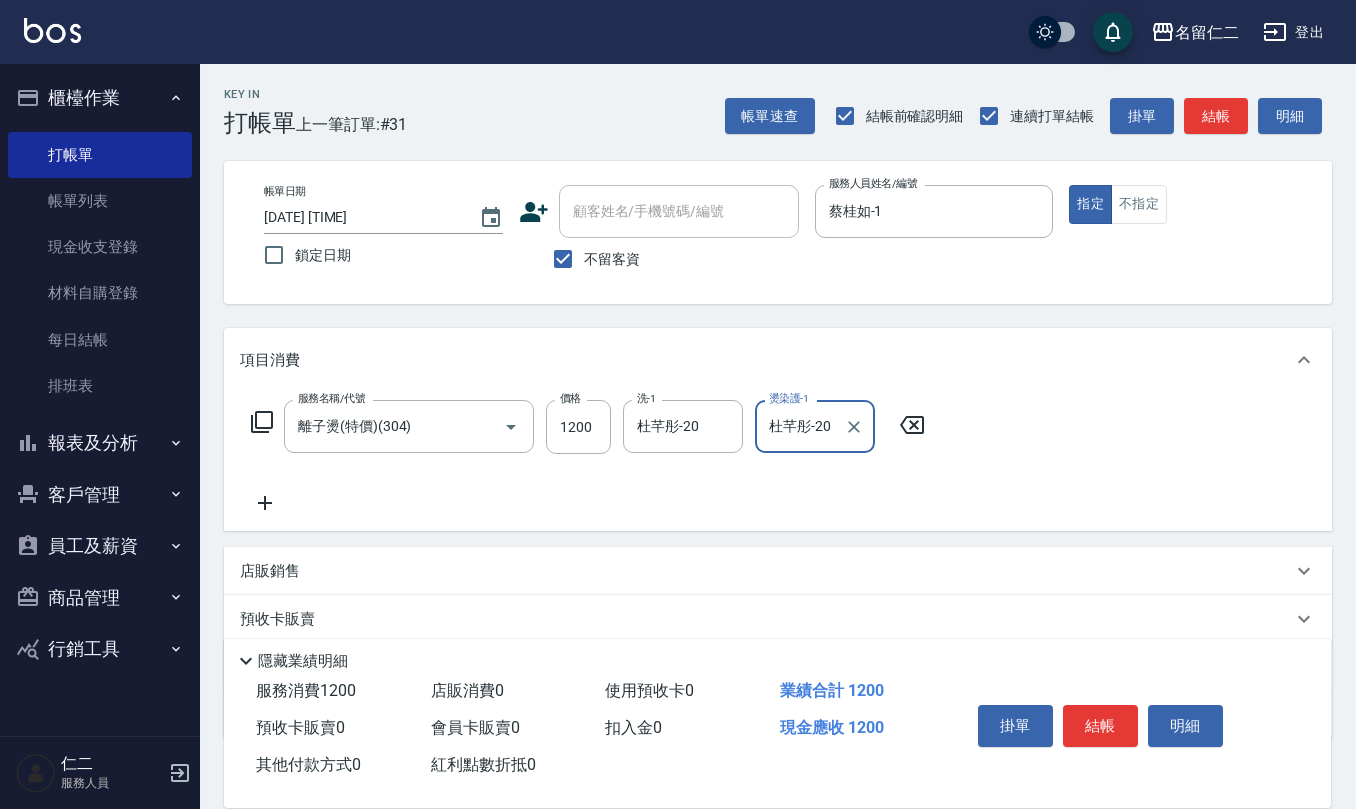 type on "杜芊彤-20" 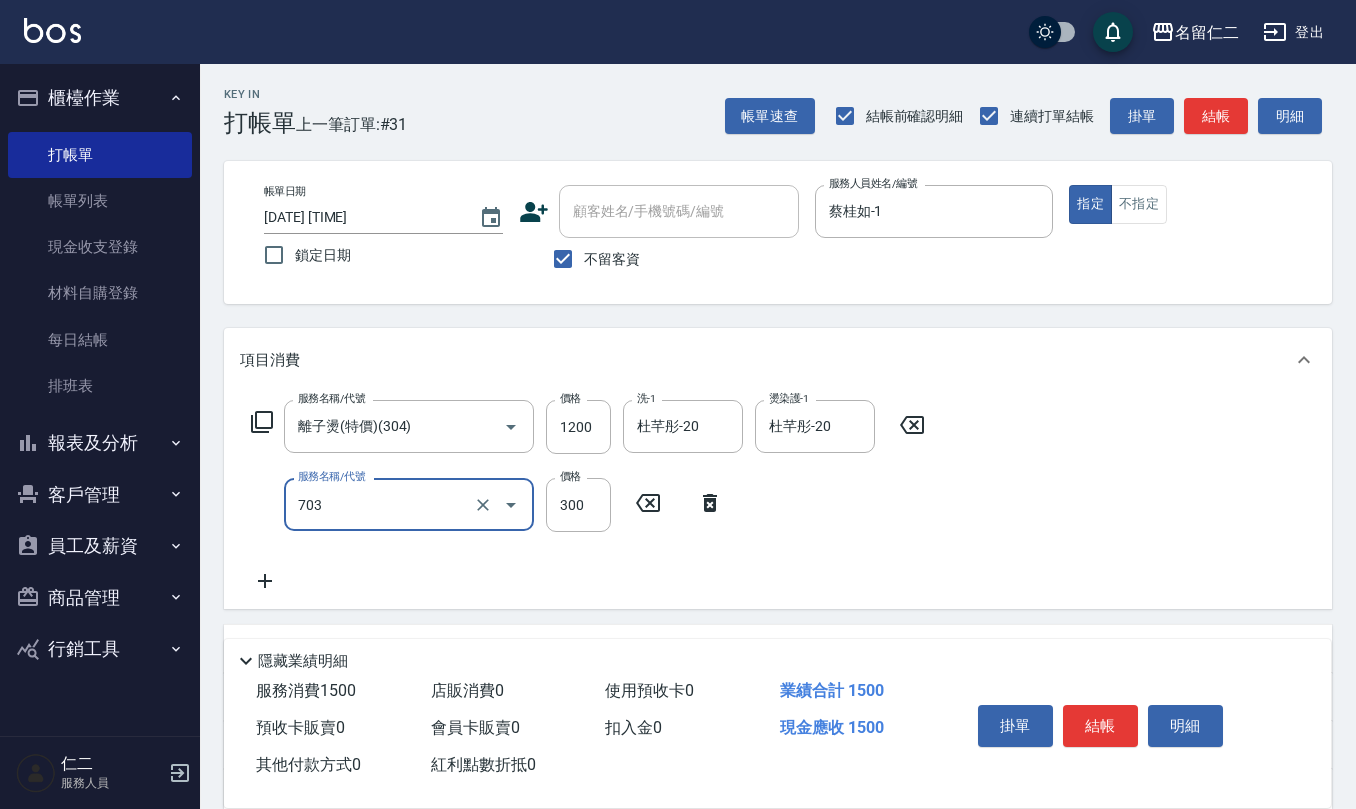 type on "(1236)設計師(703)" 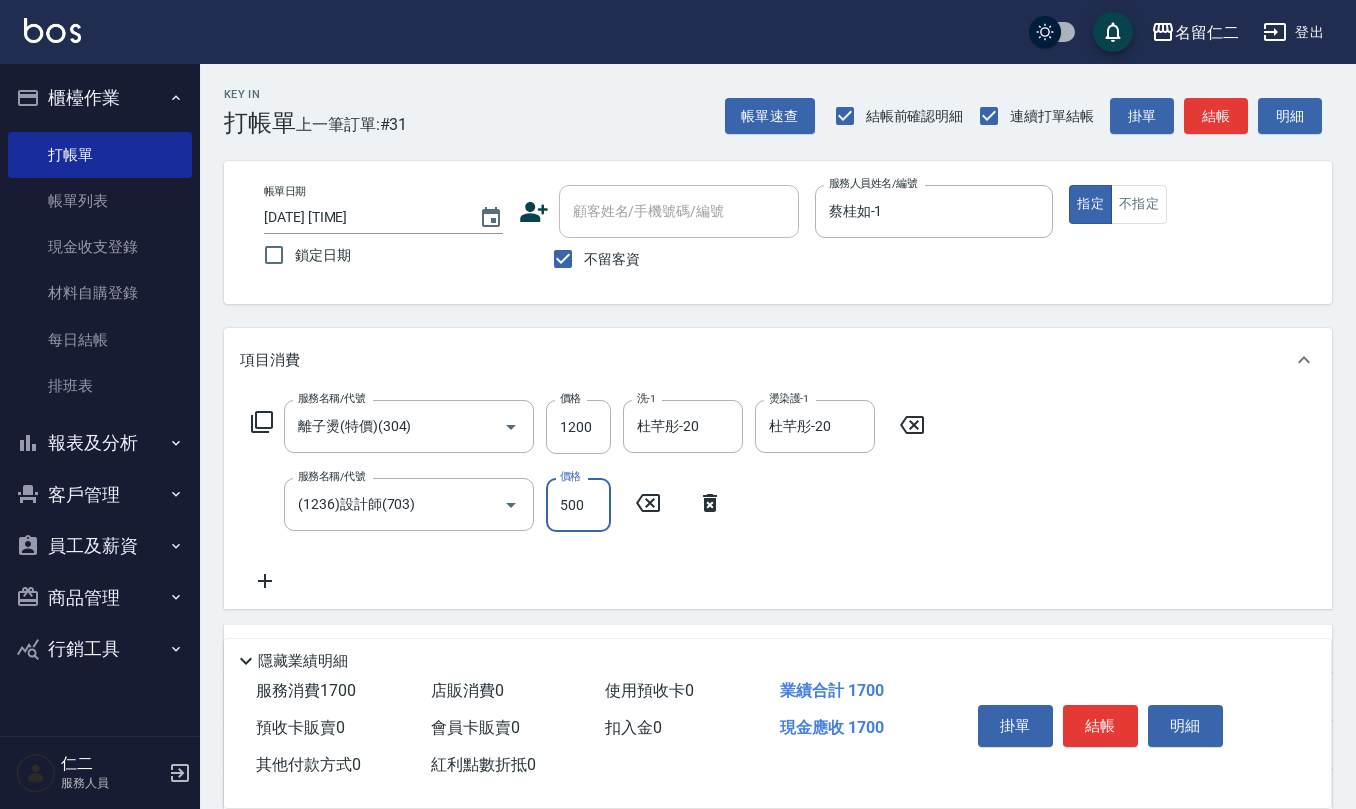 type on "500" 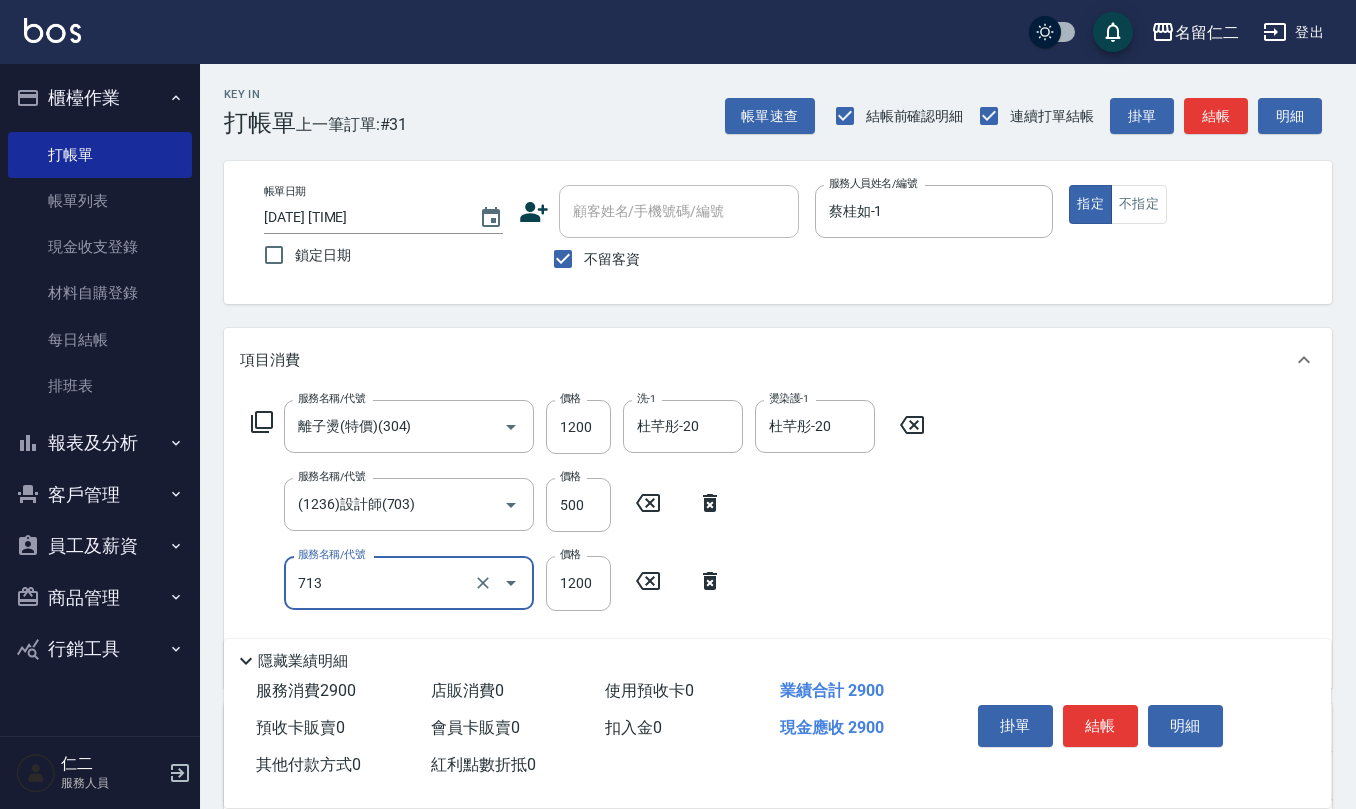 type on "水樣結構式1200(713)" 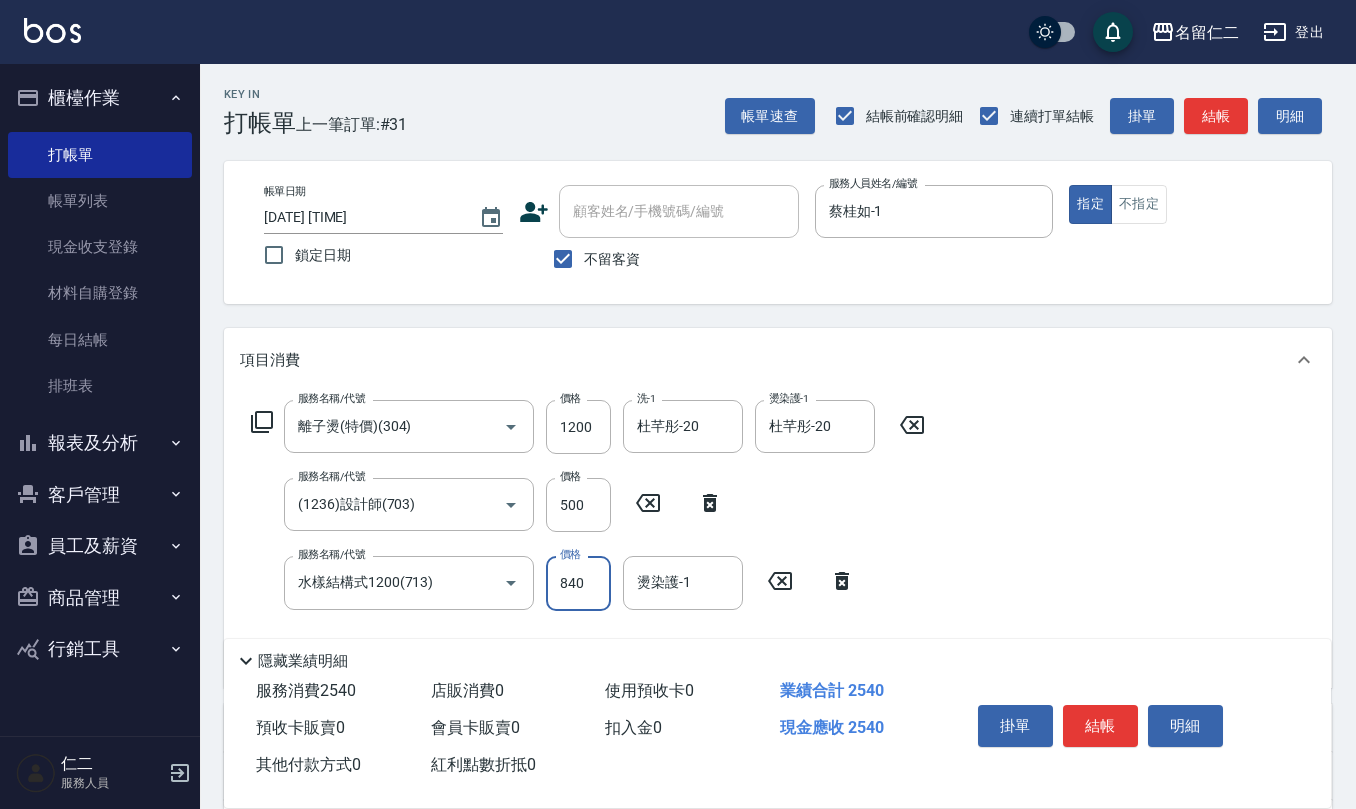 type on "840" 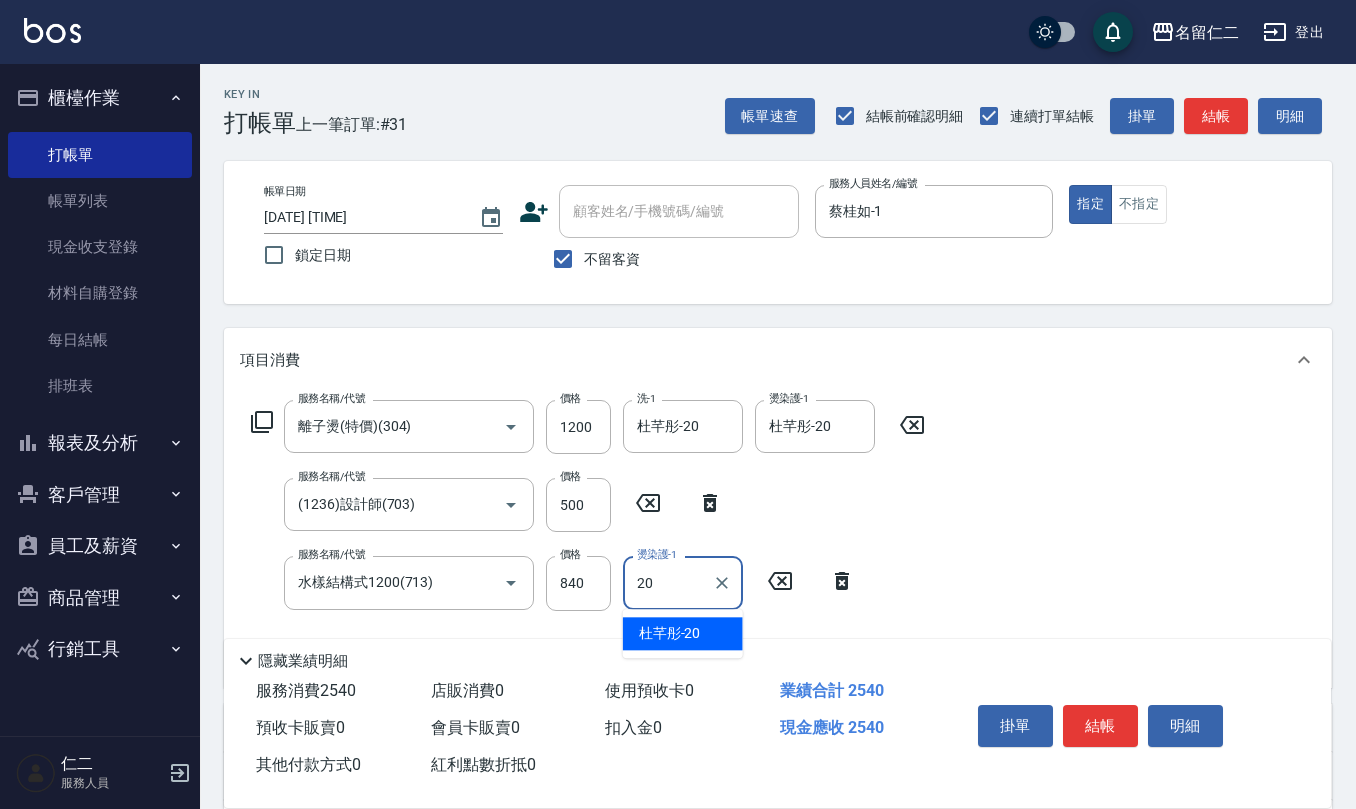 type on "杜芊彤-20" 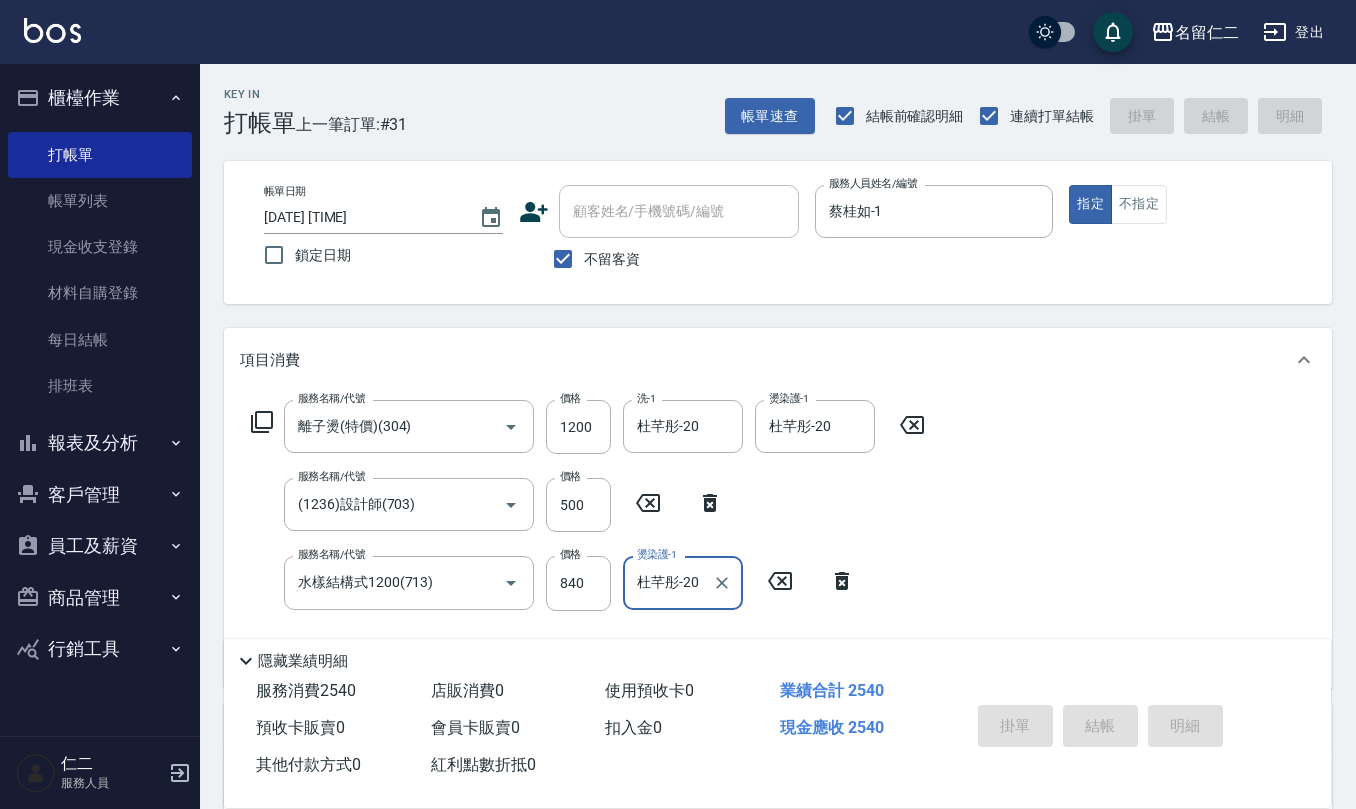 type on "[DATE] [TIME]" 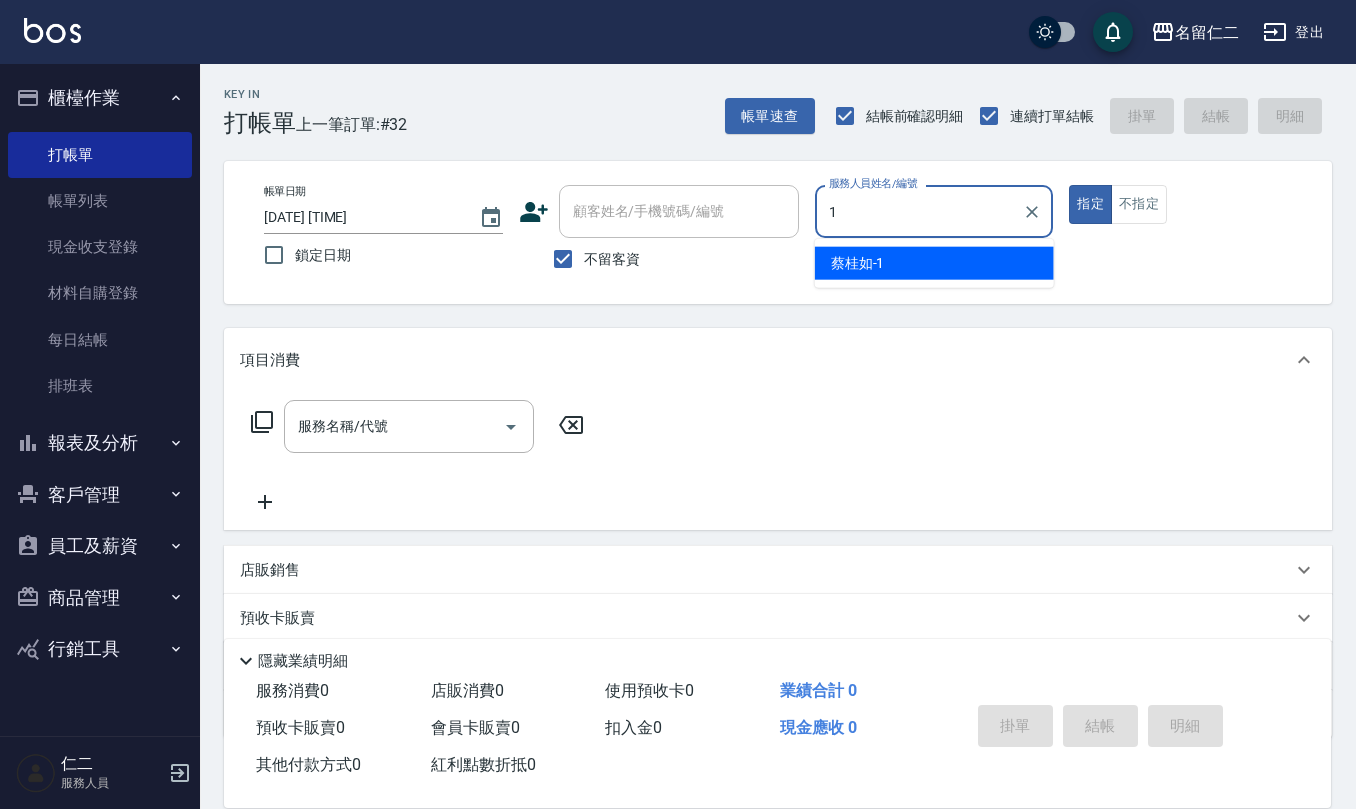 type on "蔡桂如-1" 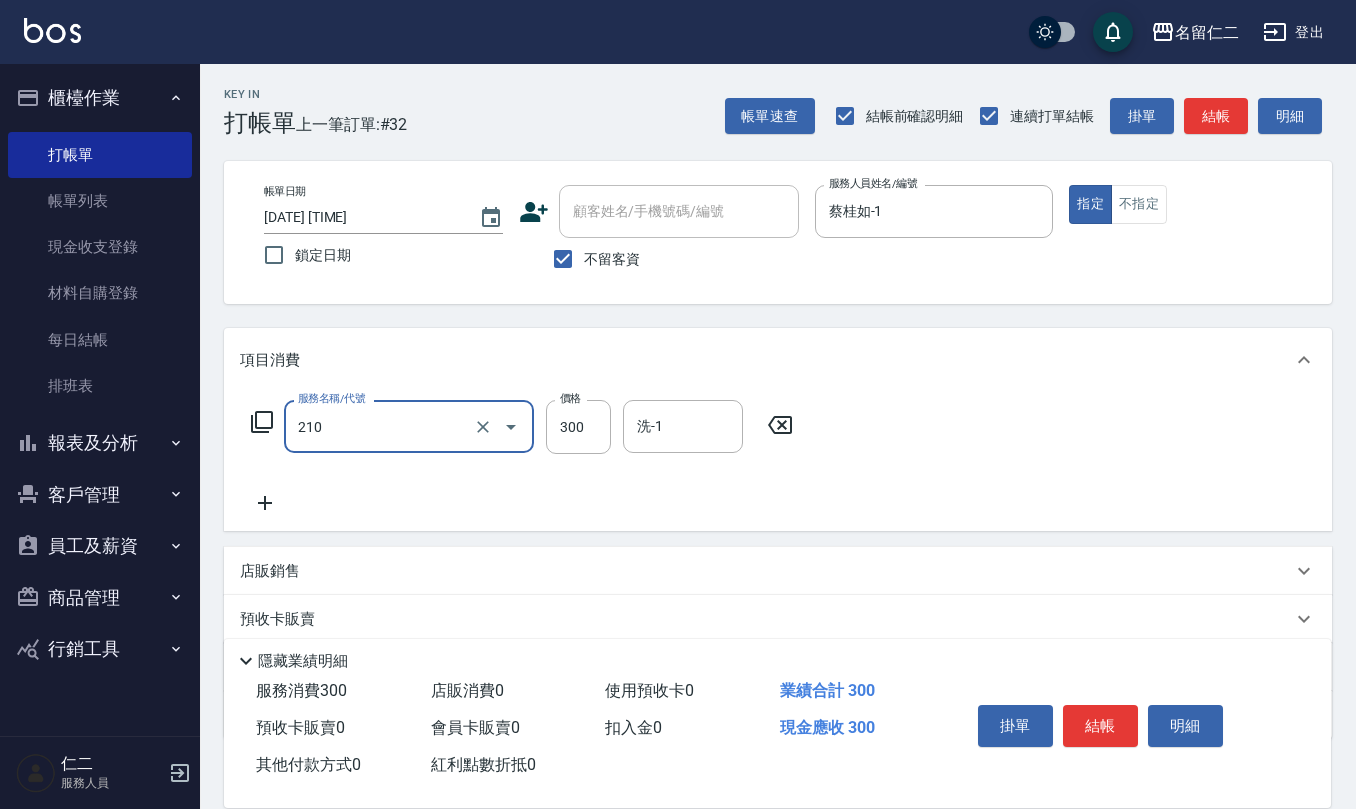 type on "歐娜洗髮精(210)" 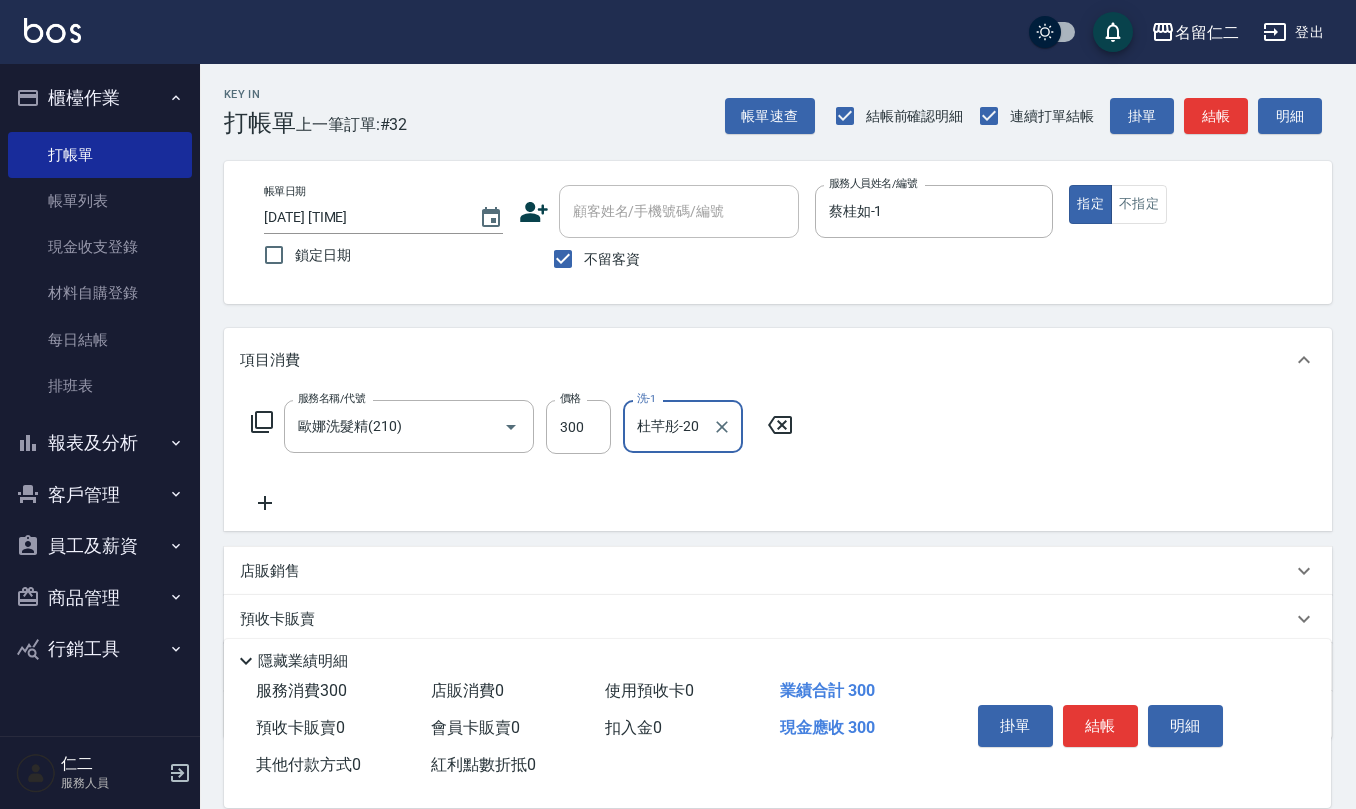 type on "杜芊彤-20" 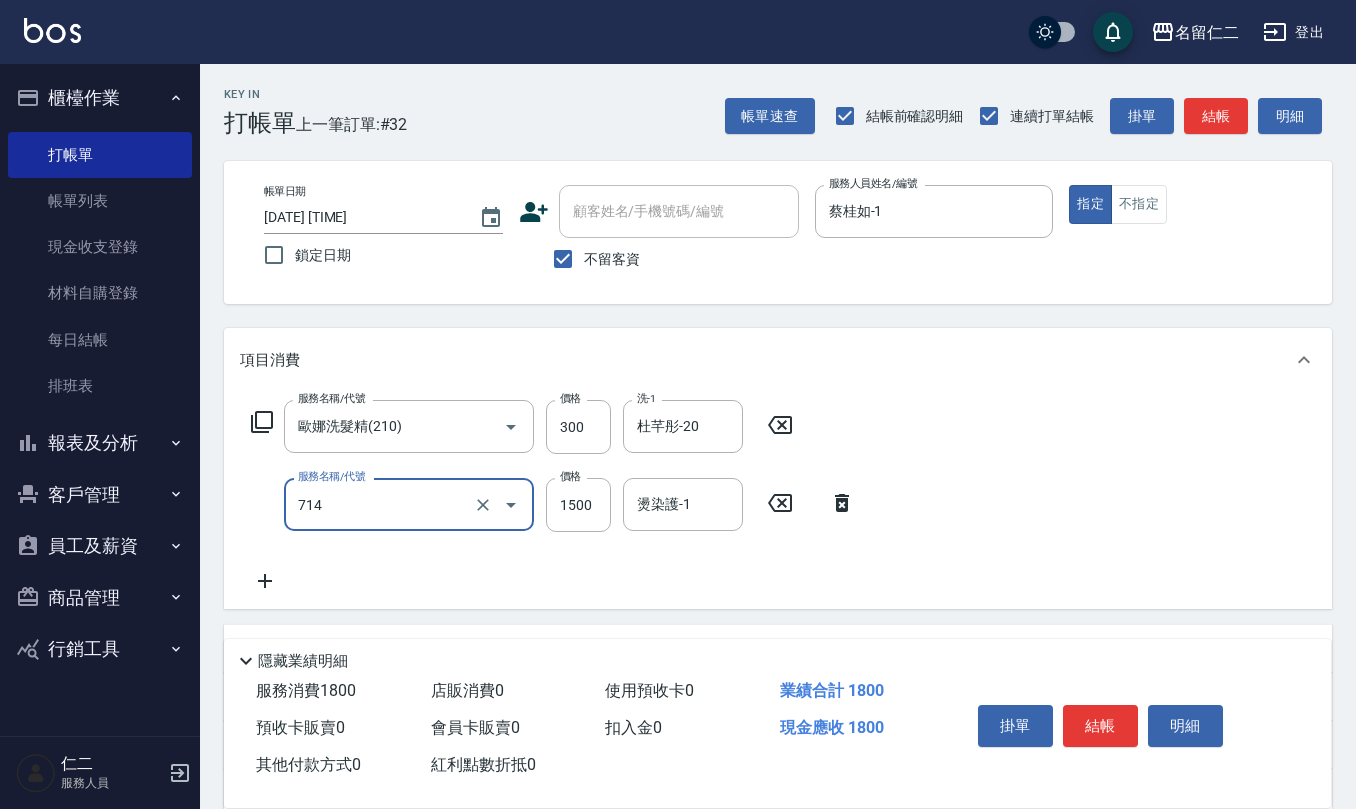 type on "[LAST]... ([NUMBER])" 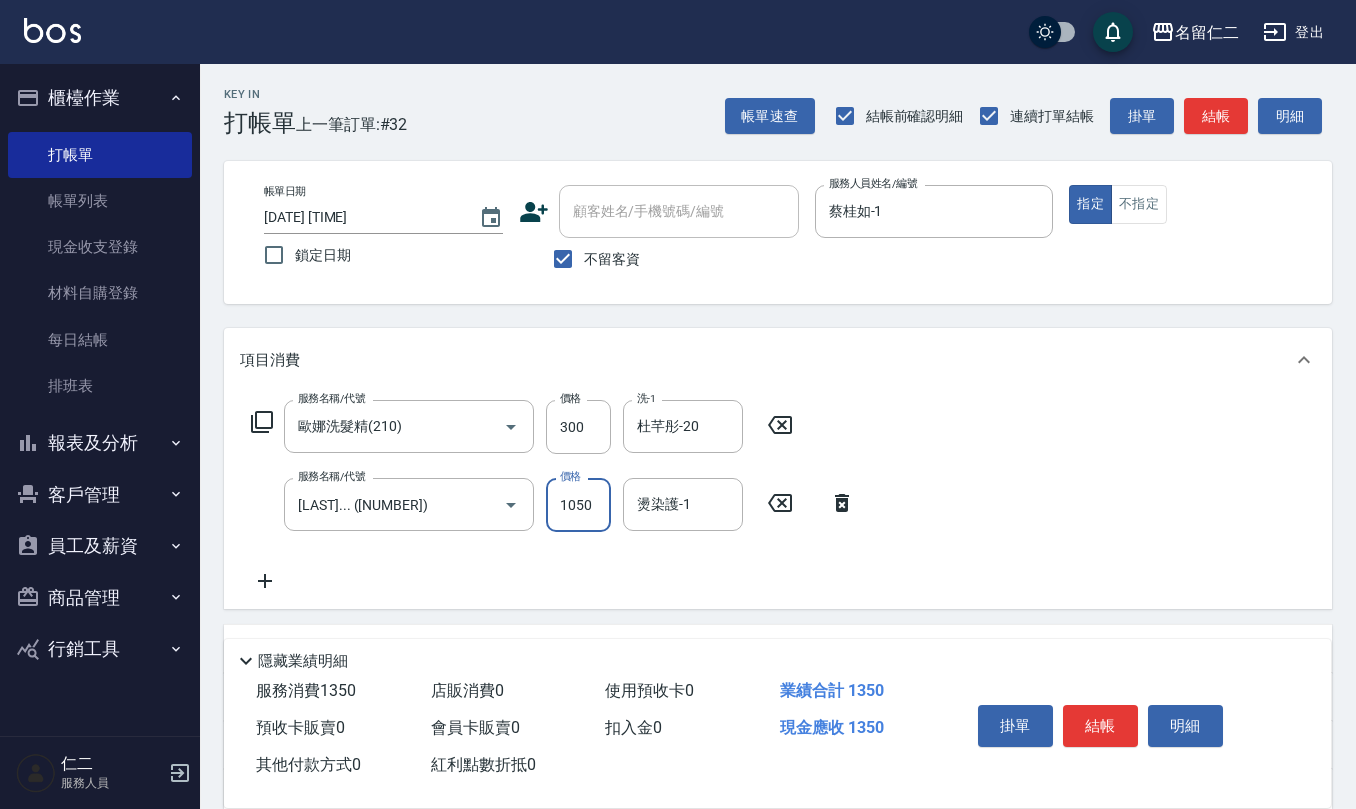 type on "1050" 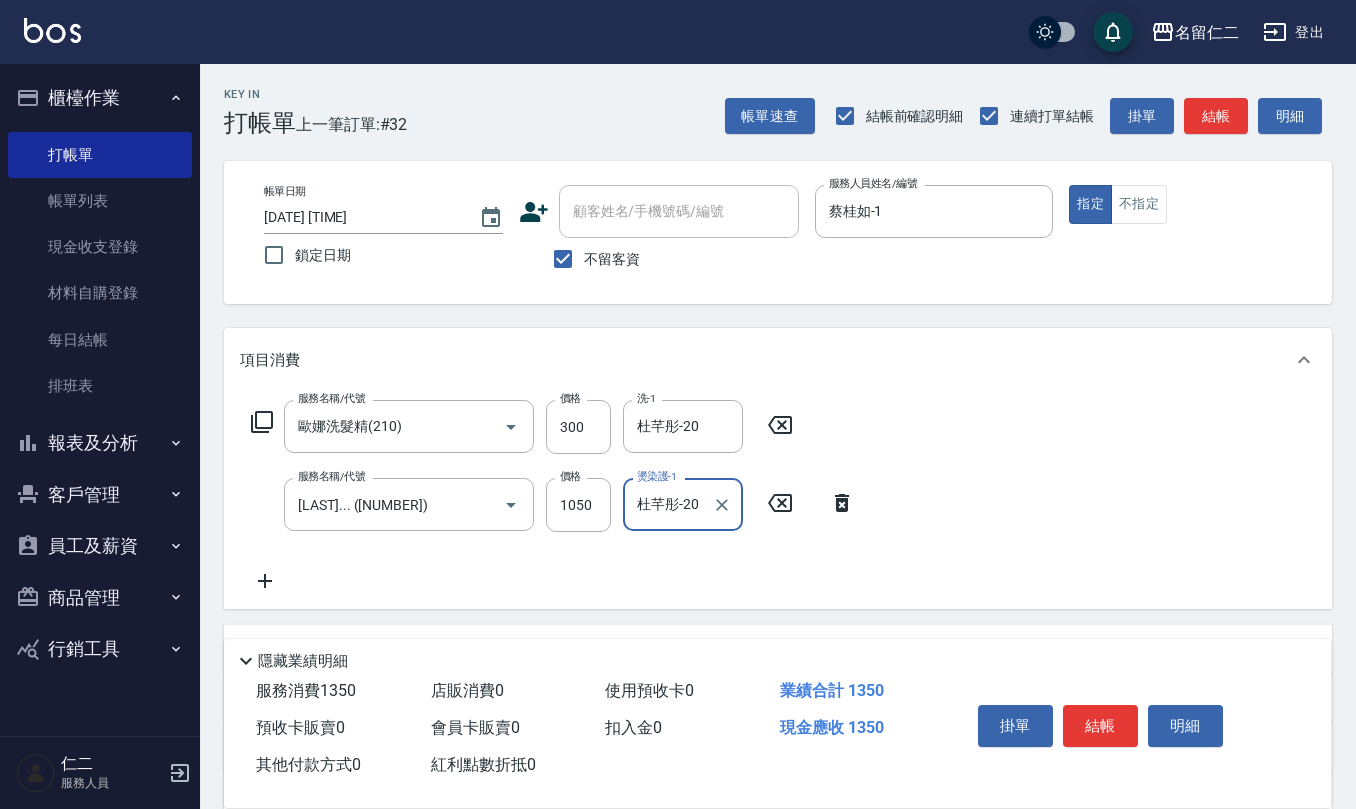 type on "杜芊彤-20" 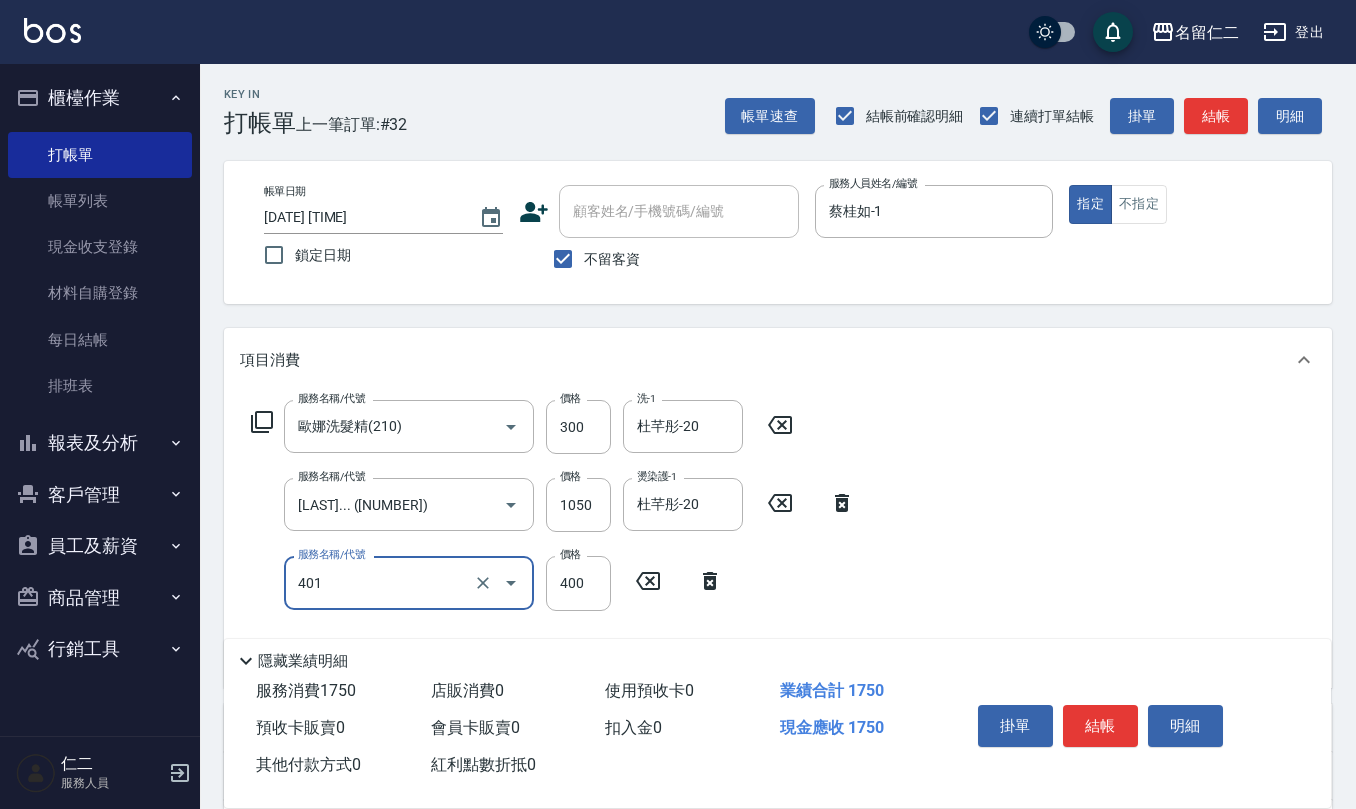 type on "剪髮(401)" 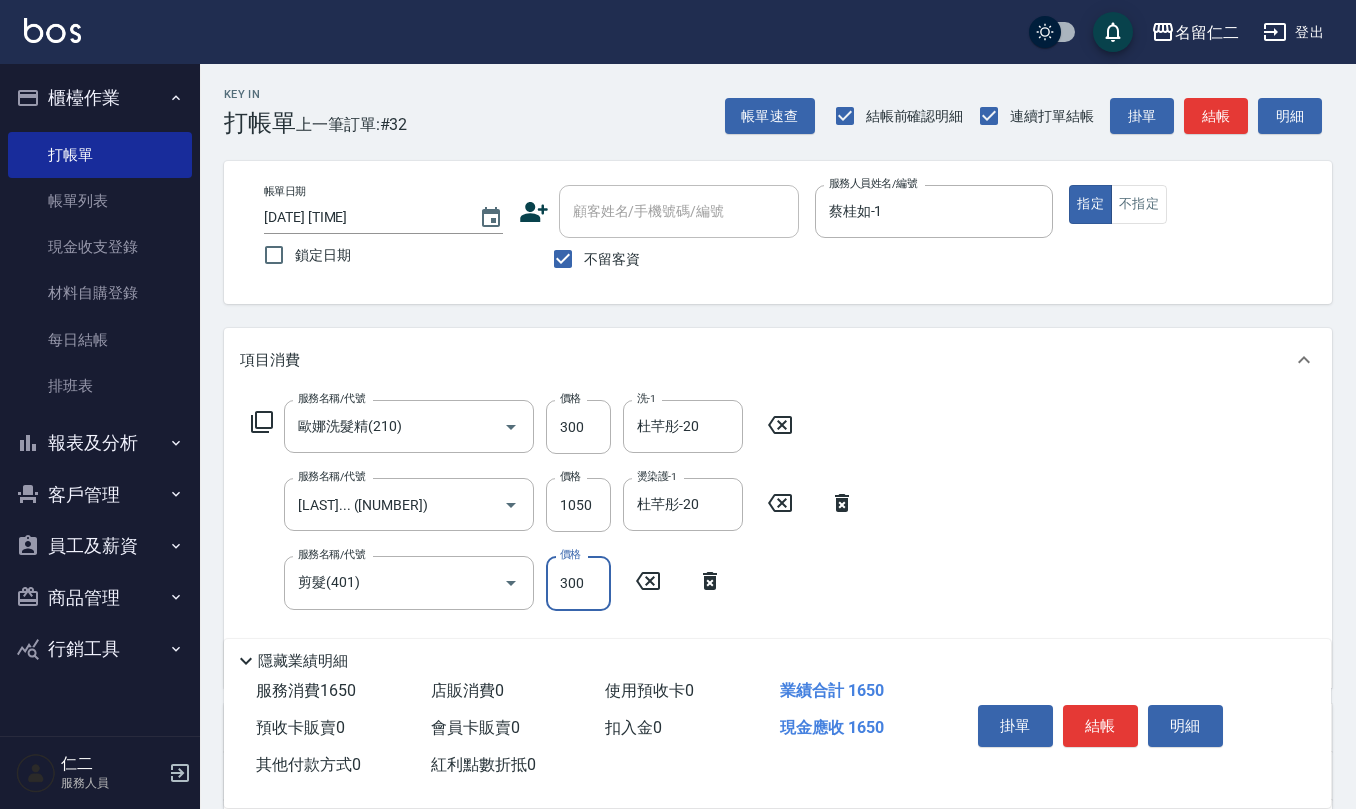 type on "300" 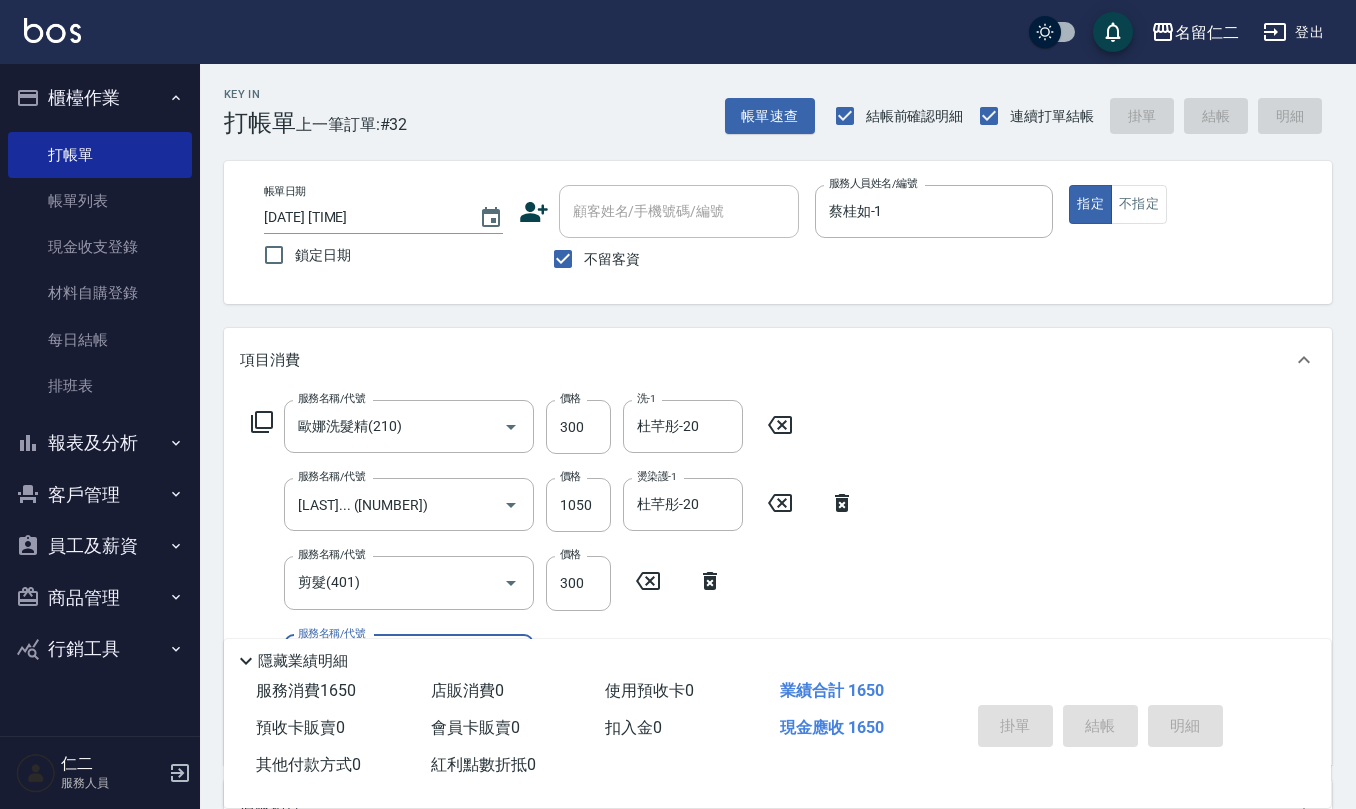 type 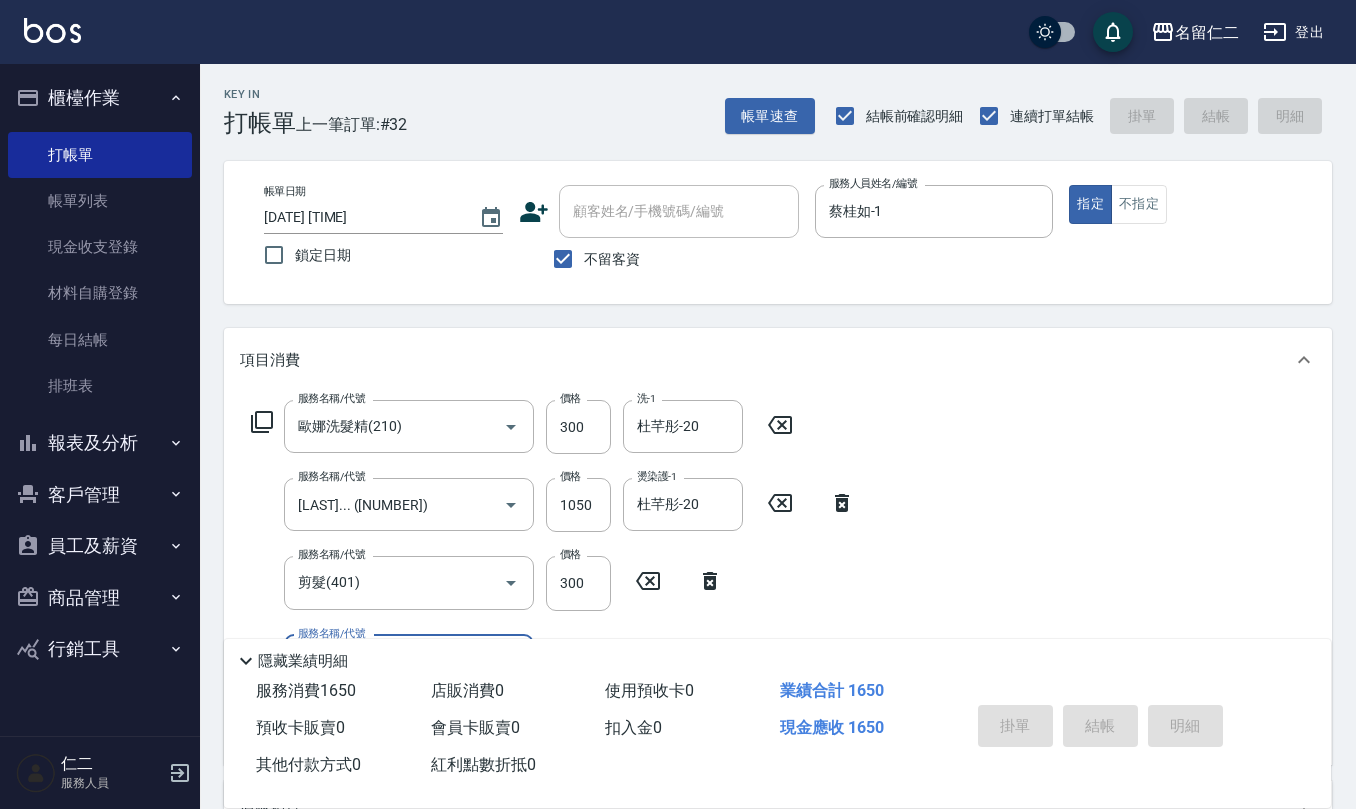 type 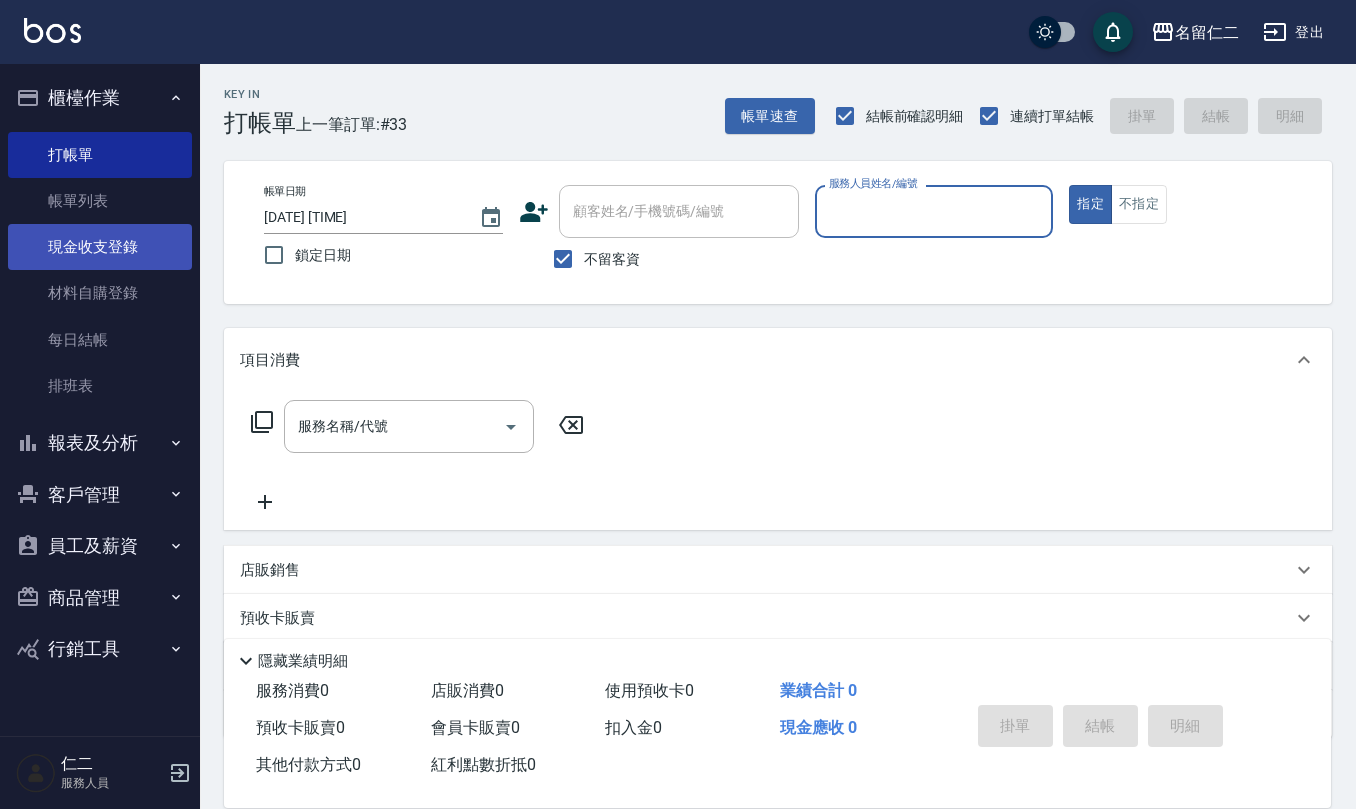 click on "現金收支登錄" at bounding box center (100, 247) 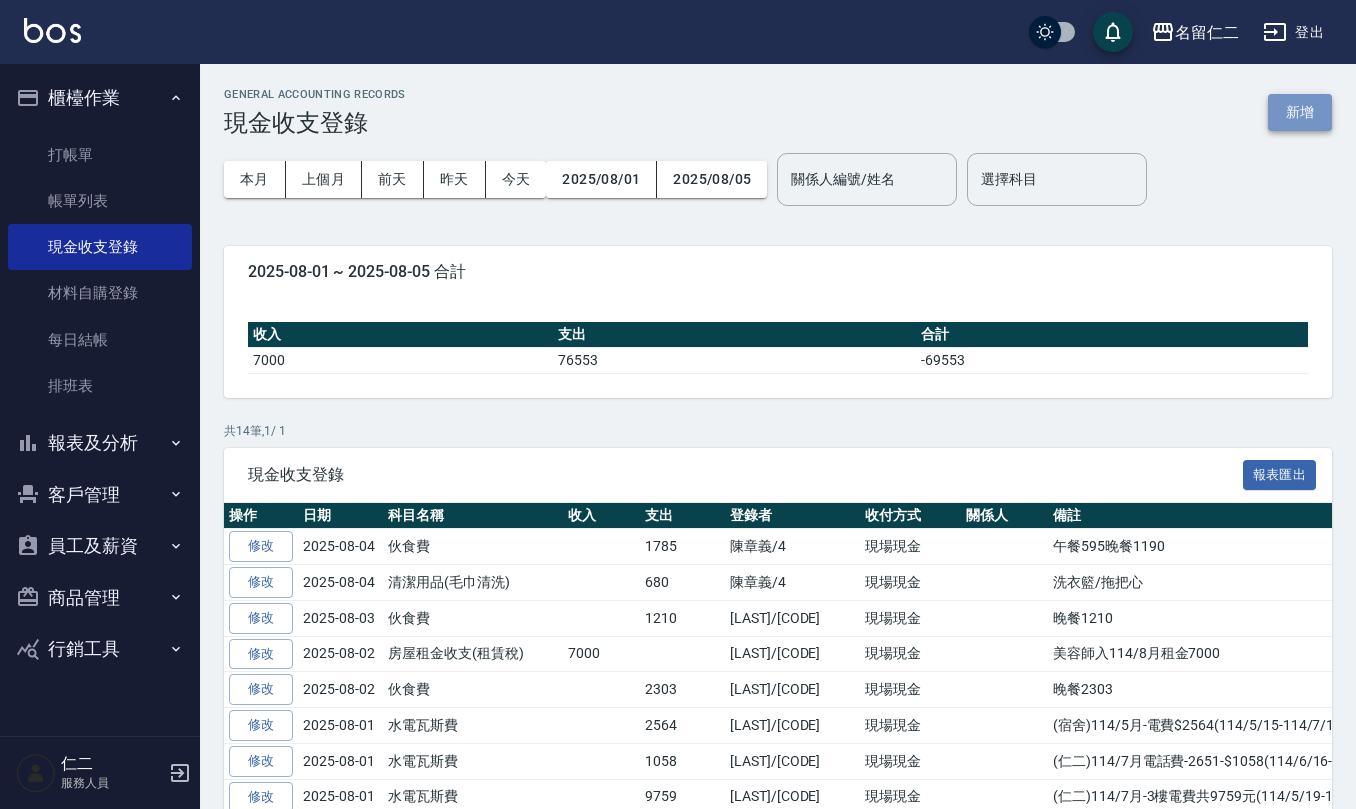 click on "新增" at bounding box center (1300, 112) 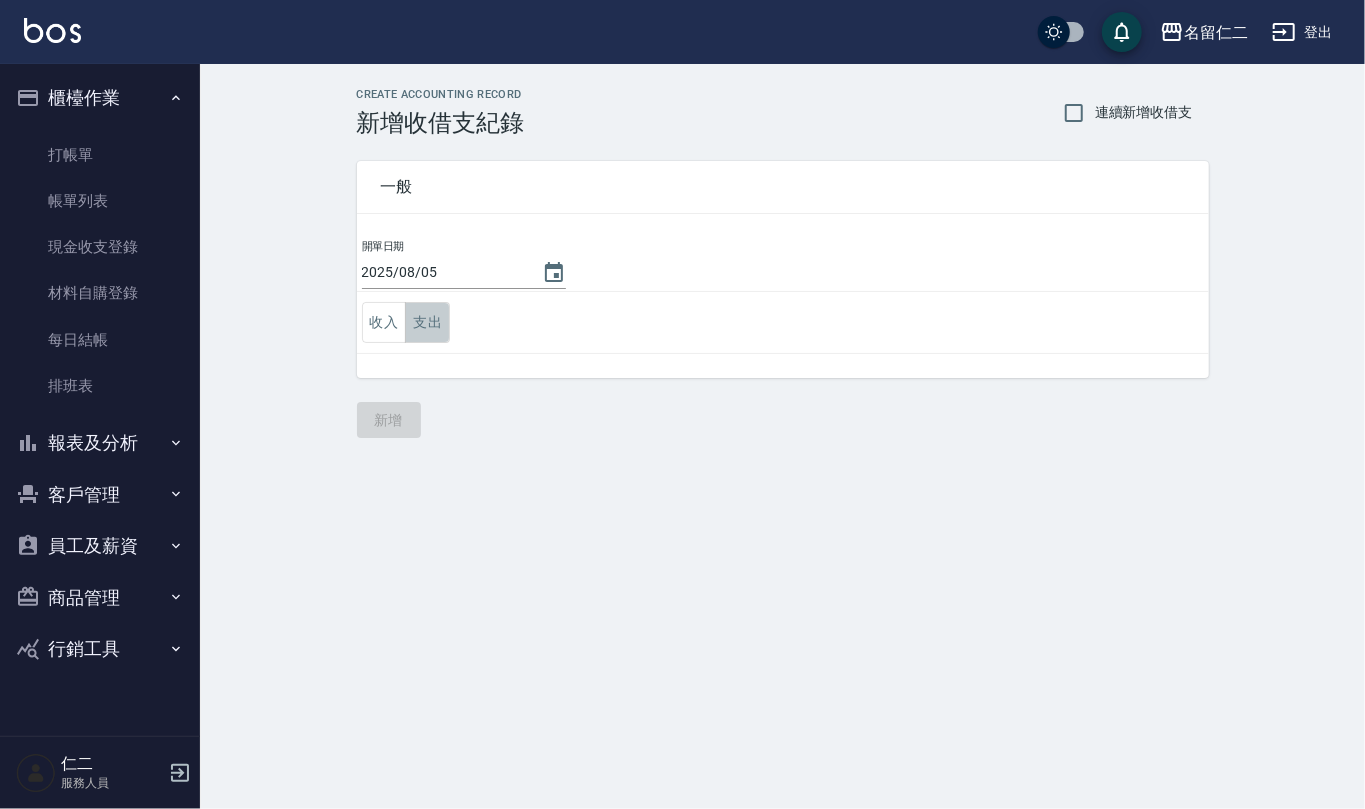 click on "支出" at bounding box center (427, 322) 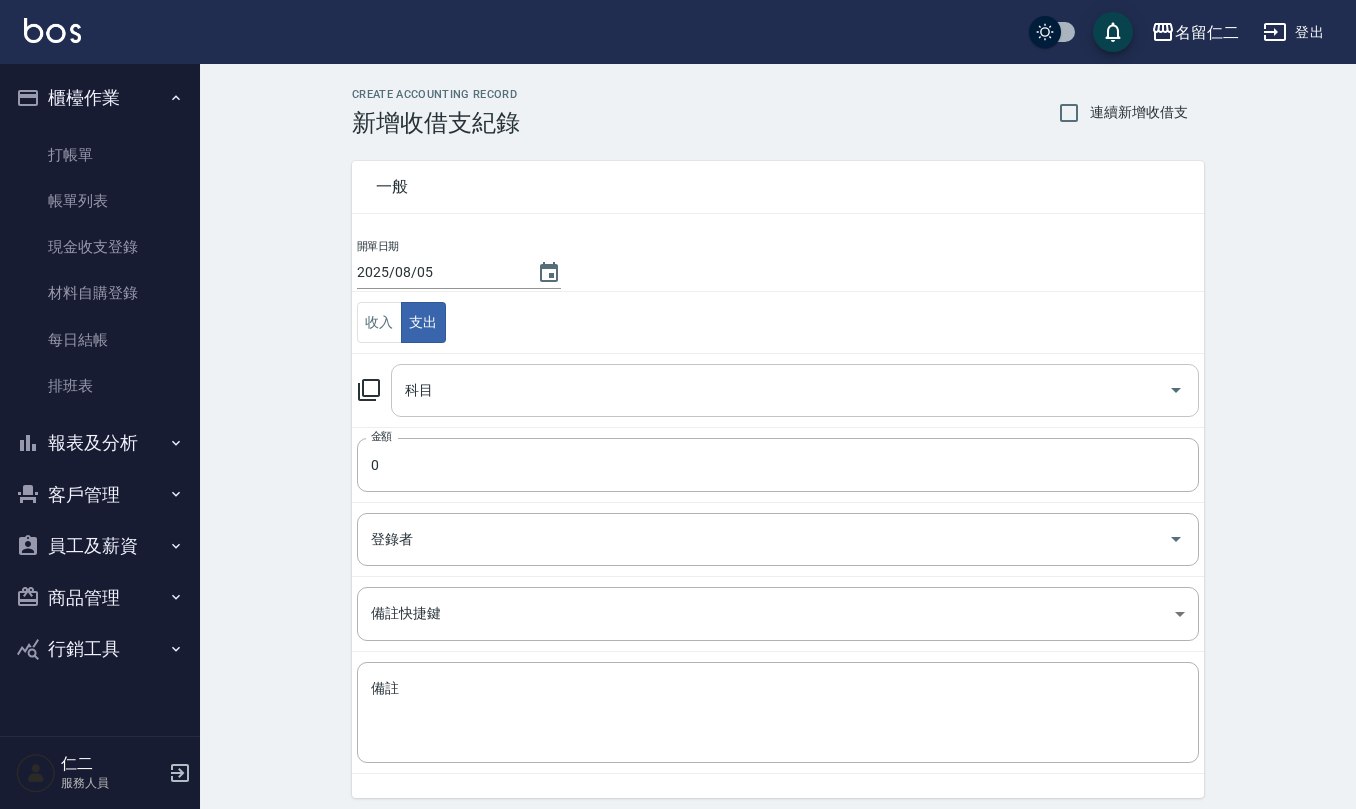 click on "科目" at bounding box center (780, 390) 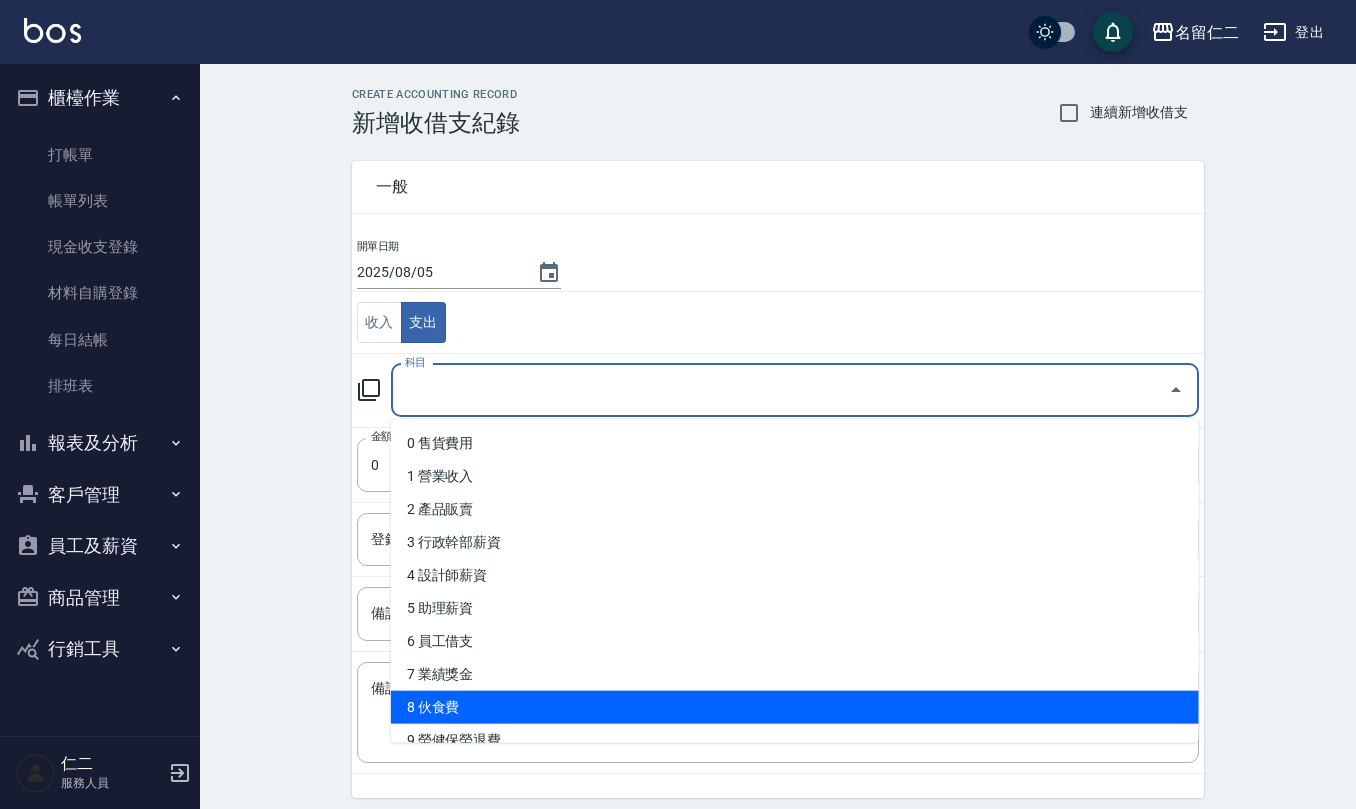 click on "8 伙食費" at bounding box center (795, 707) 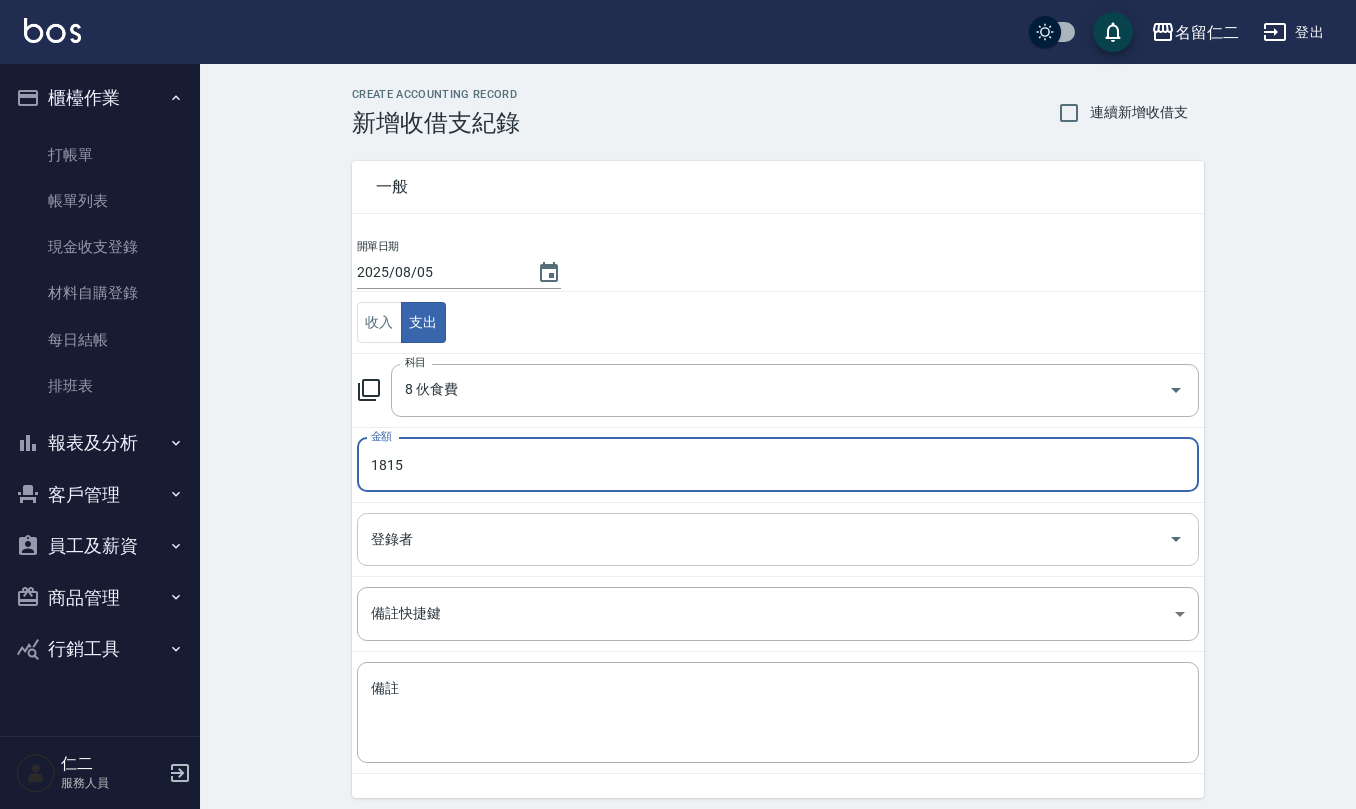 type on "1815" 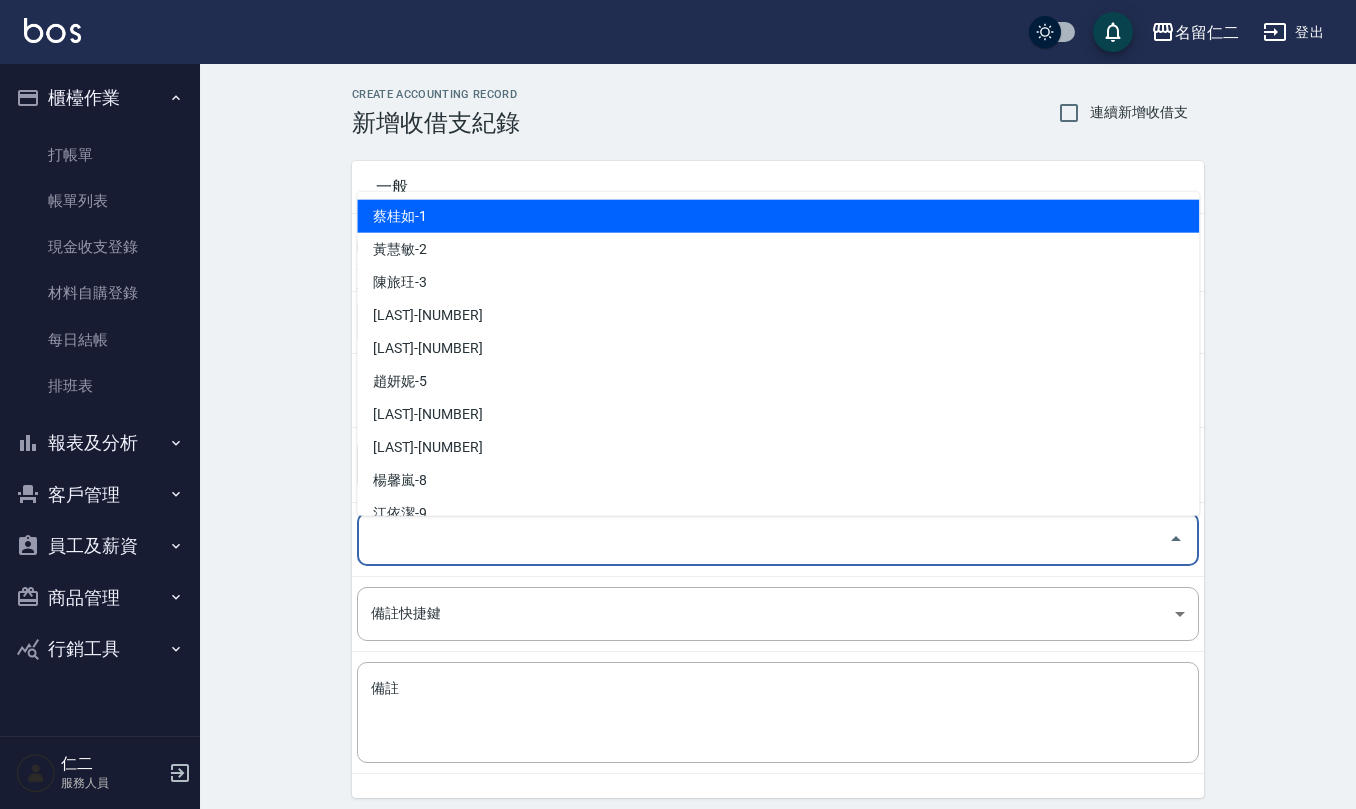 click on "登錄者" at bounding box center (763, 539) 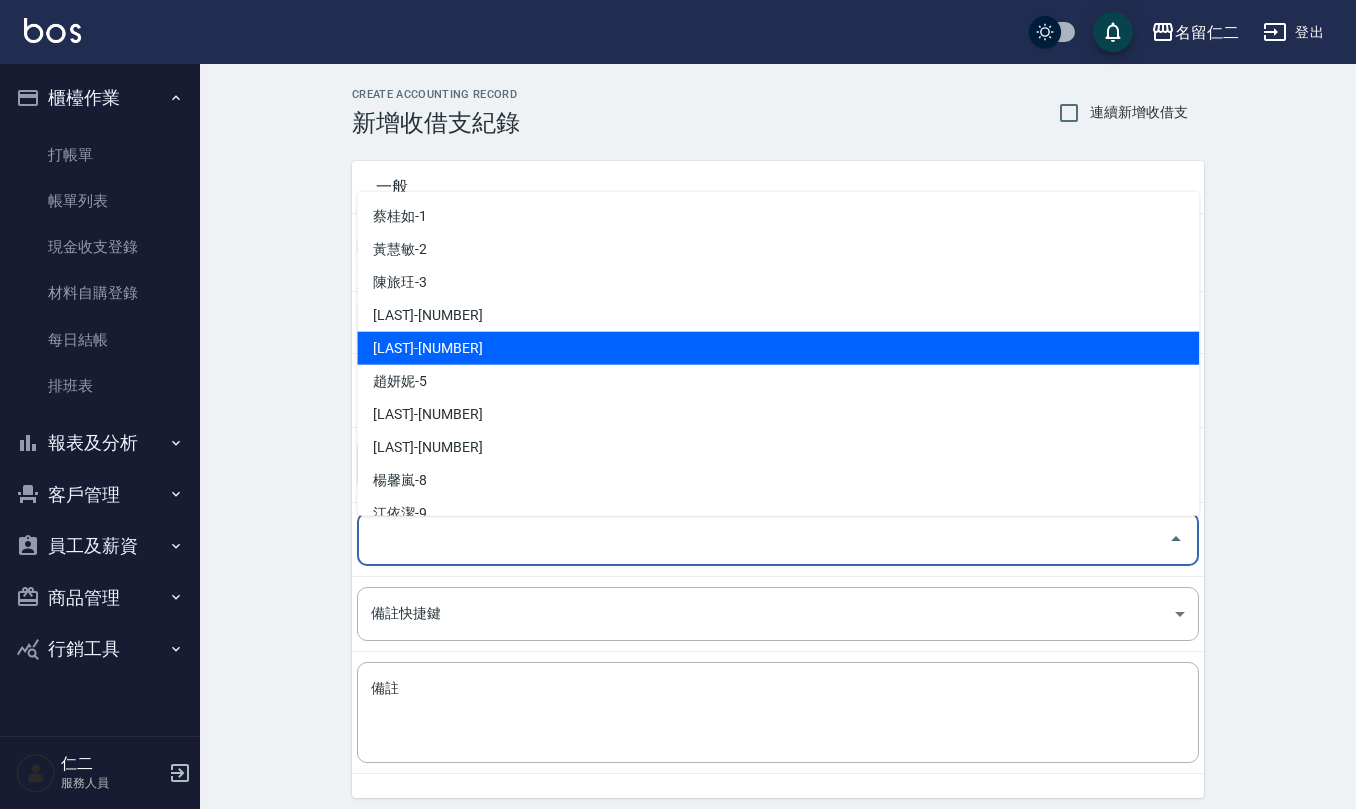 click on "[LAST]-[NUMBER]" at bounding box center (778, 348) 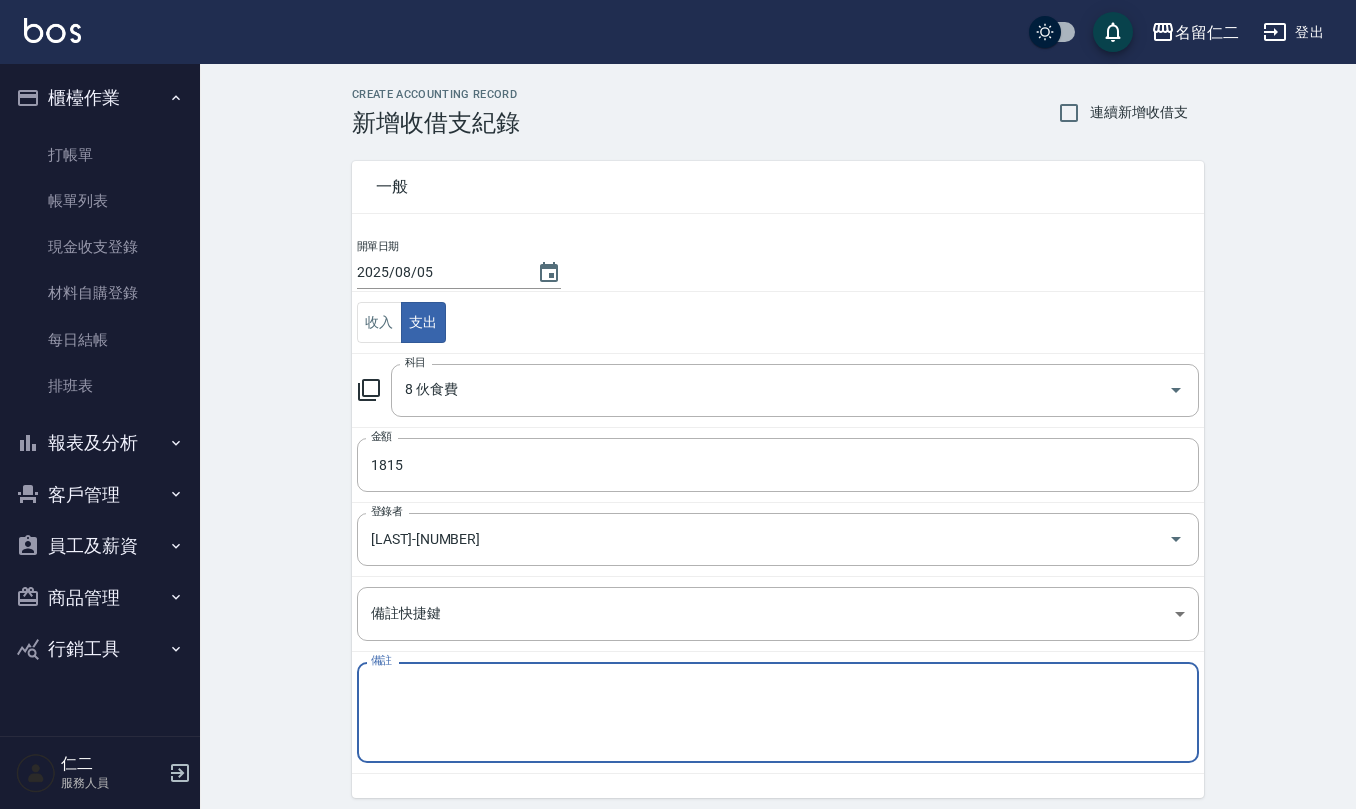 click on "備註" at bounding box center (778, 713) 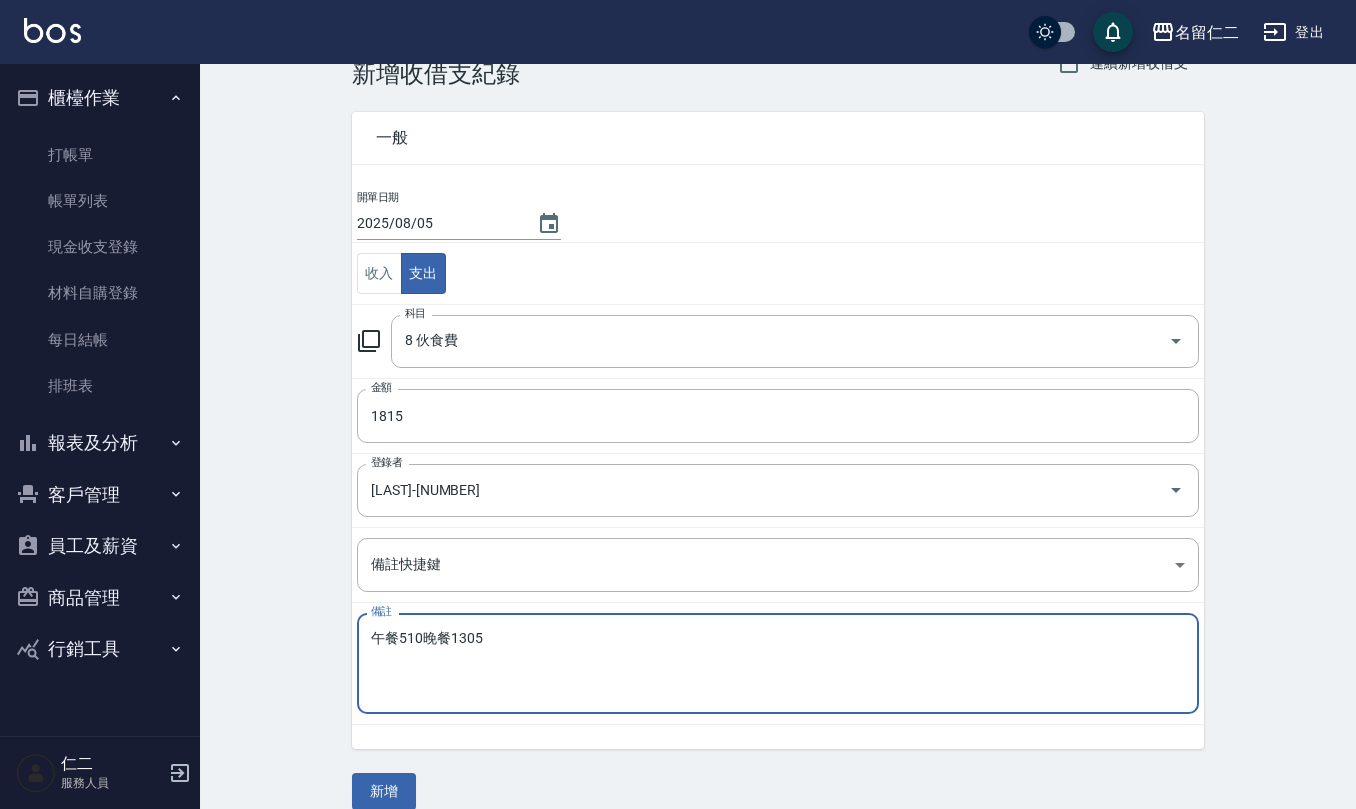 scroll, scrollTop: 76, scrollLeft: 0, axis: vertical 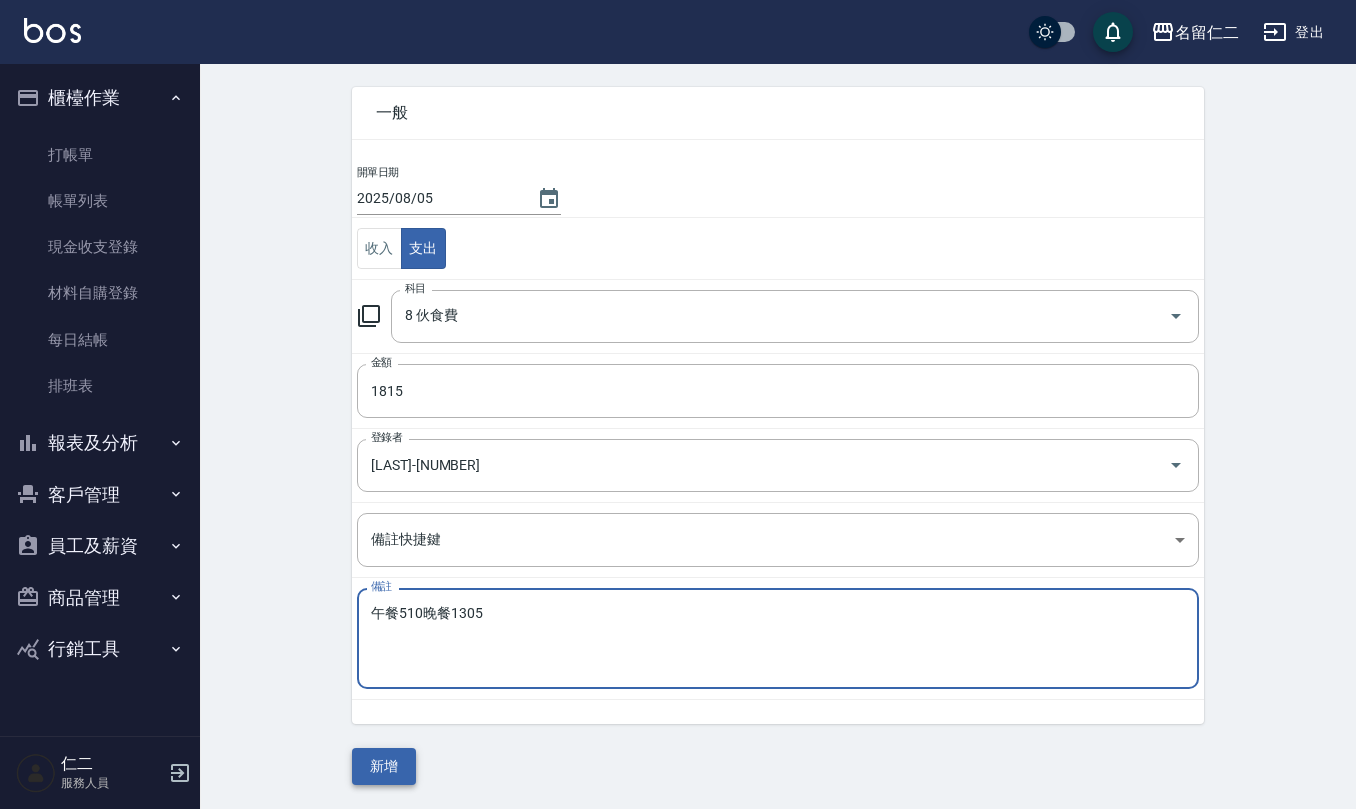 type on "午餐510晚餐1305" 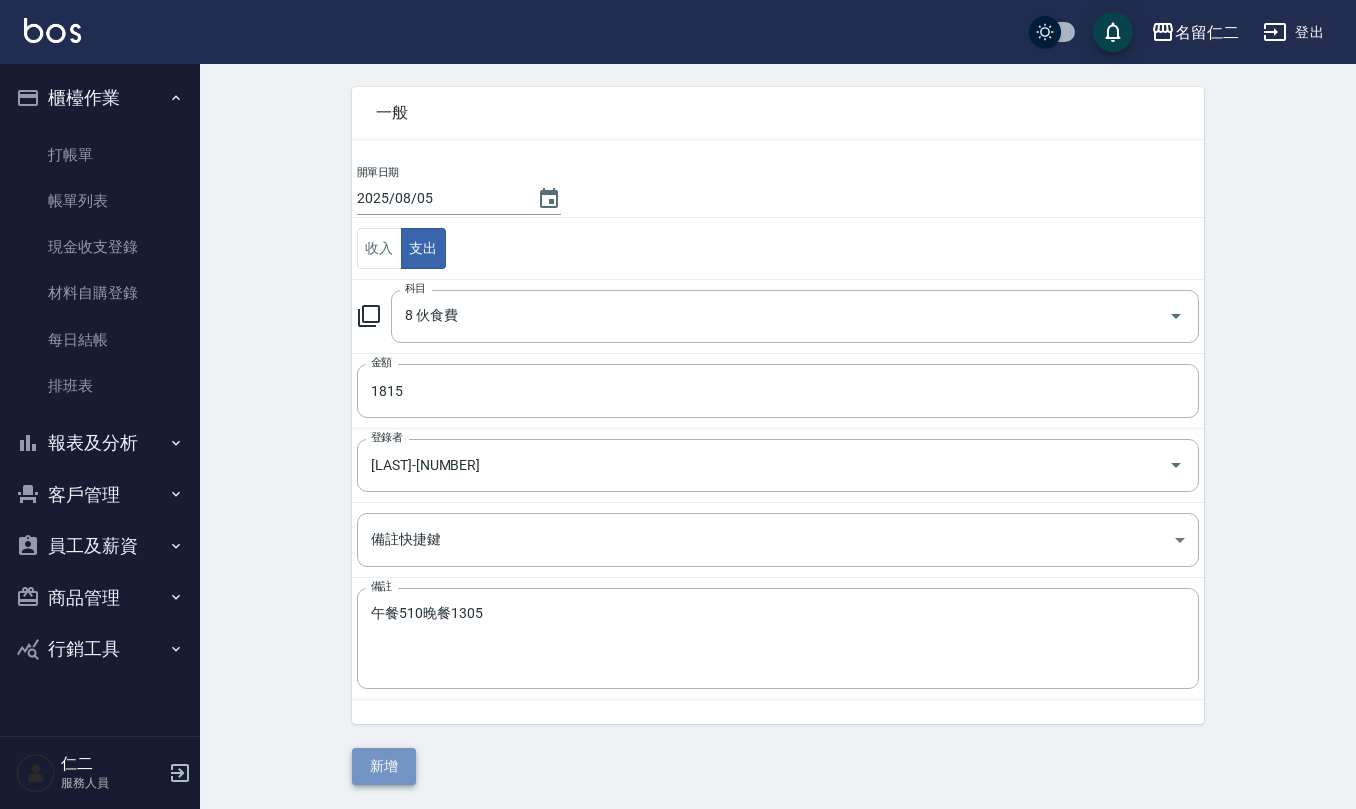 click on "新增" at bounding box center (384, 766) 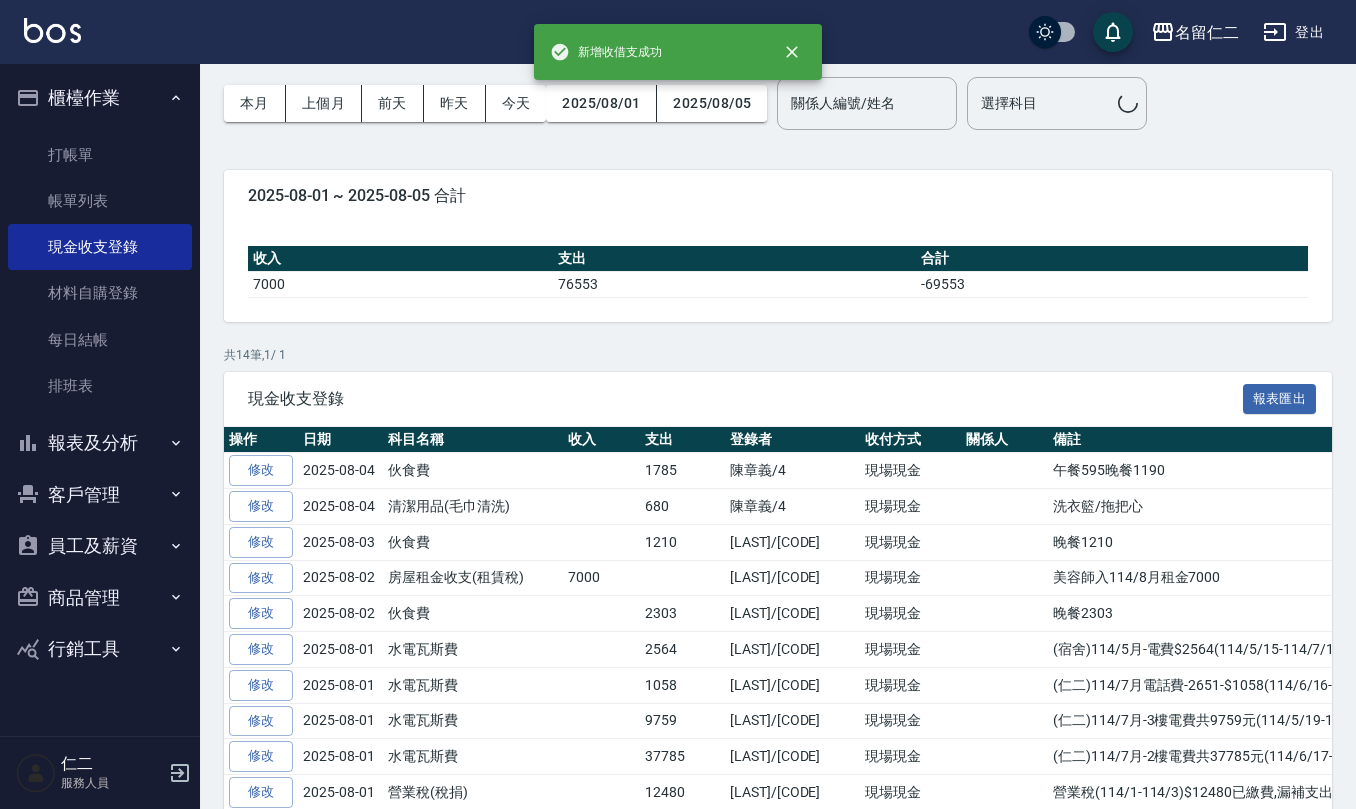 scroll, scrollTop: 0, scrollLeft: 0, axis: both 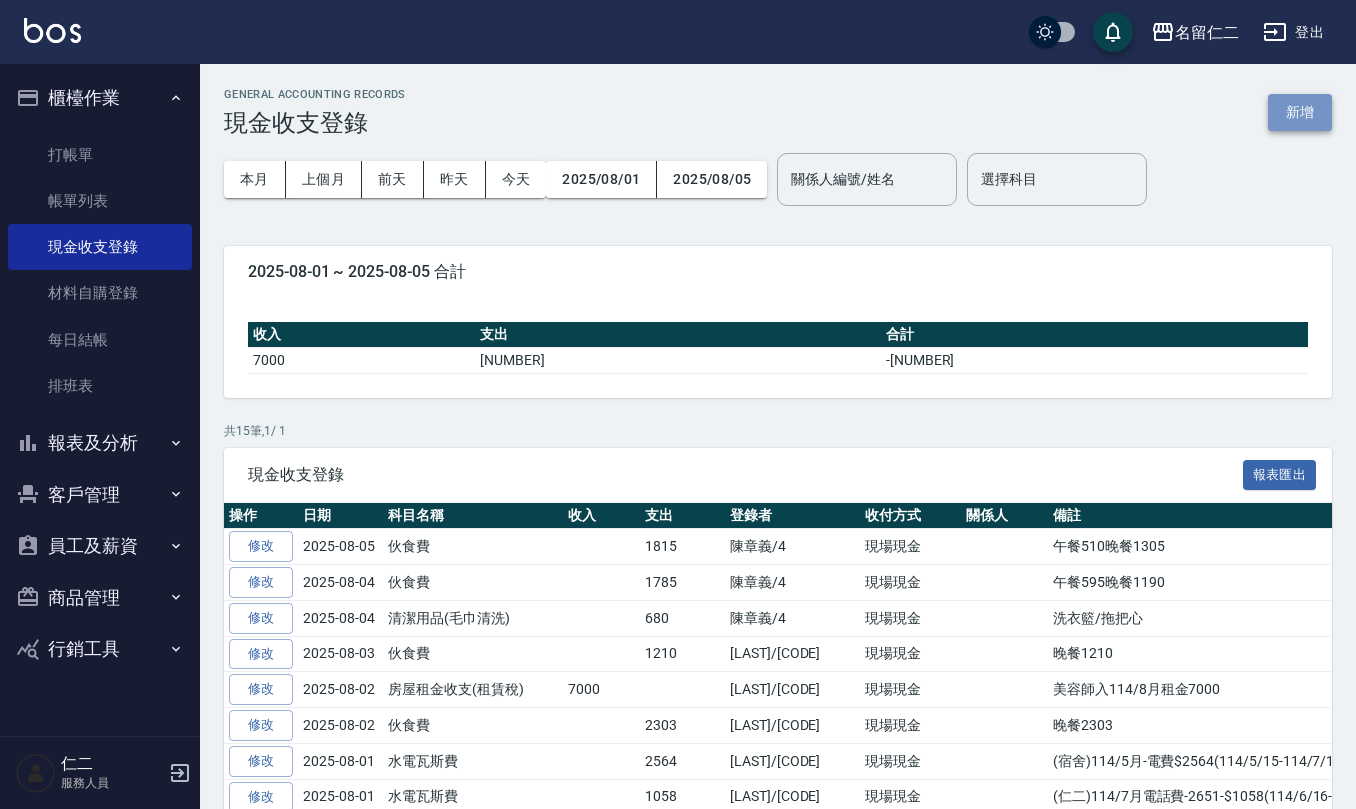 click on "新增" at bounding box center [1300, 112] 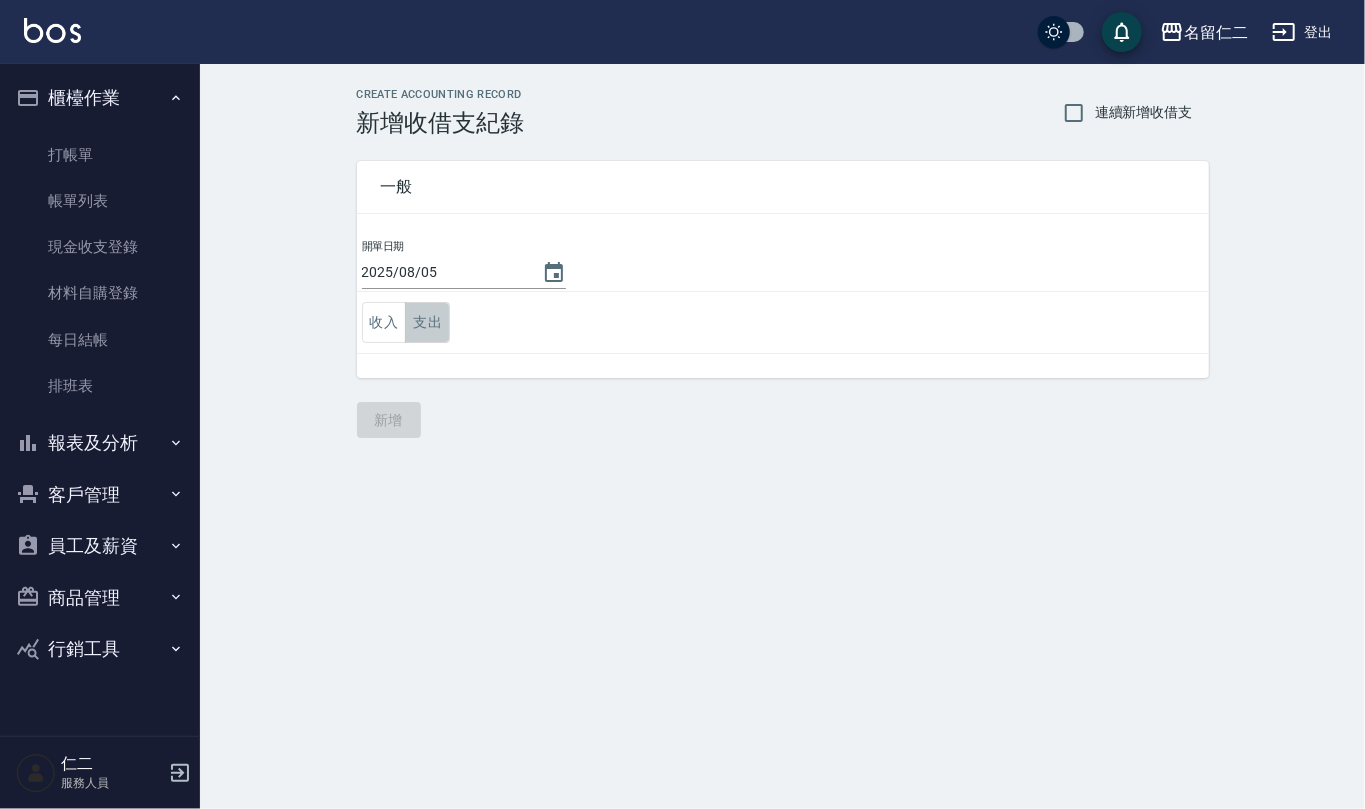 click on "支出" at bounding box center (427, 322) 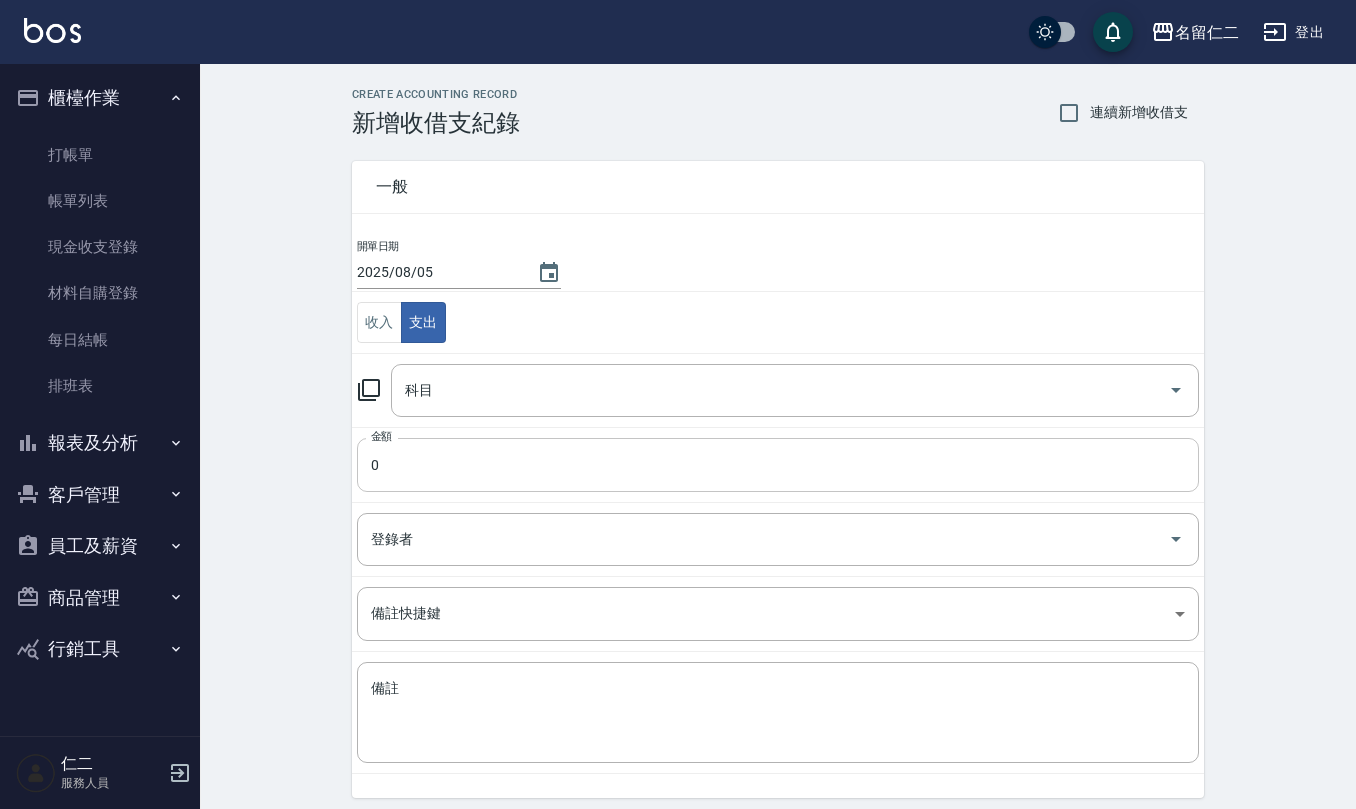 click on "0" at bounding box center [778, 465] 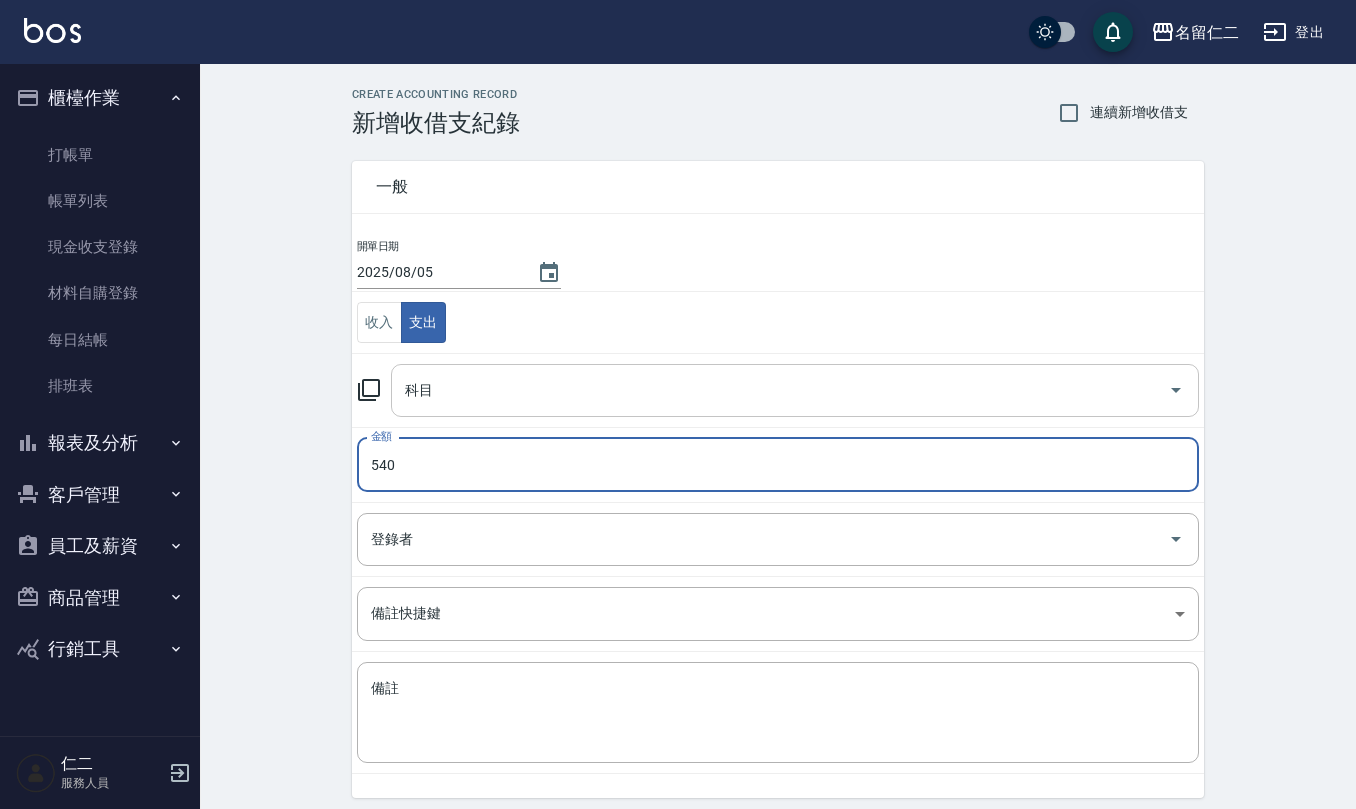 type on "540" 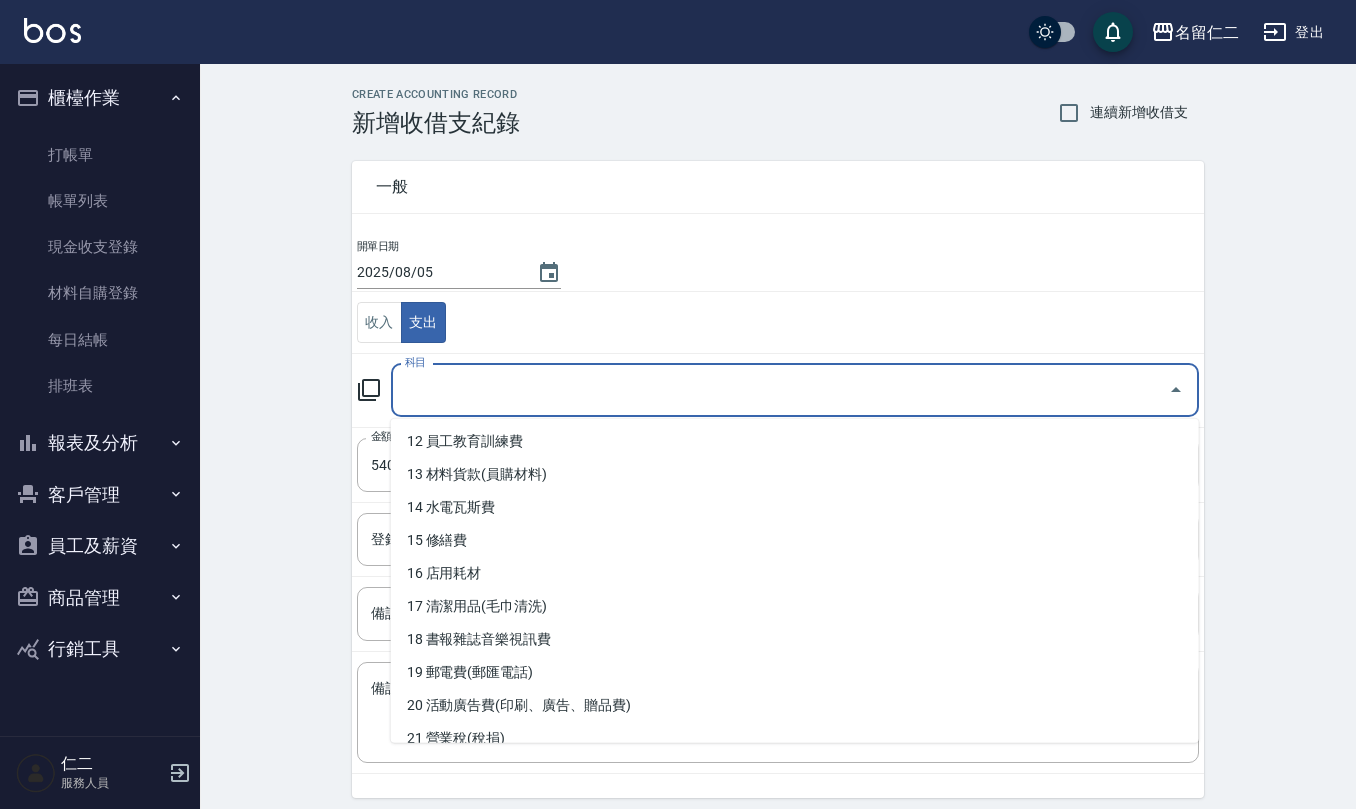 scroll, scrollTop: 400, scrollLeft: 0, axis: vertical 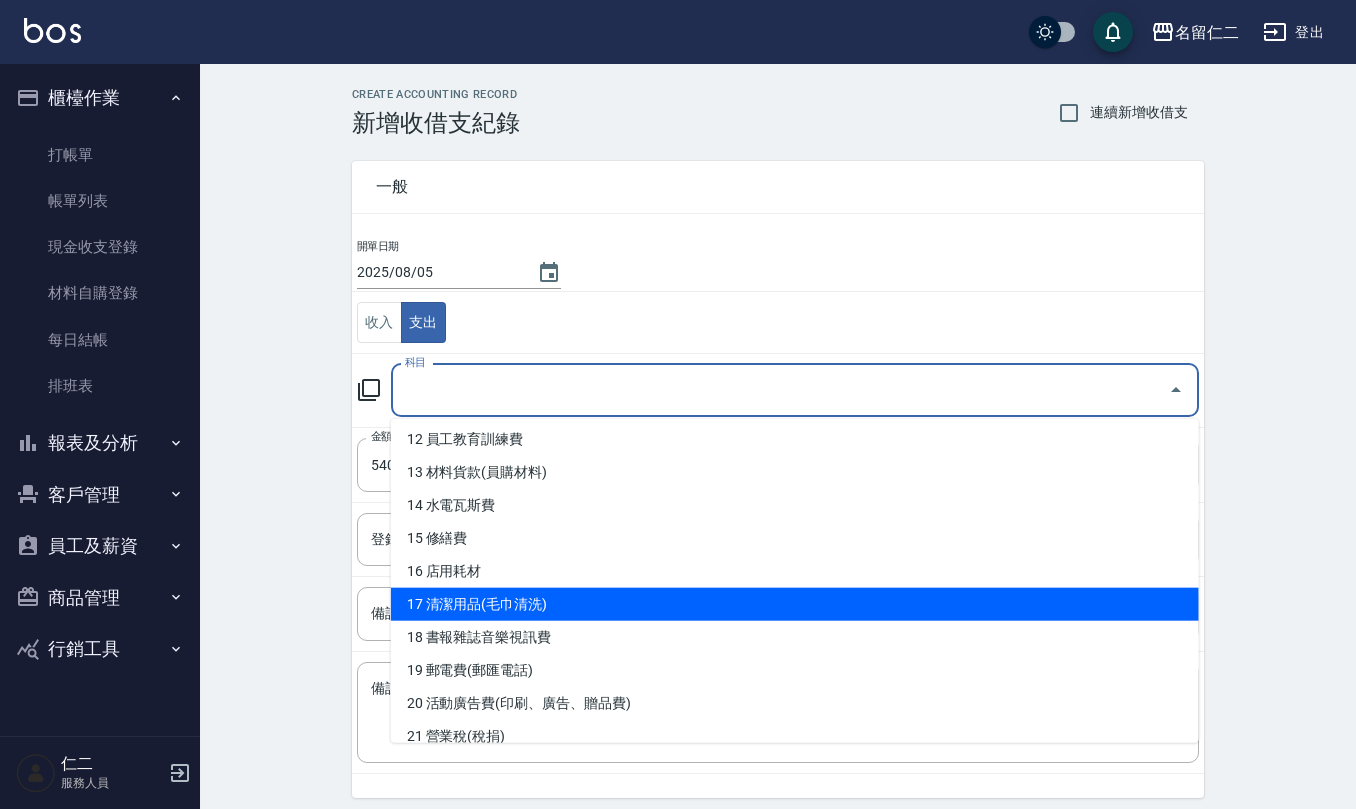 click on "17 清潔用品(毛巾清洗)" at bounding box center [795, 604] 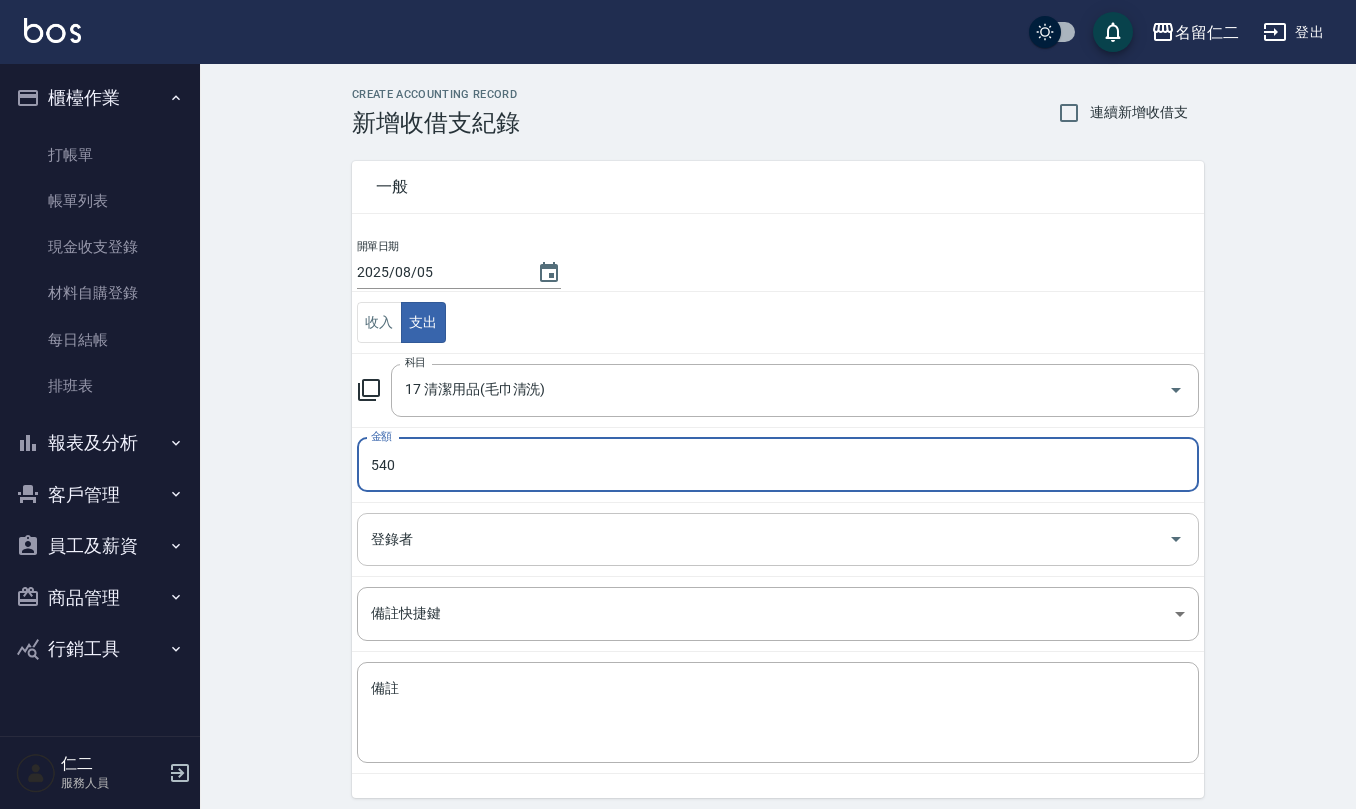 click on "登錄者" at bounding box center (778, 539) 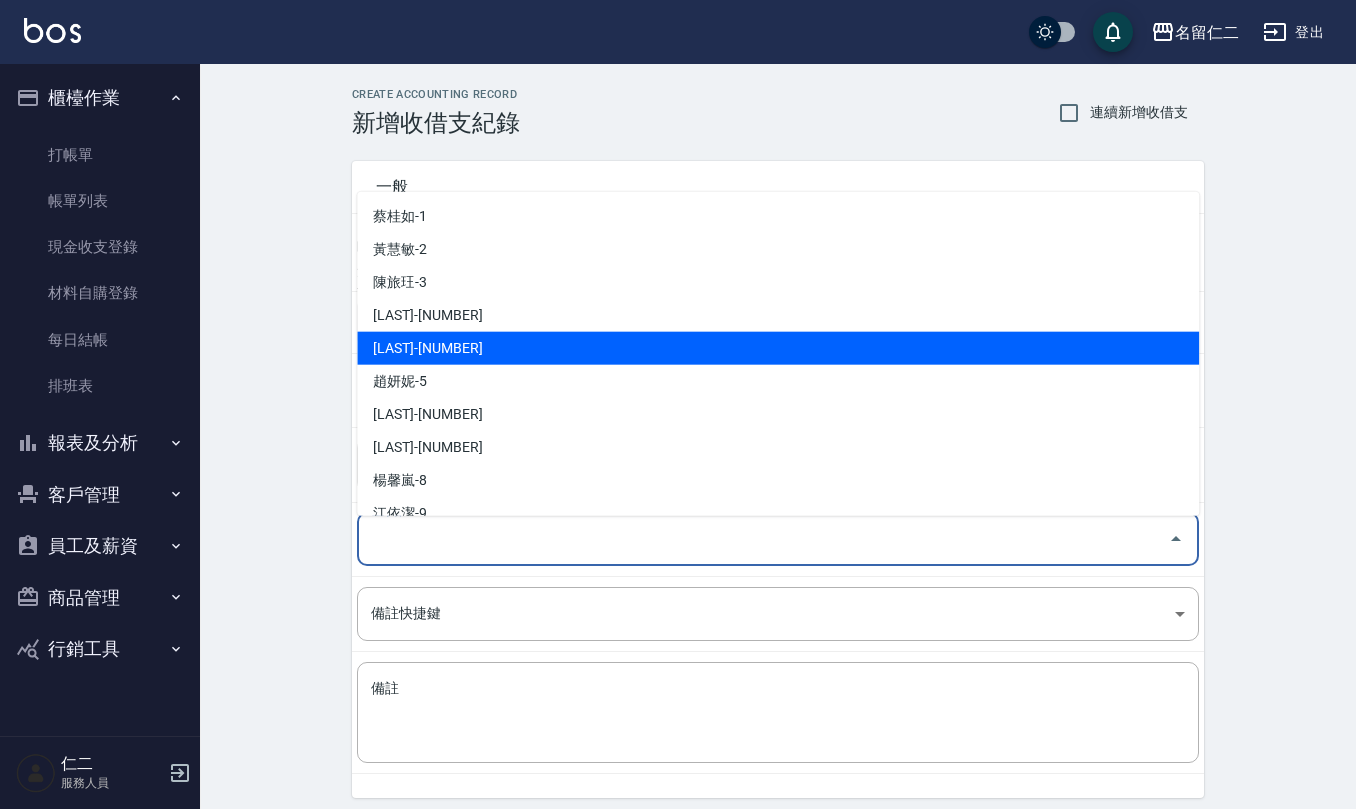 click on "[LAST]-[NUMBER]" at bounding box center (778, 348) 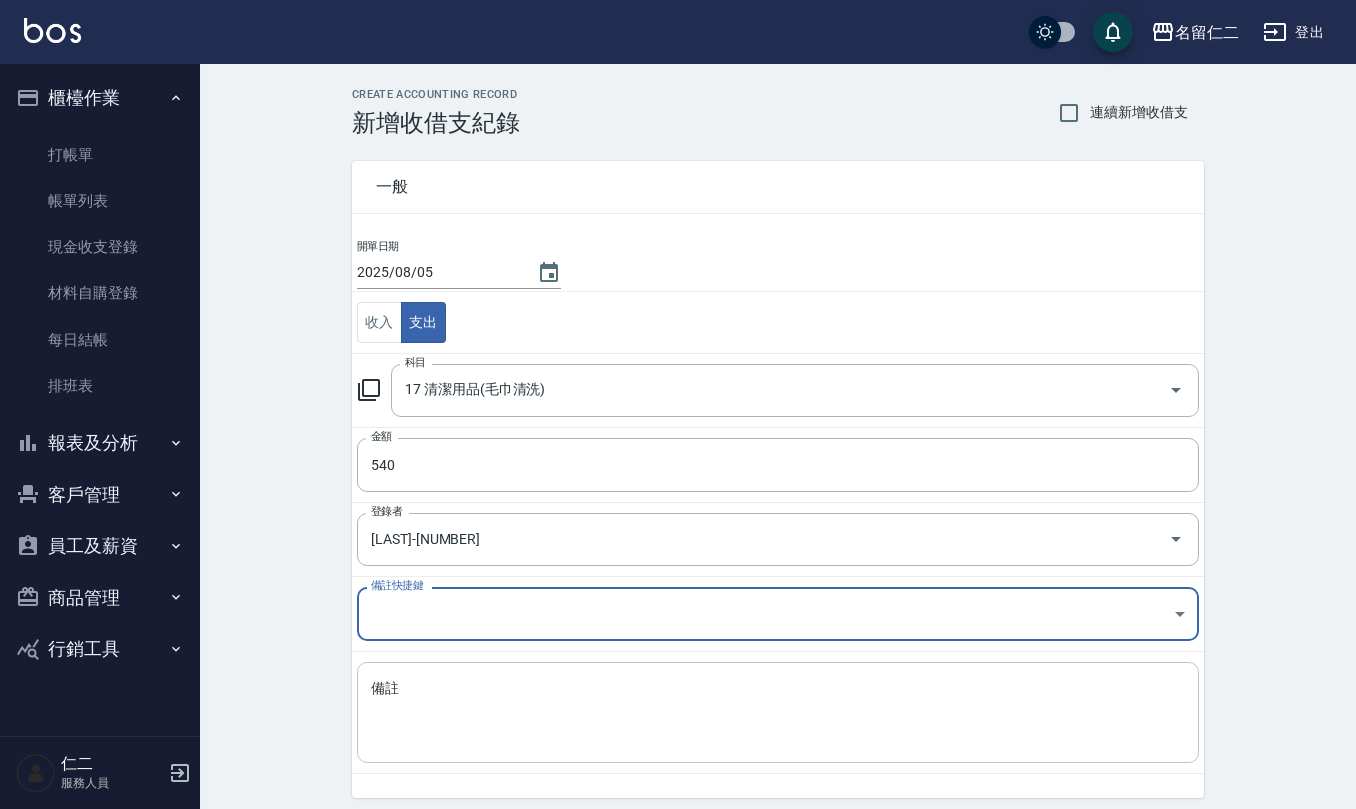 click on "備註" at bounding box center (778, 713) 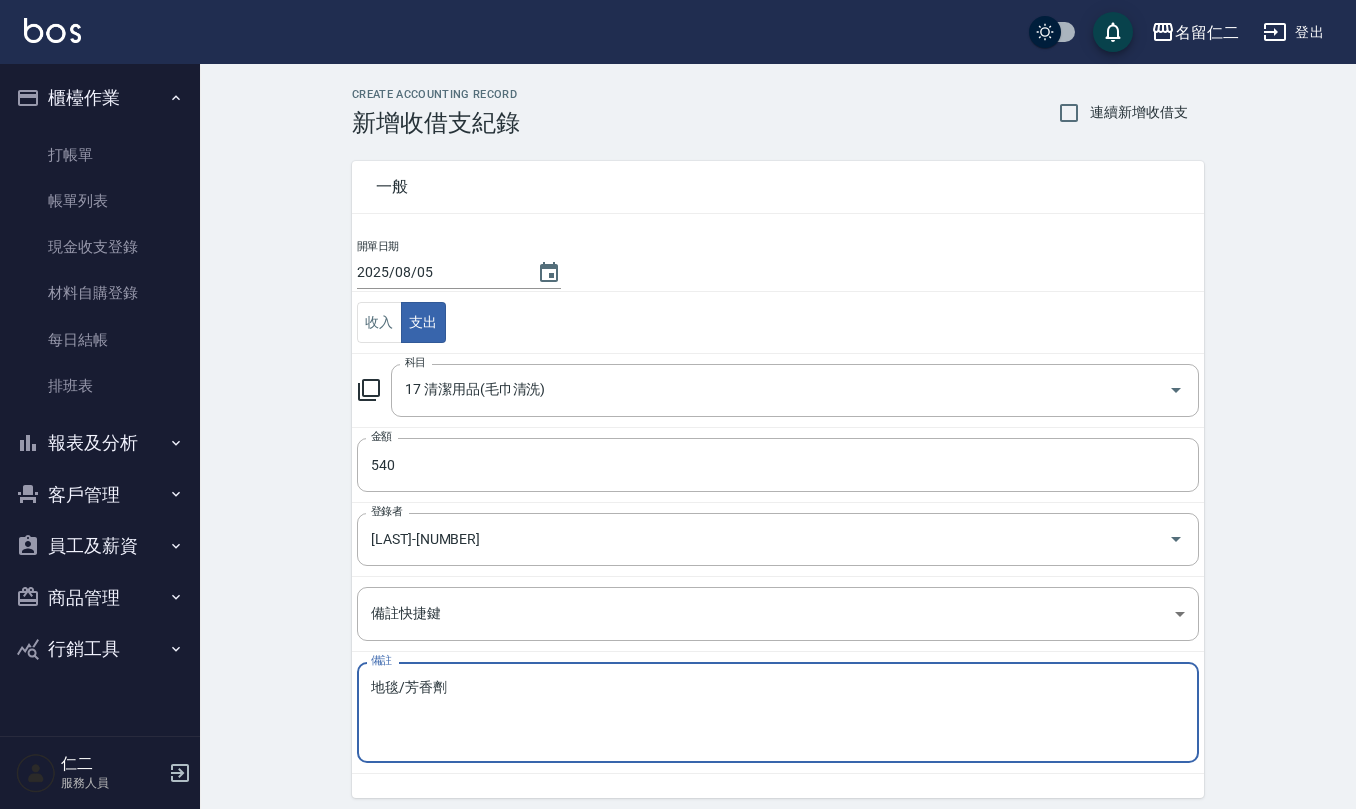 scroll, scrollTop: 76, scrollLeft: 0, axis: vertical 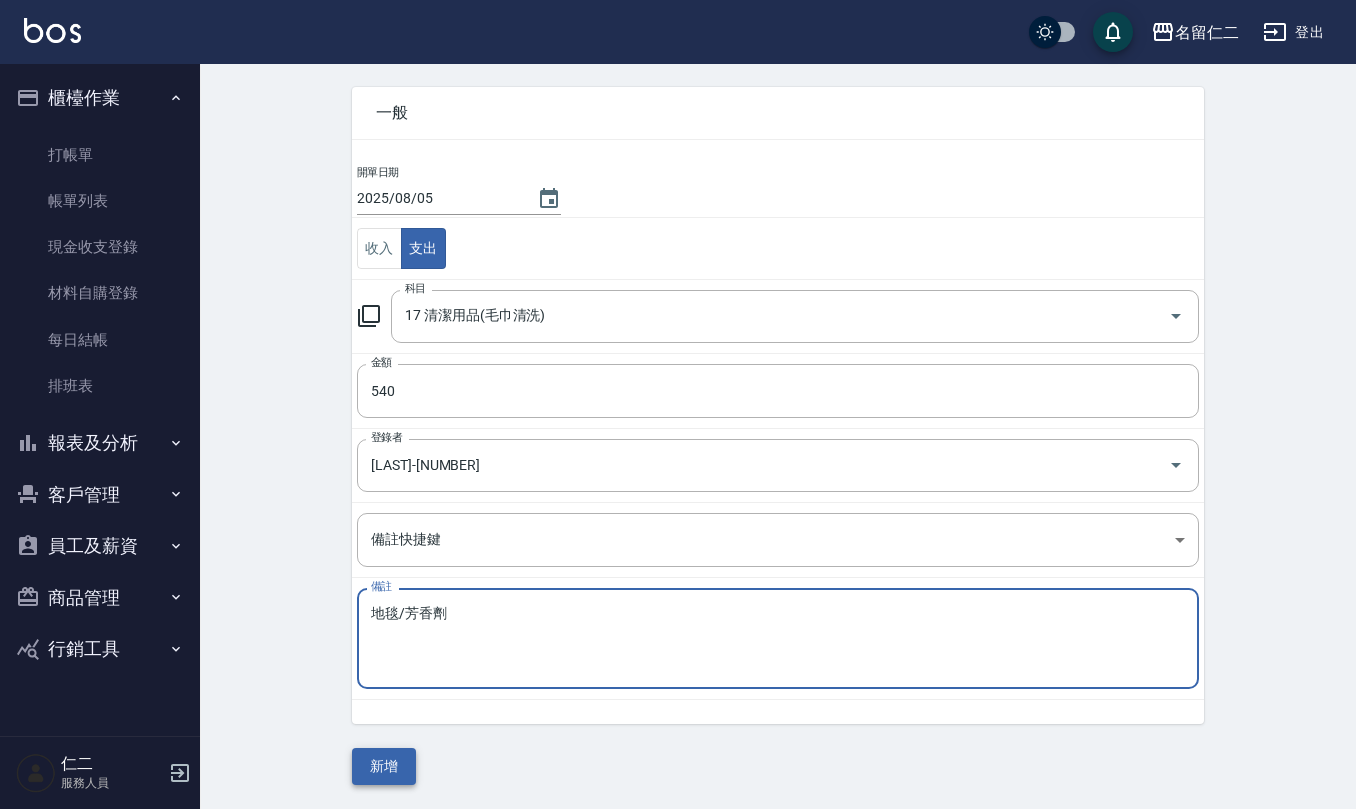 type on "地毯/芳香劑" 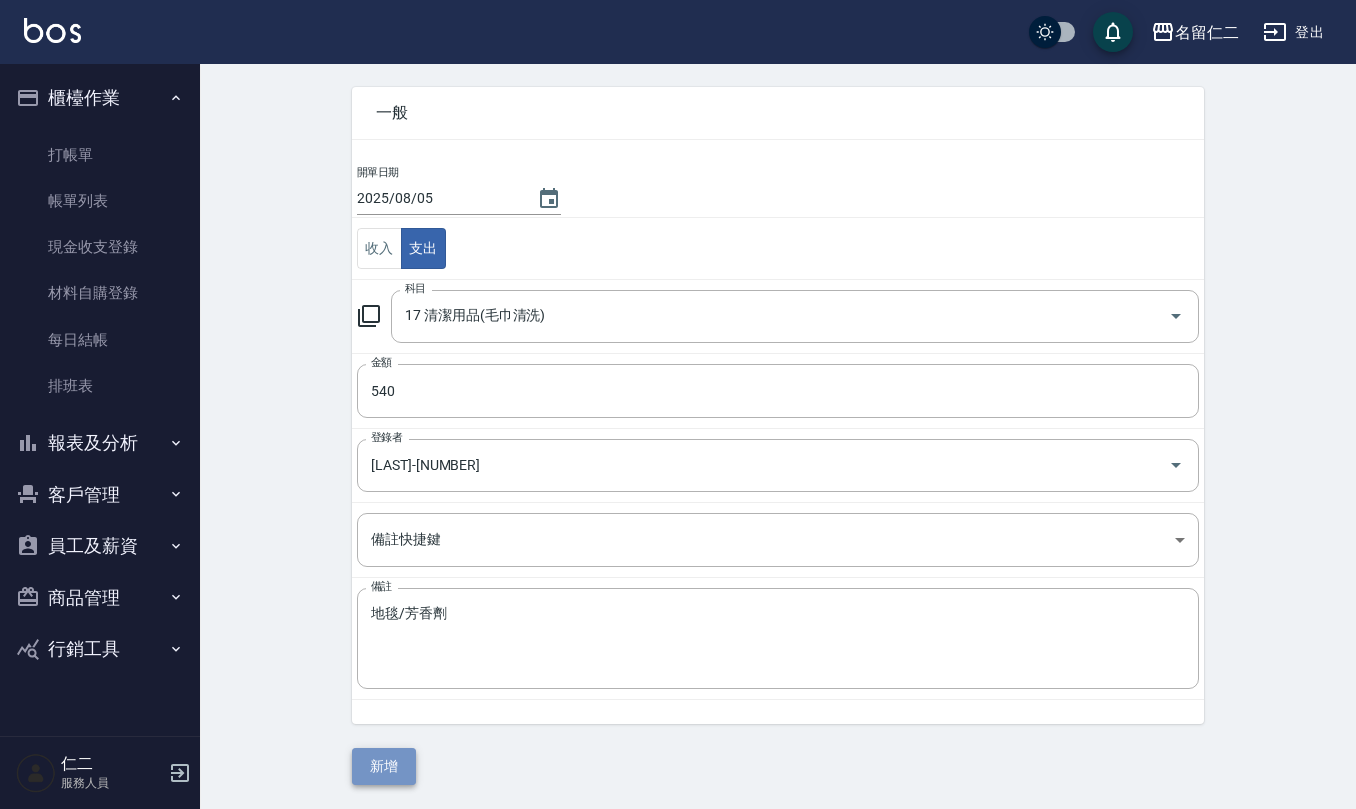 click on "新增" at bounding box center [384, 766] 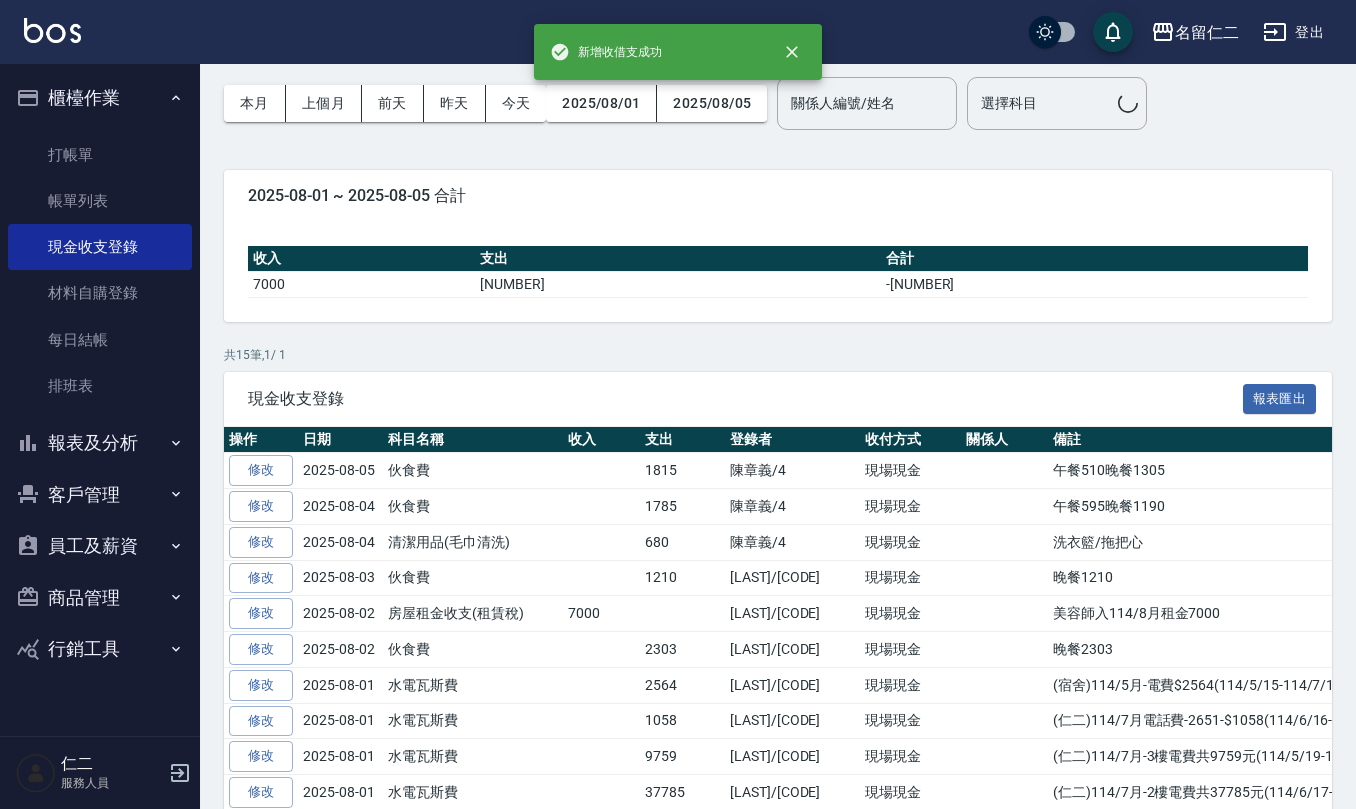 scroll, scrollTop: 0, scrollLeft: 0, axis: both 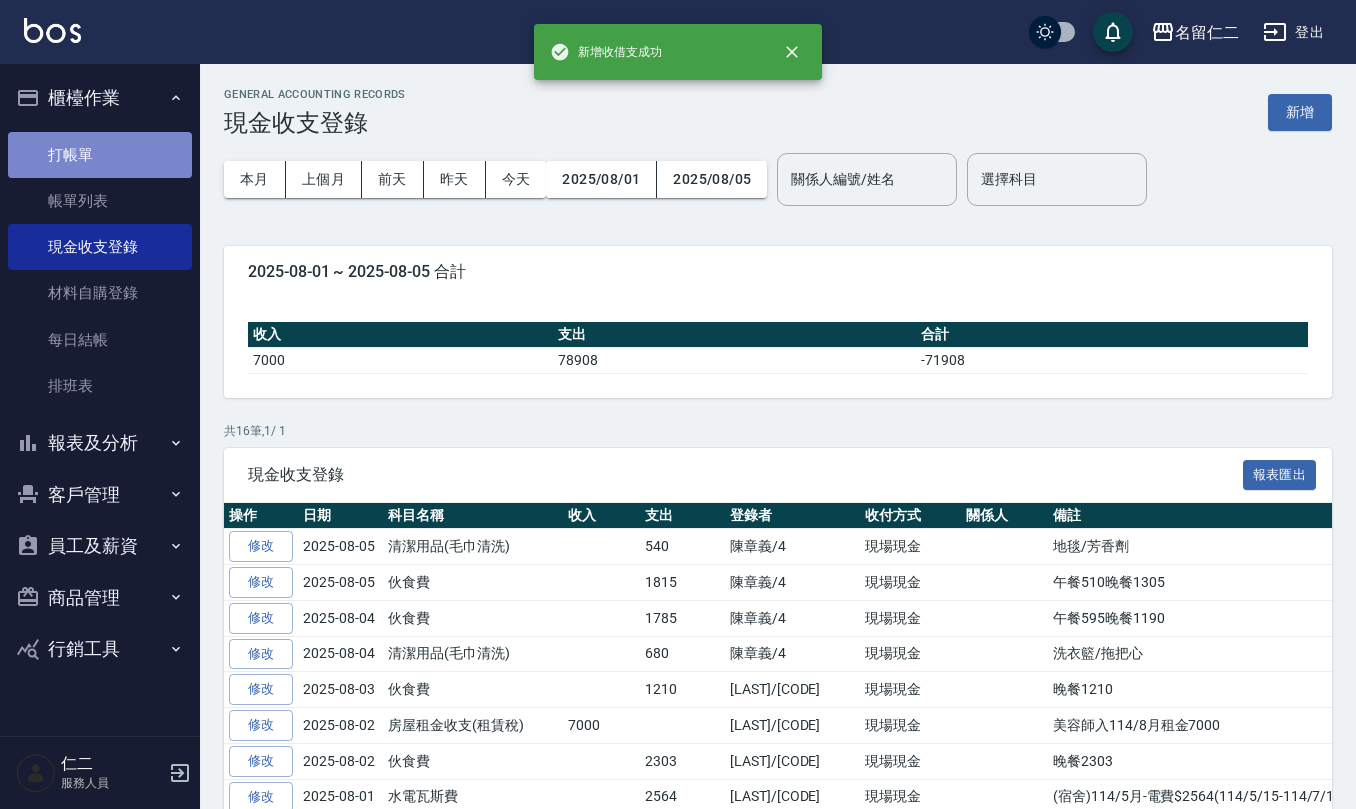 click on "打帳單" at bounding box center [100, 155] 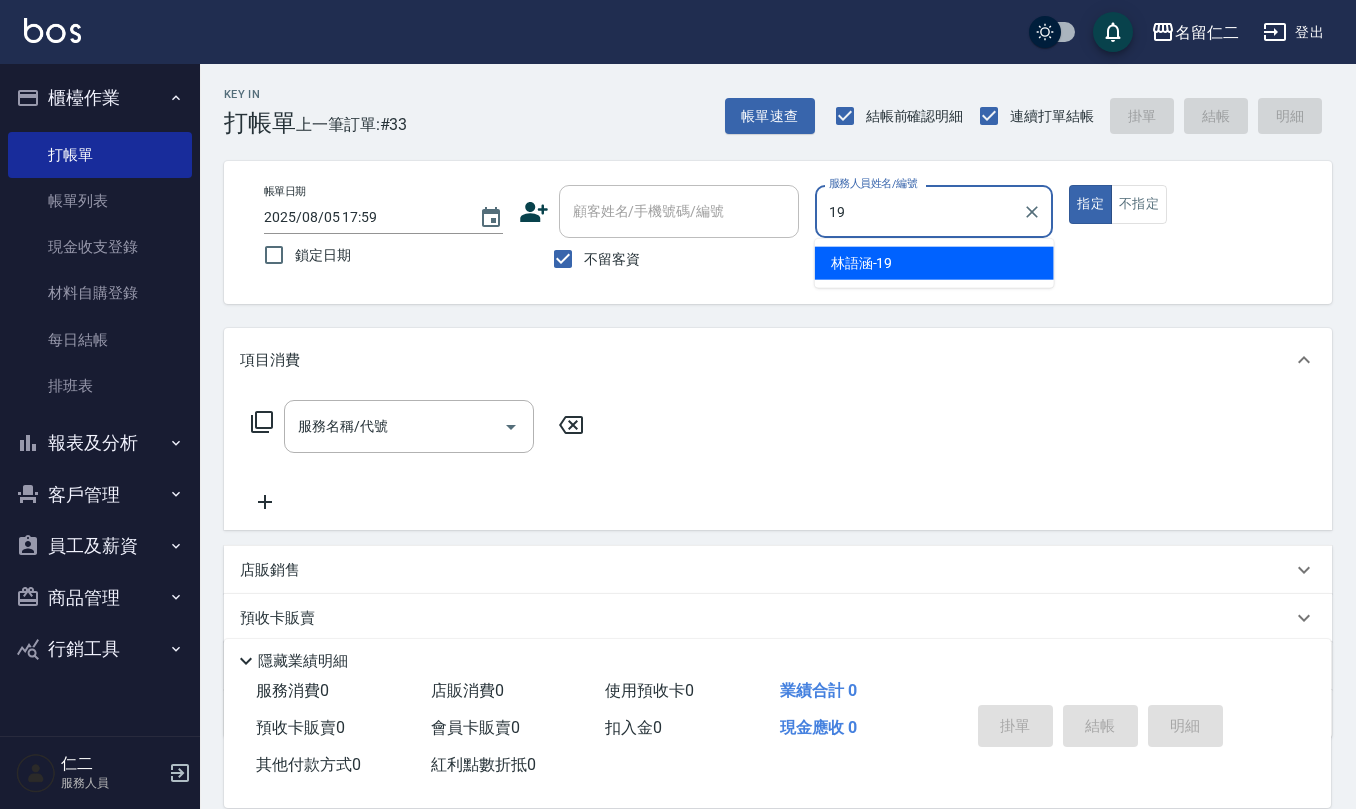 type on "林語涵-19" 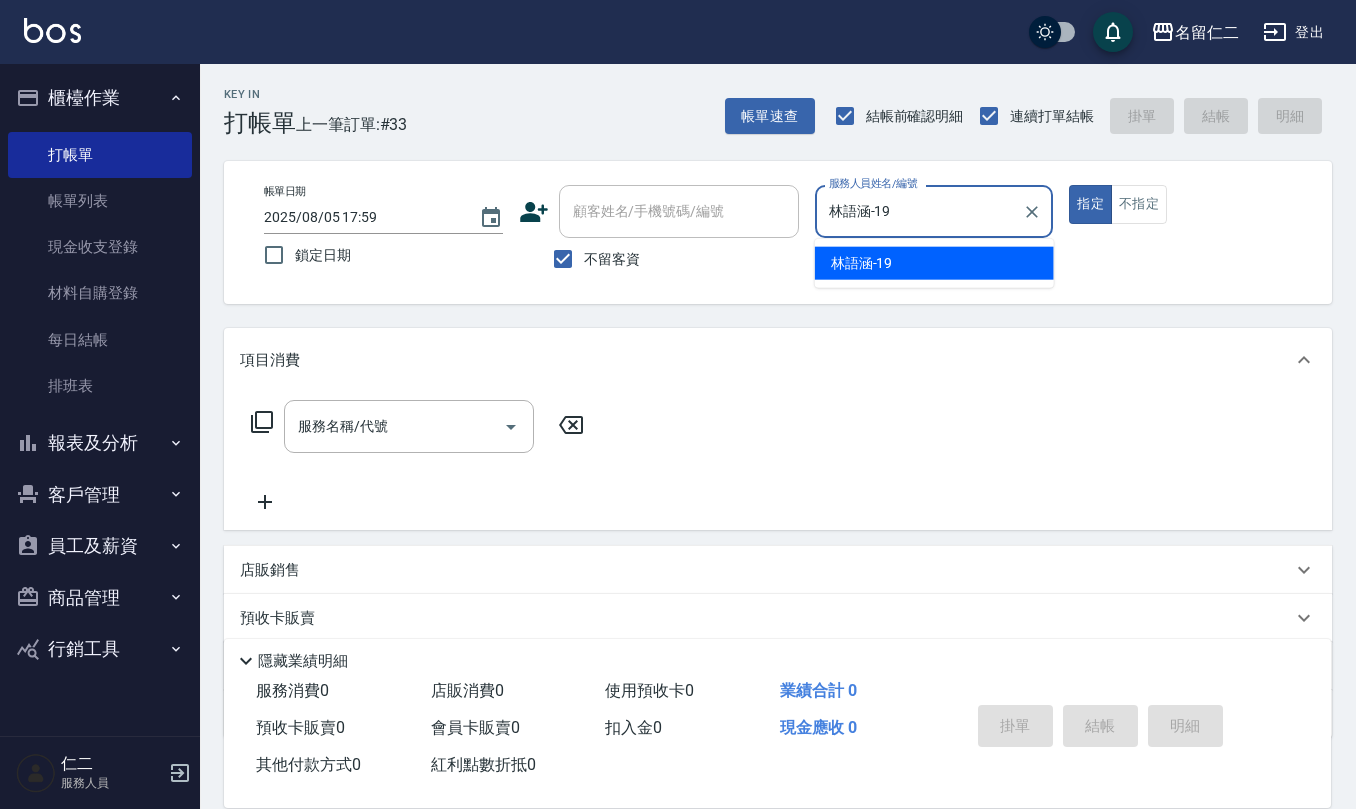 type on "true" 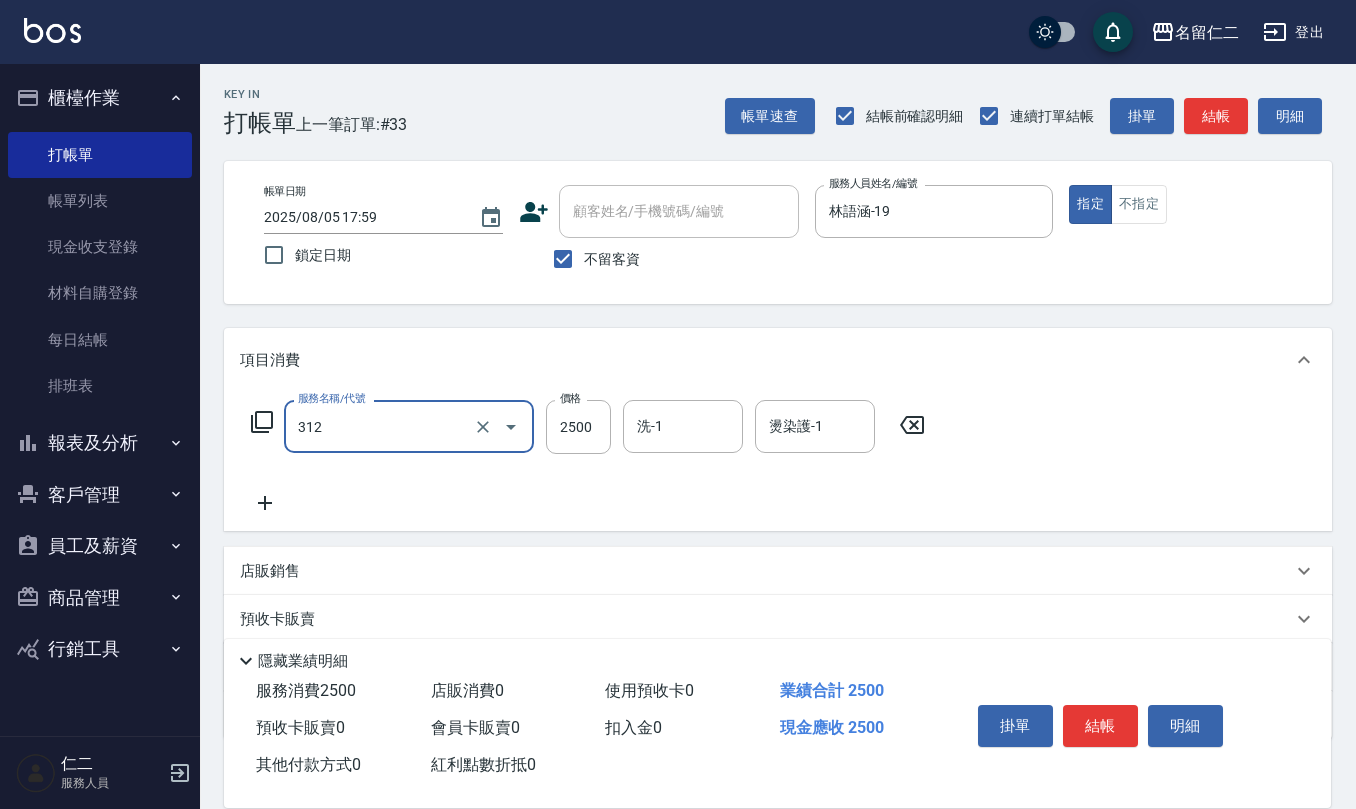 type on "有氧水離子燙2500(312)" 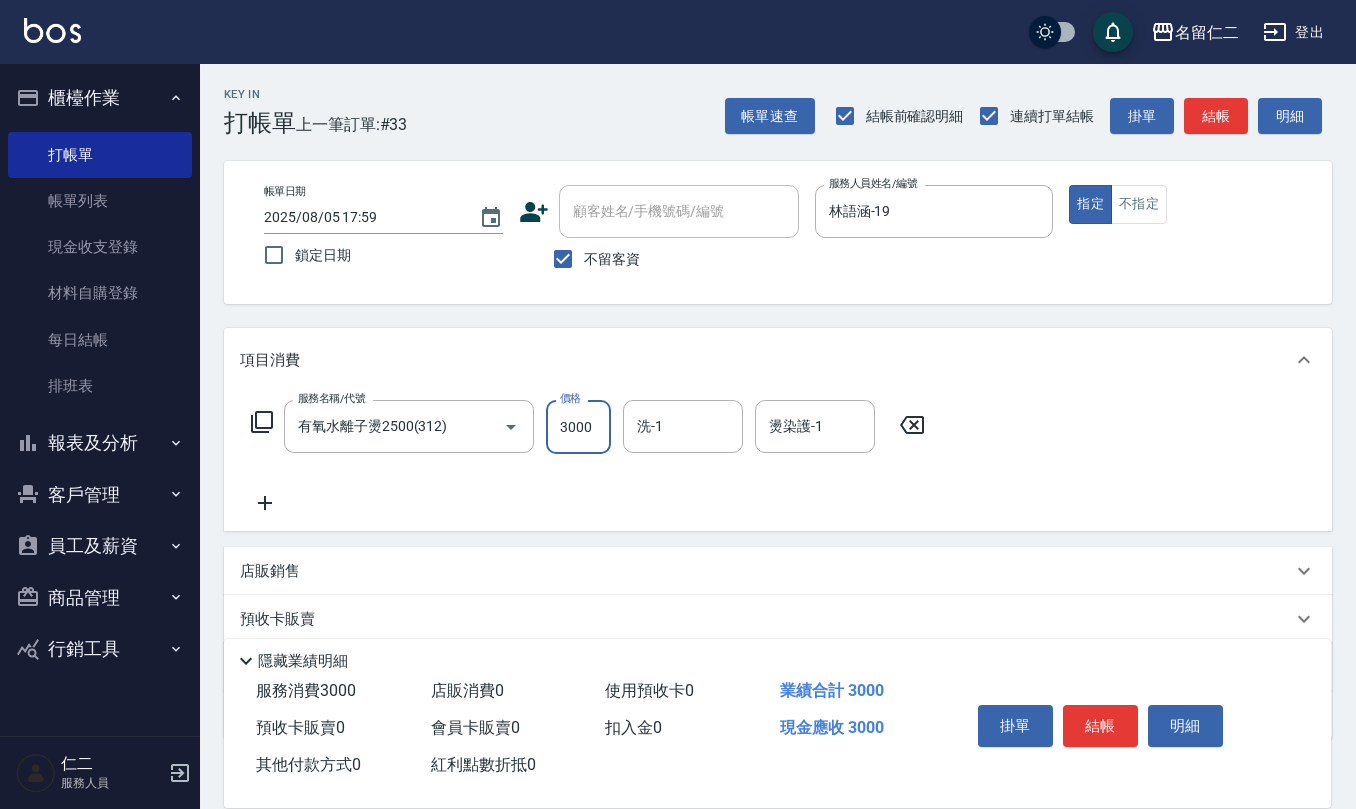 type on "3000" 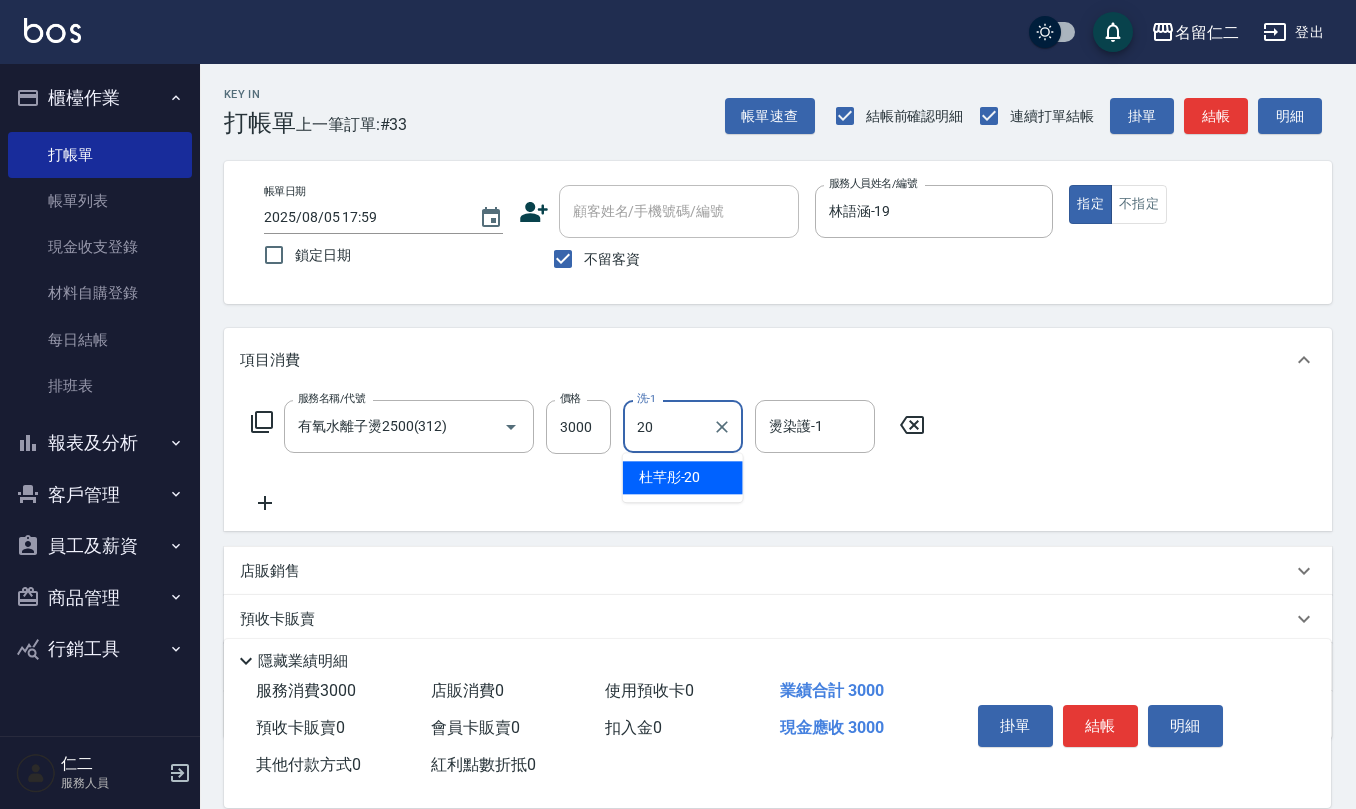 type on "杜芊彤-20" 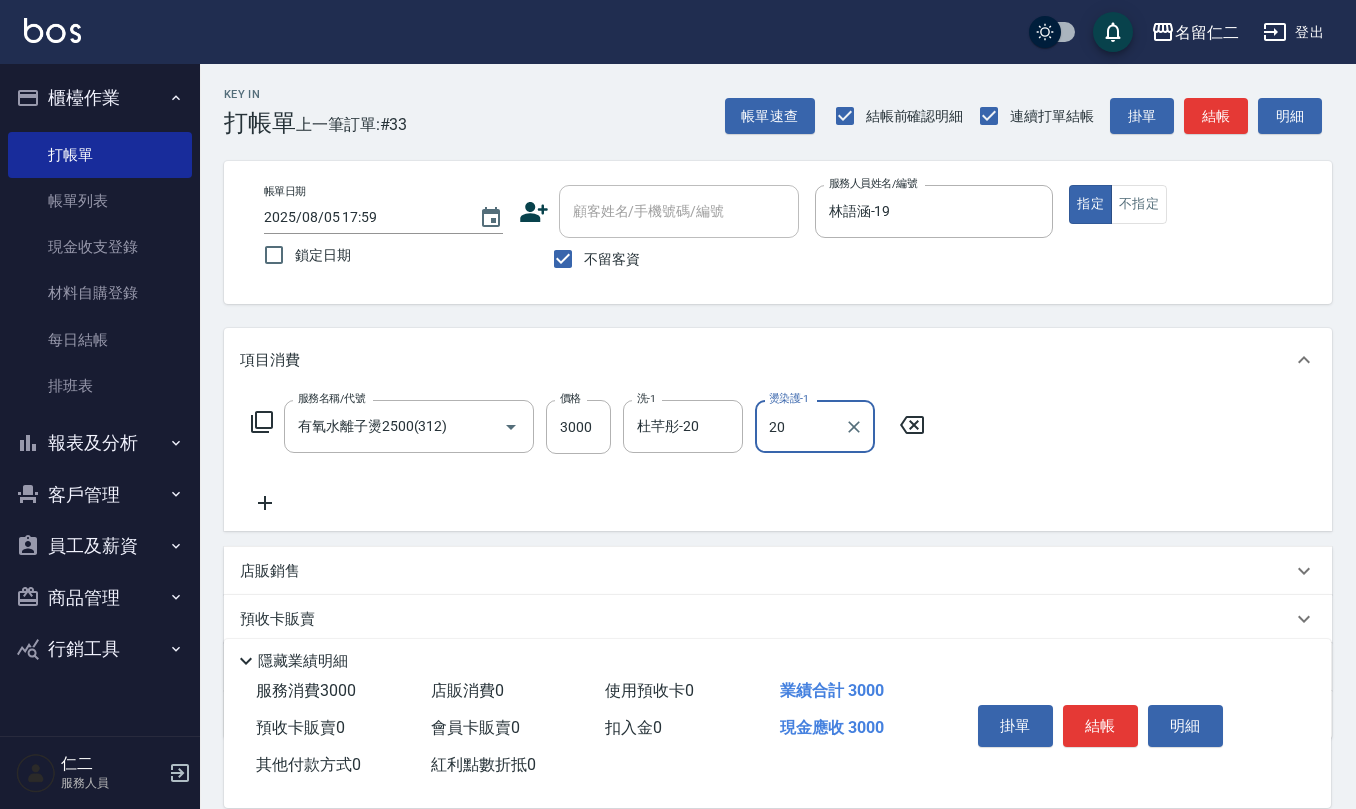 type on "杜芊彤-20" 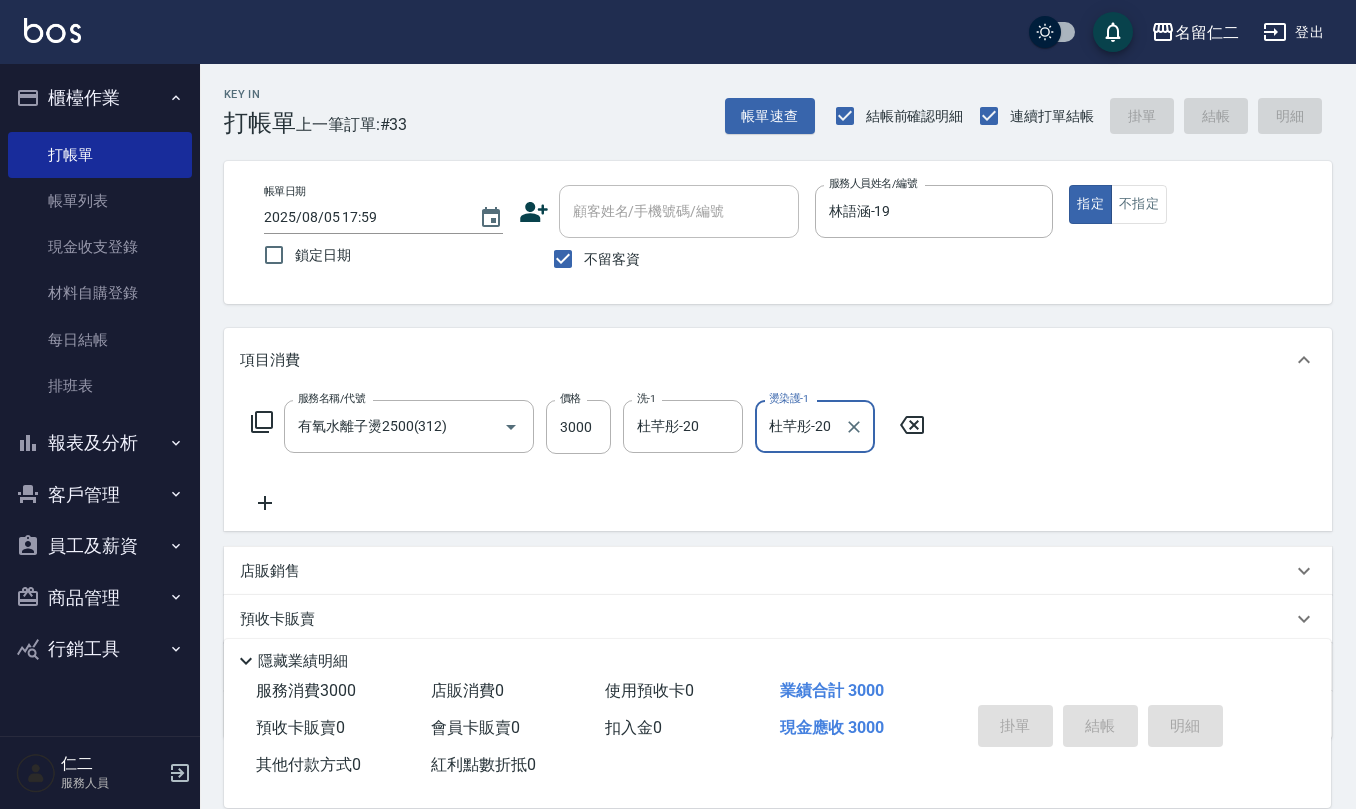 type 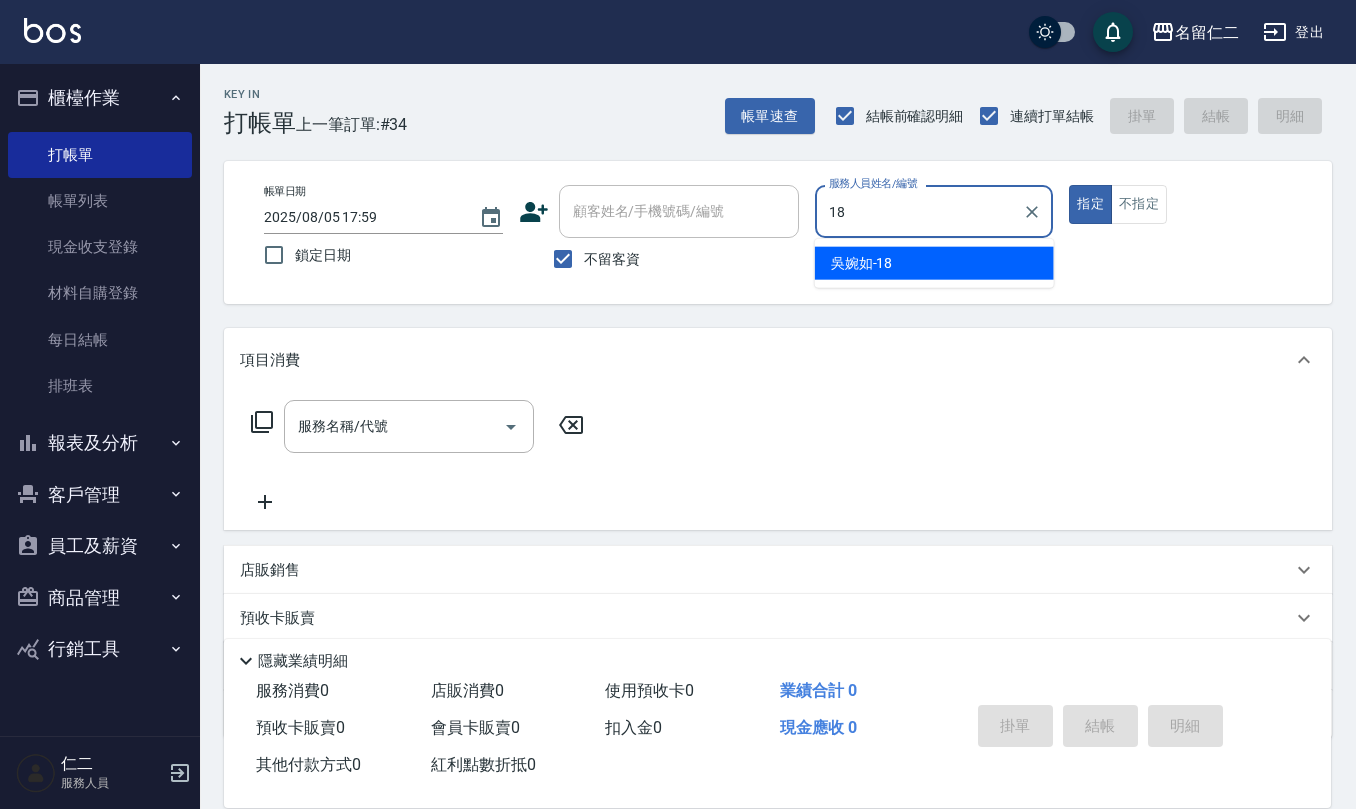 type on "吳婉如-18" 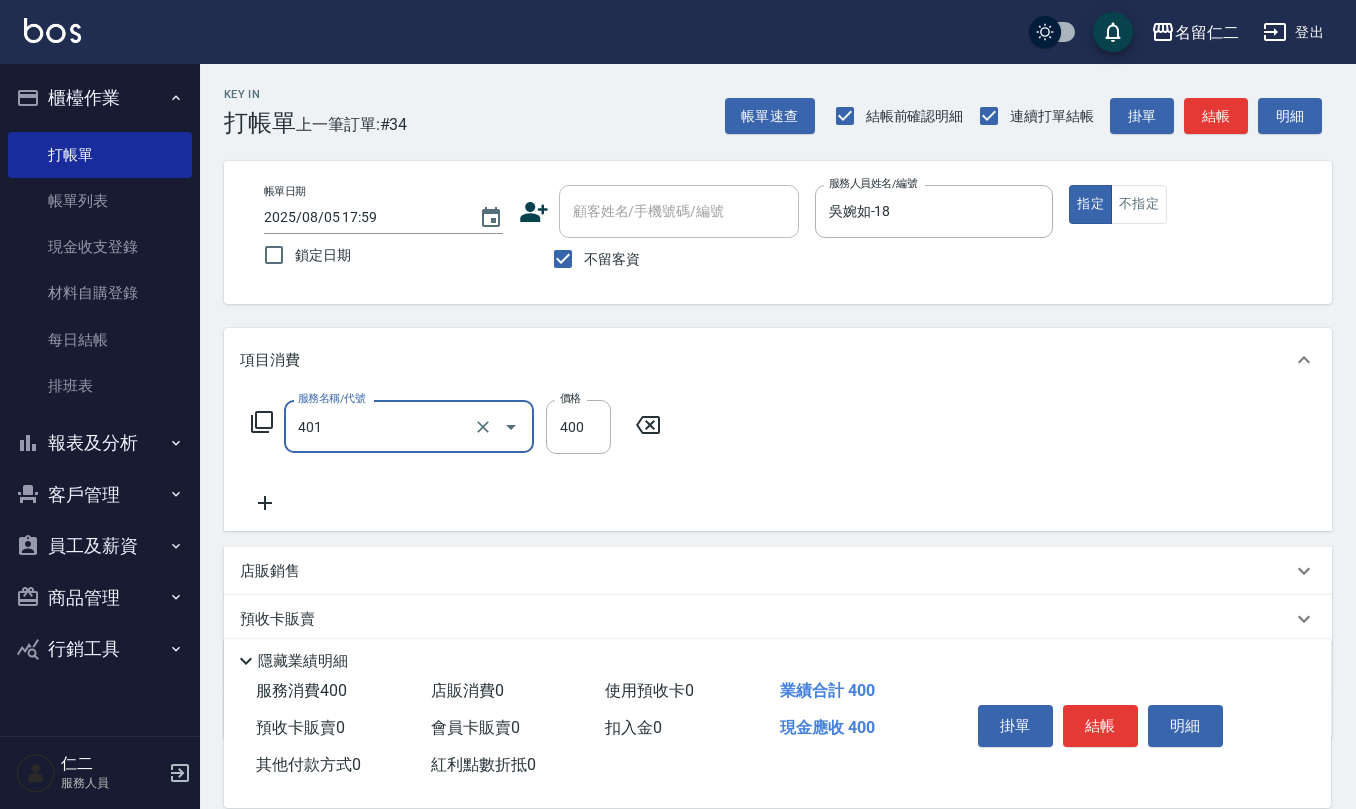 type on "剪髮(401)" 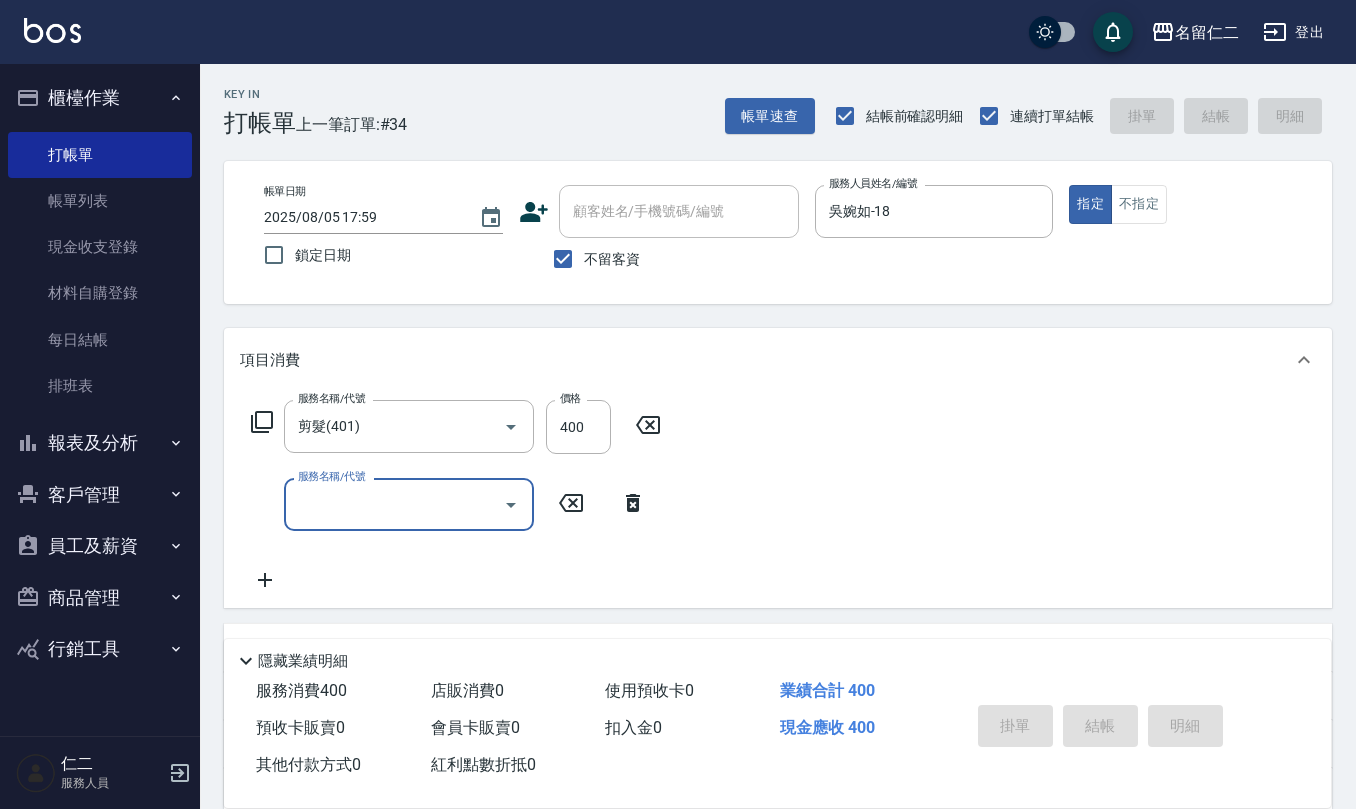 type on "2025/08/05 18:00" 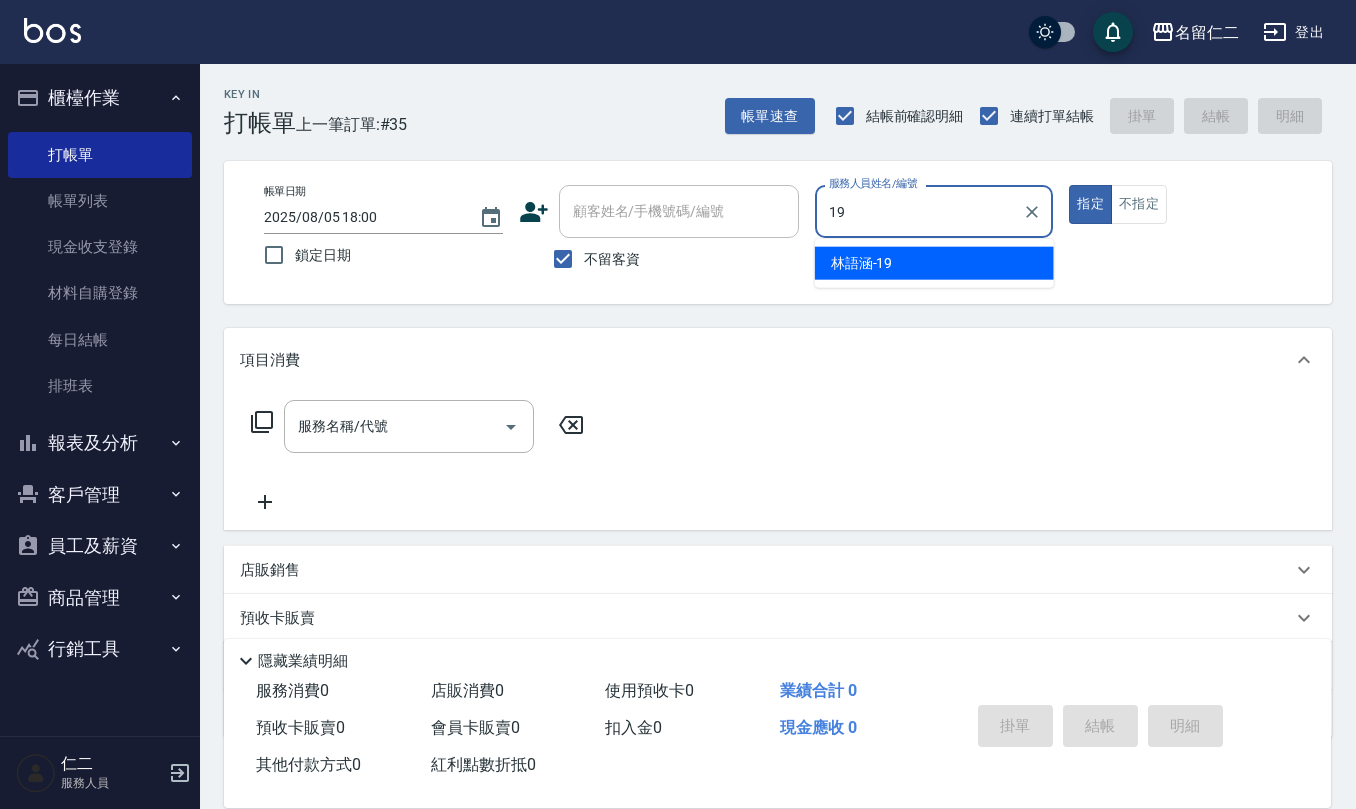type on "林語涵-19" 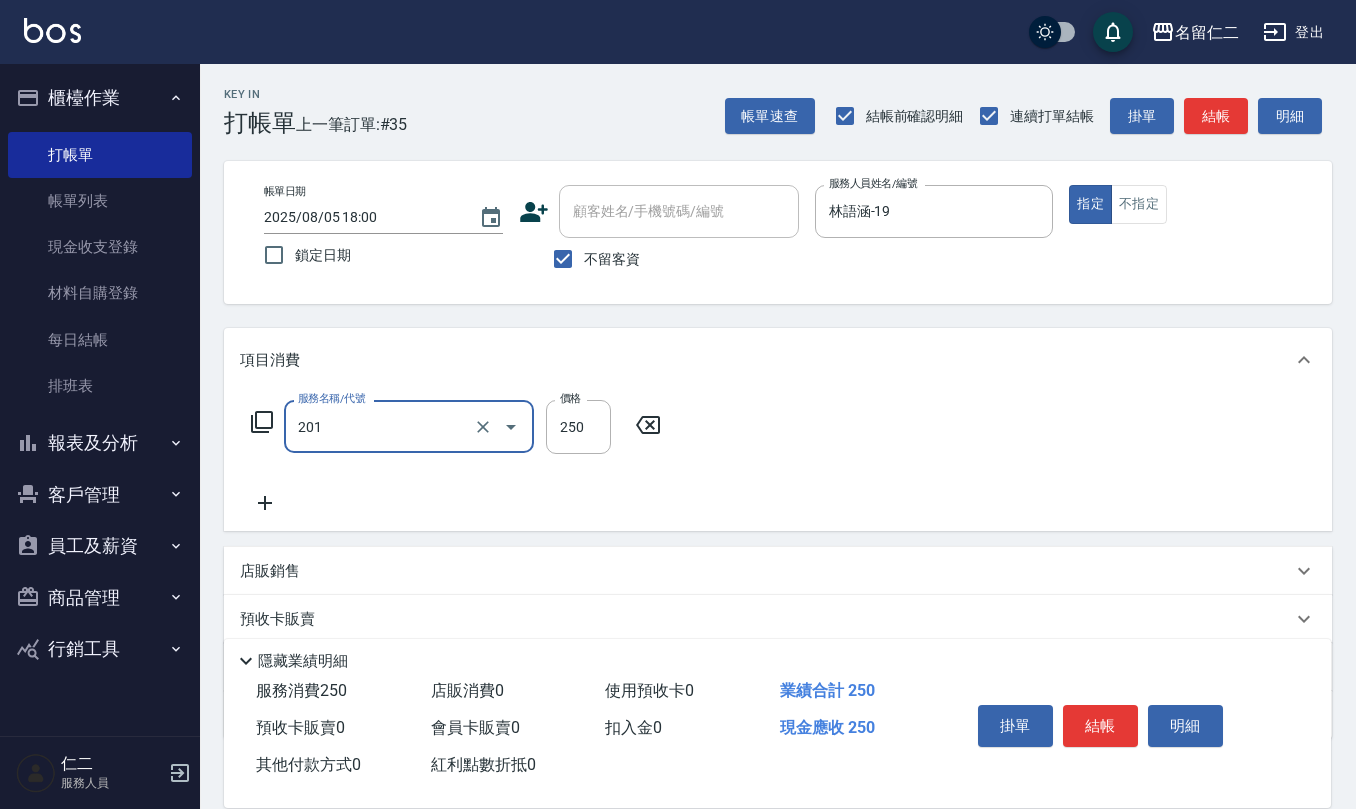 type on "洗髮(201)" 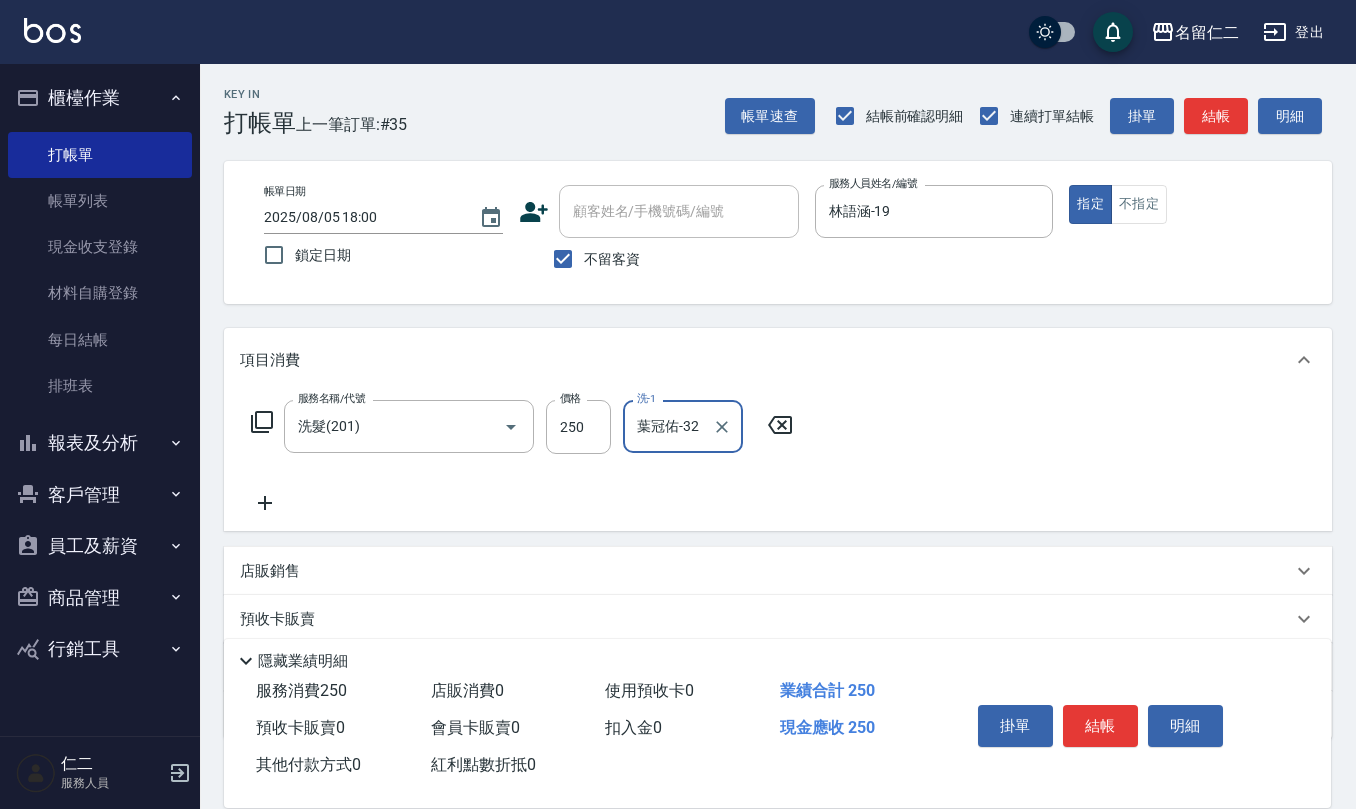 type on "葉冠佑-32" 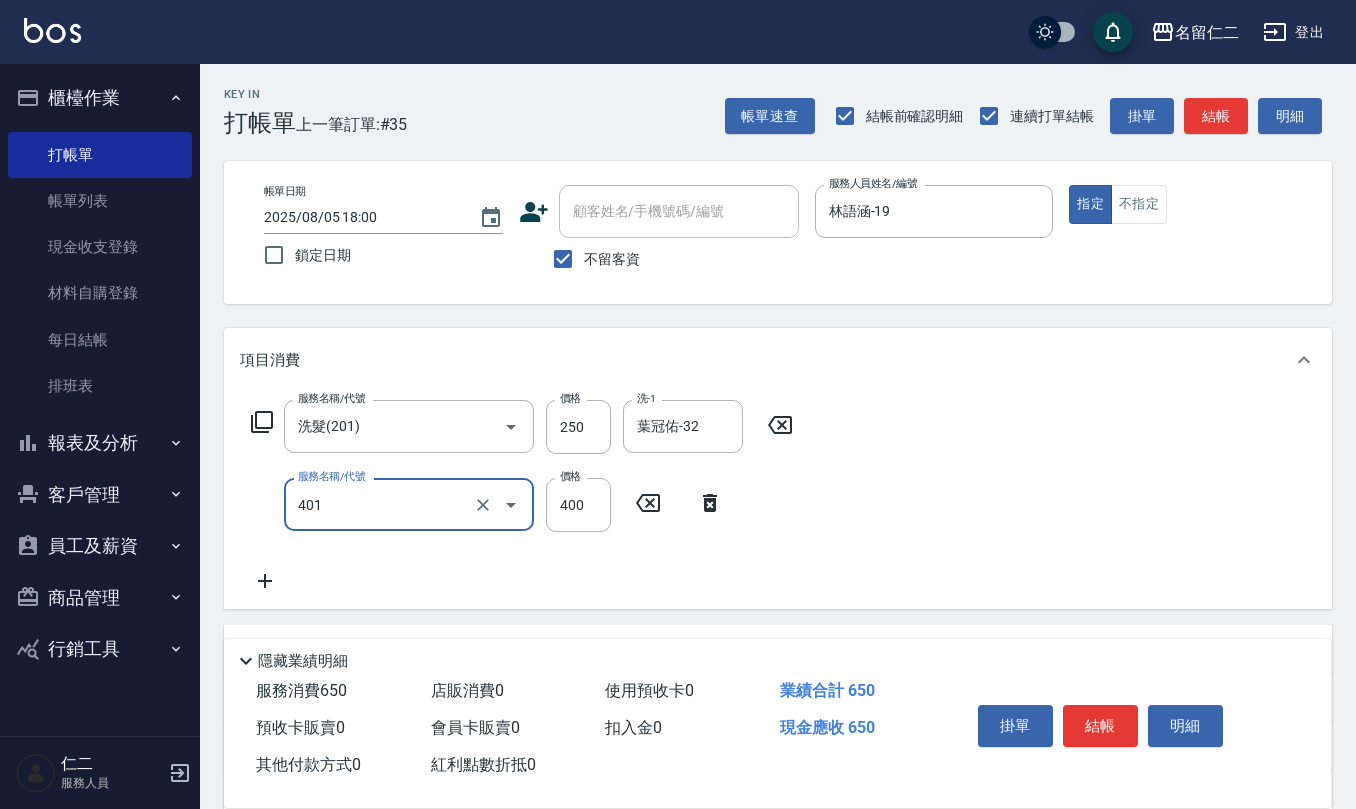 type on "剪髮(401)" 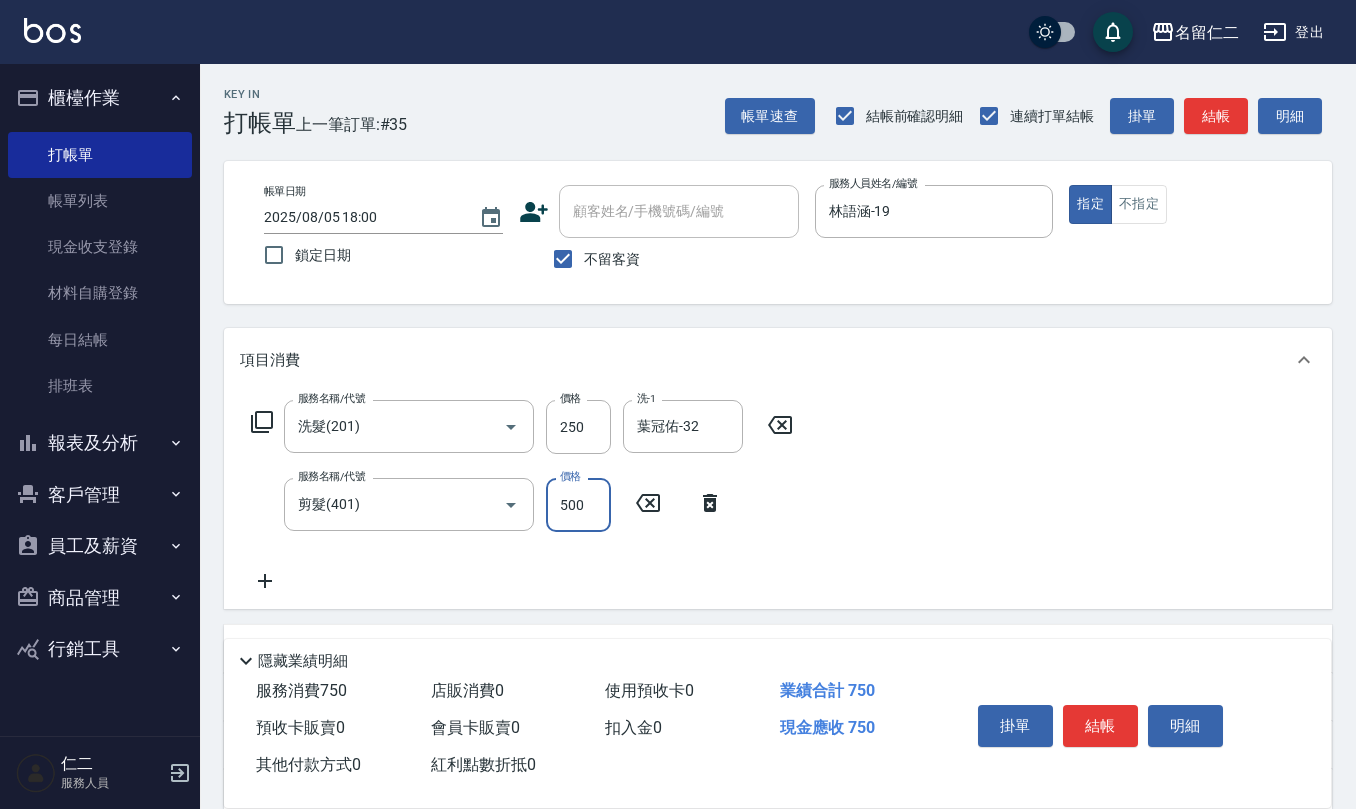 type on "500" 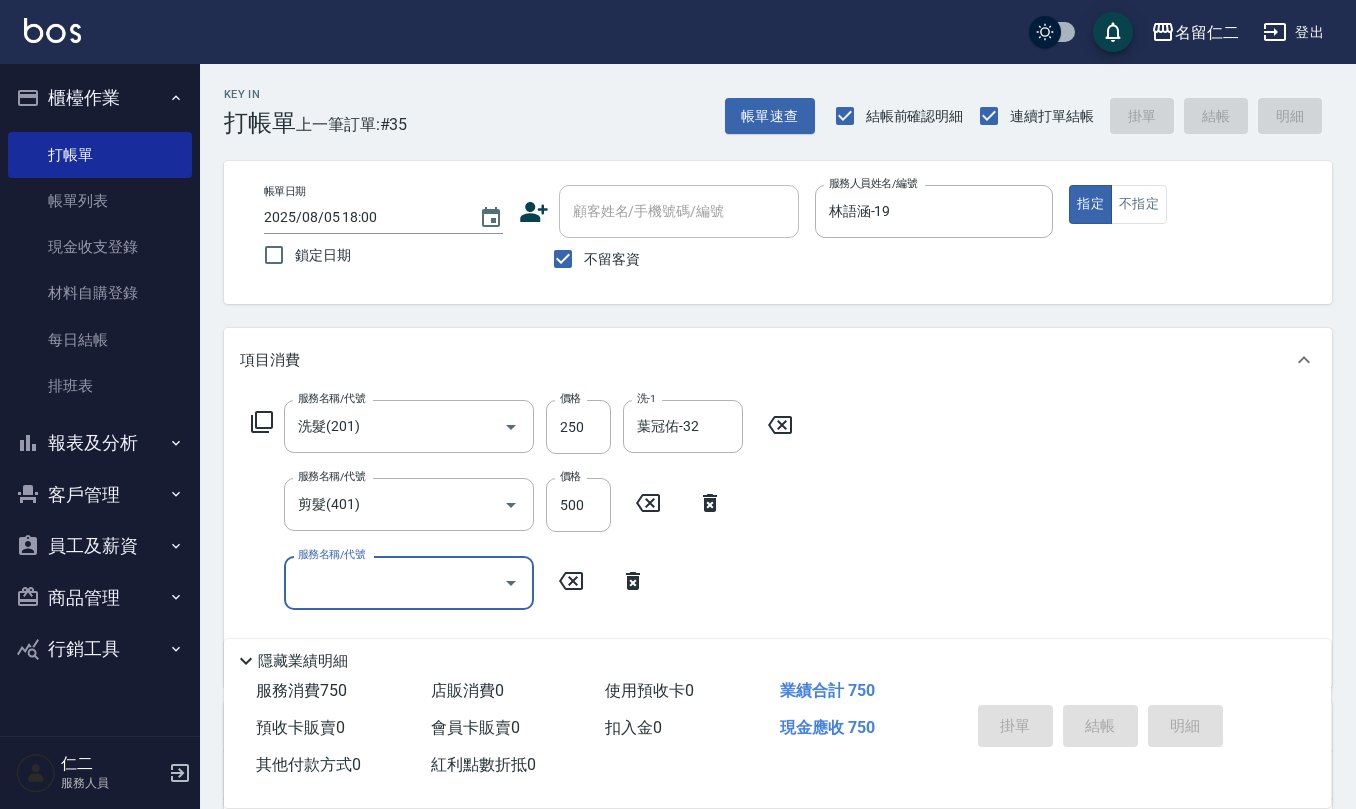 type on "2025/08/05 18:07" 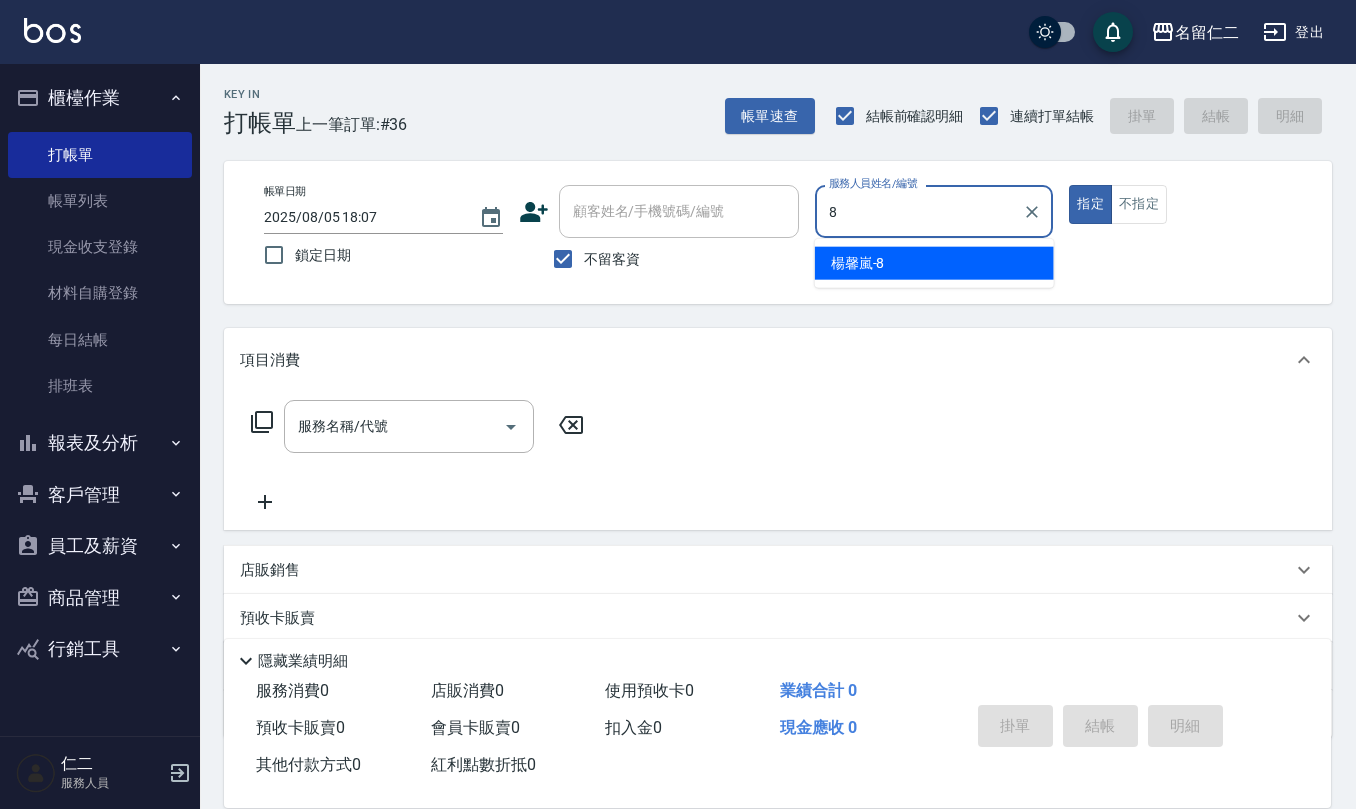 type on "楊馨嵐-8" 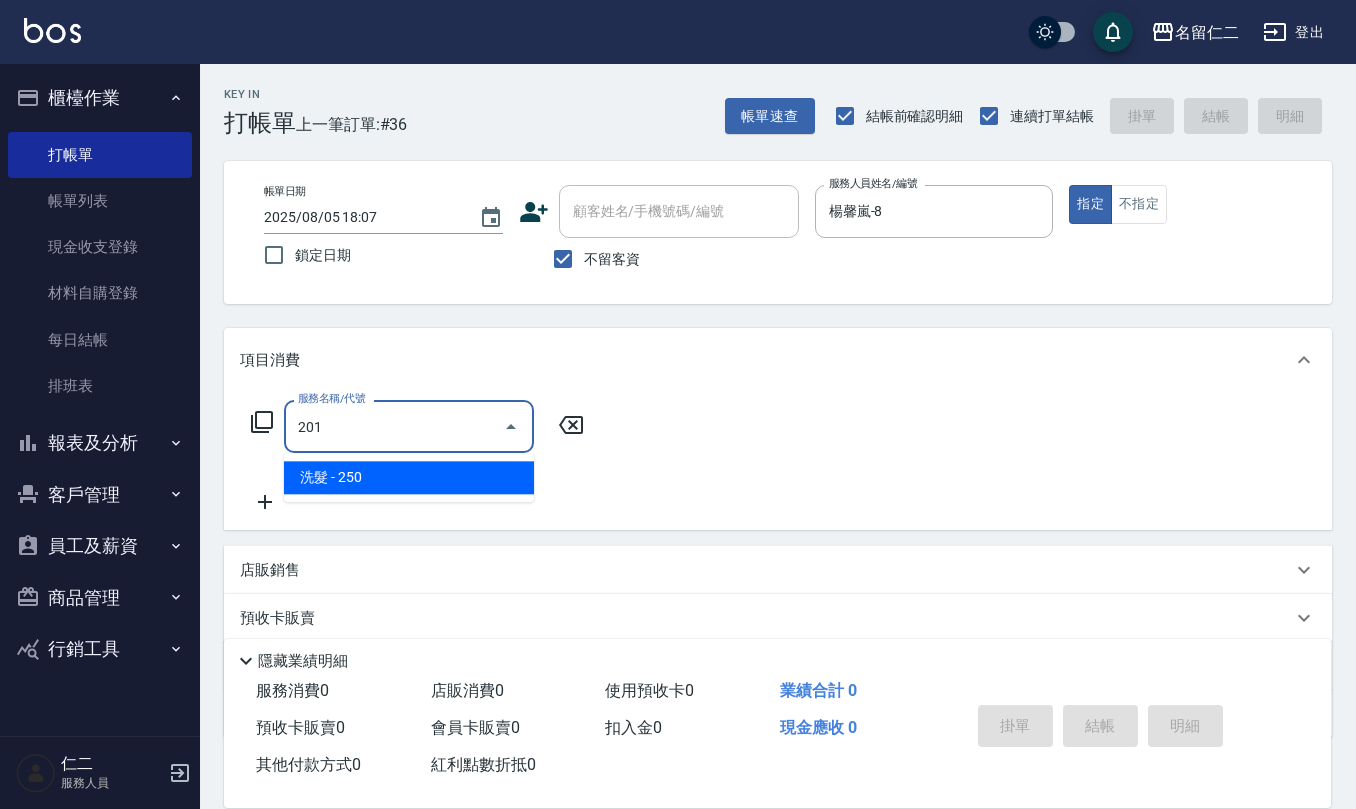 type on "洗髮(201)" 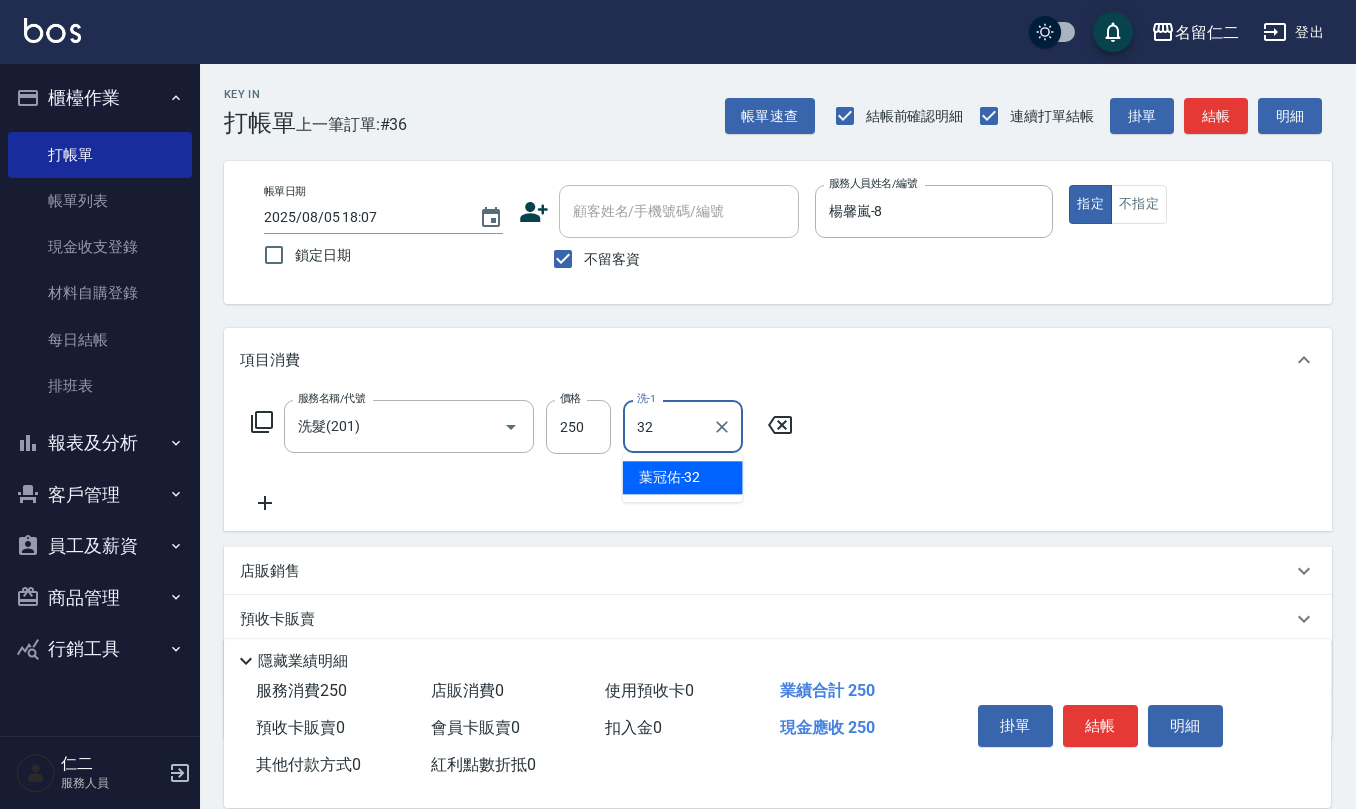 type on "葉冠佑-32" 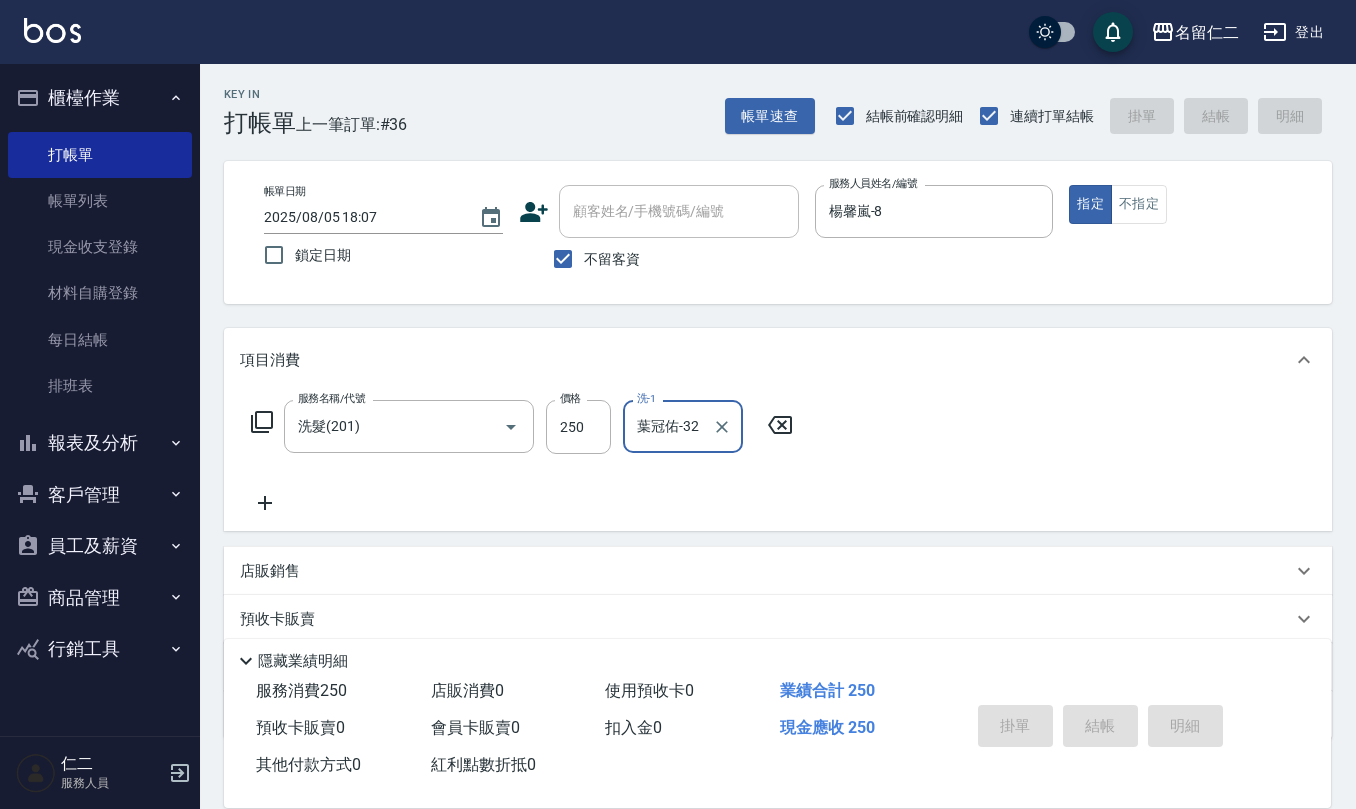 type on "2025/08/05 18:17" 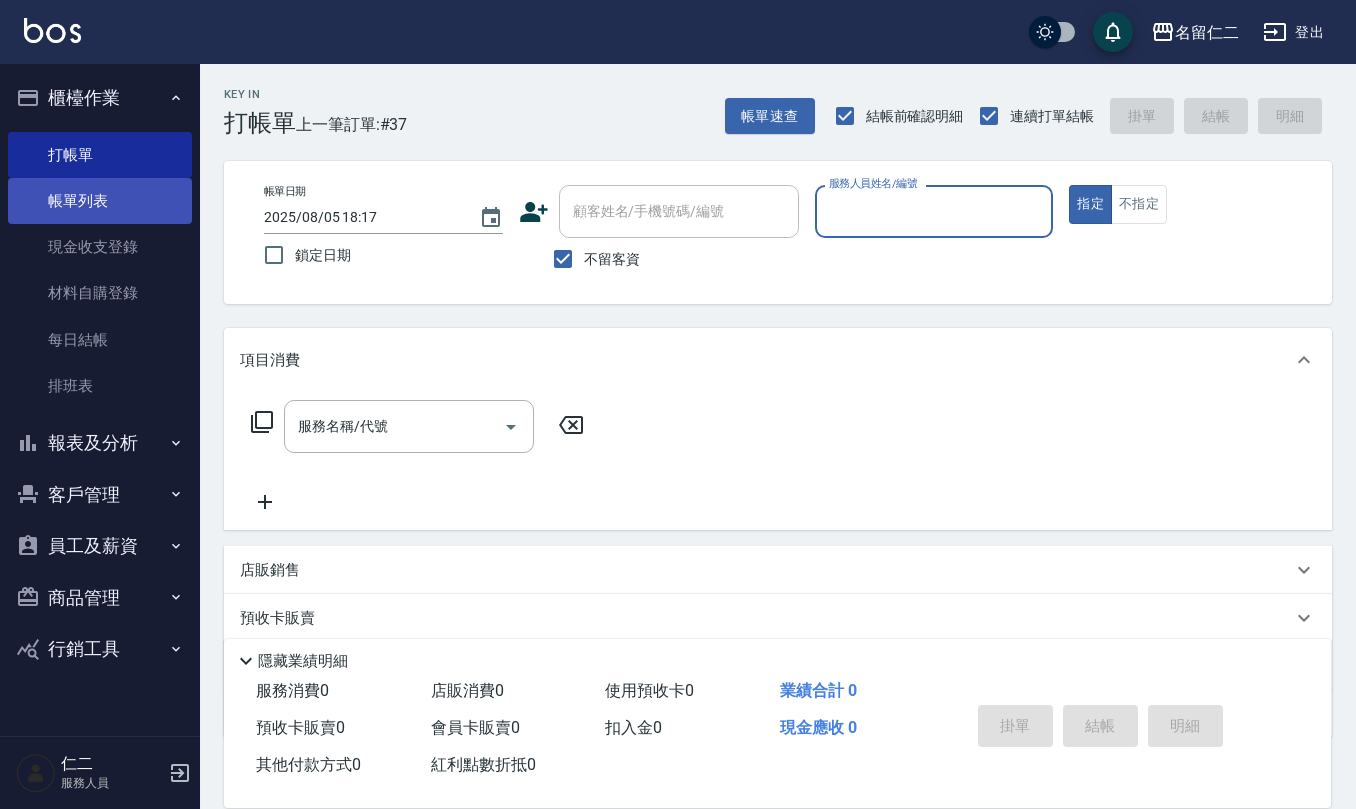 click on "帳單列表" at bounding box center [100, 201] 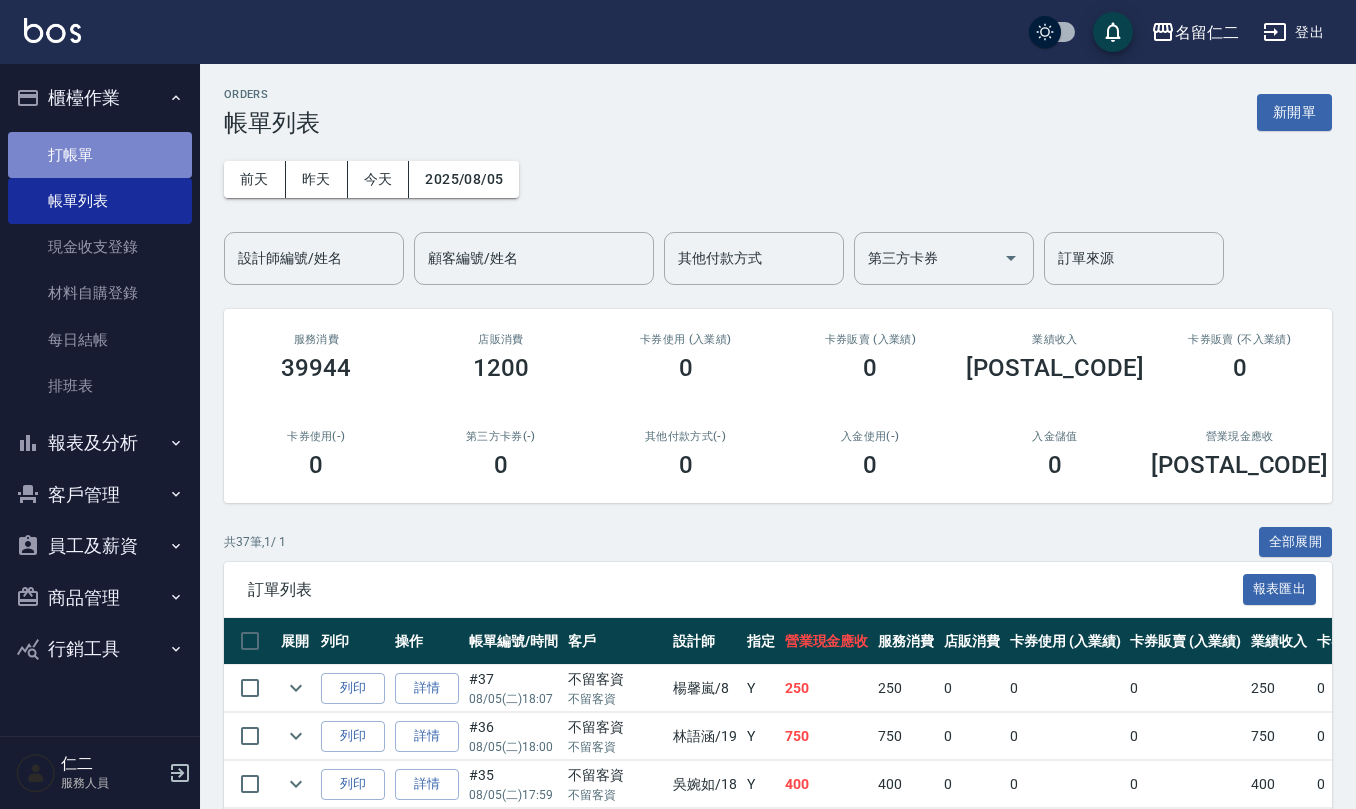 click on "打帳單" at bounding box center (100, 155) 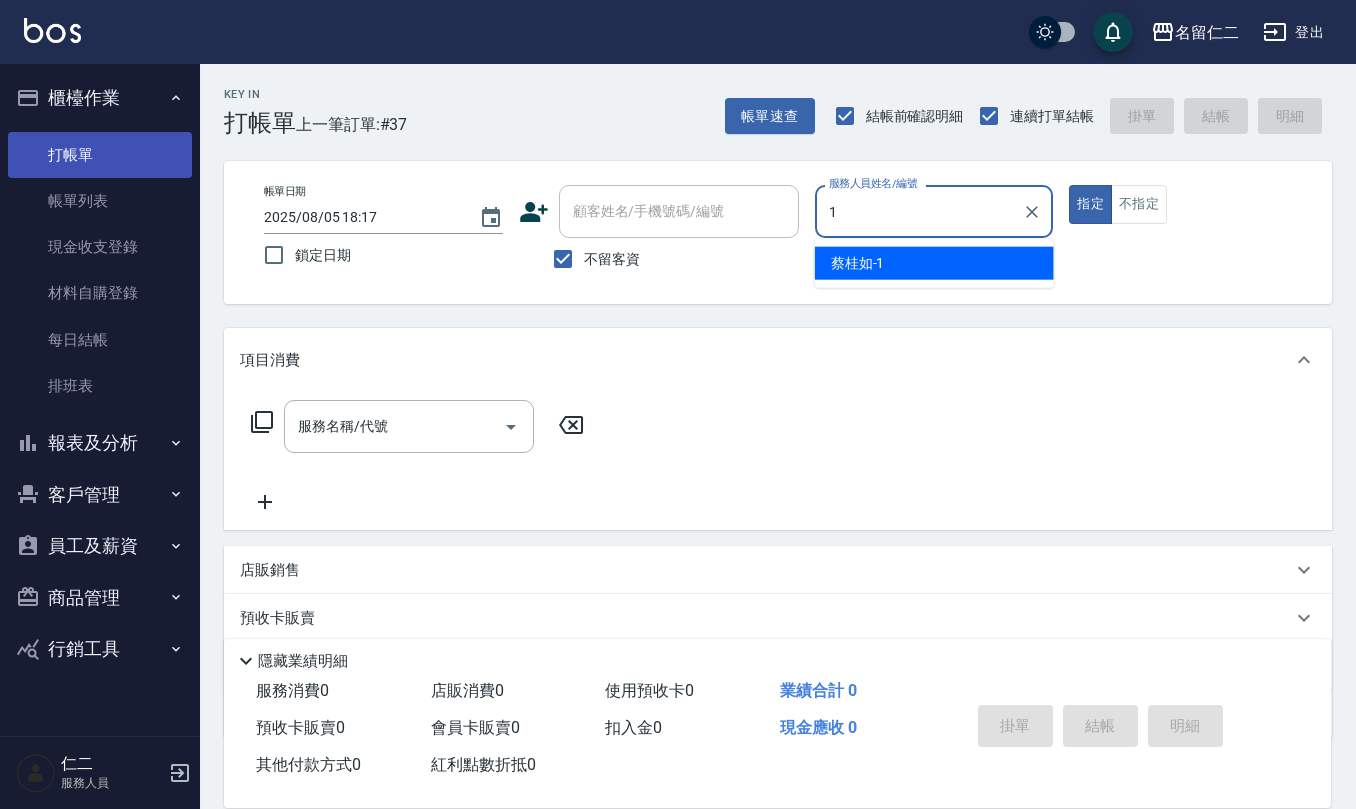 type on "蔡桂如-1" 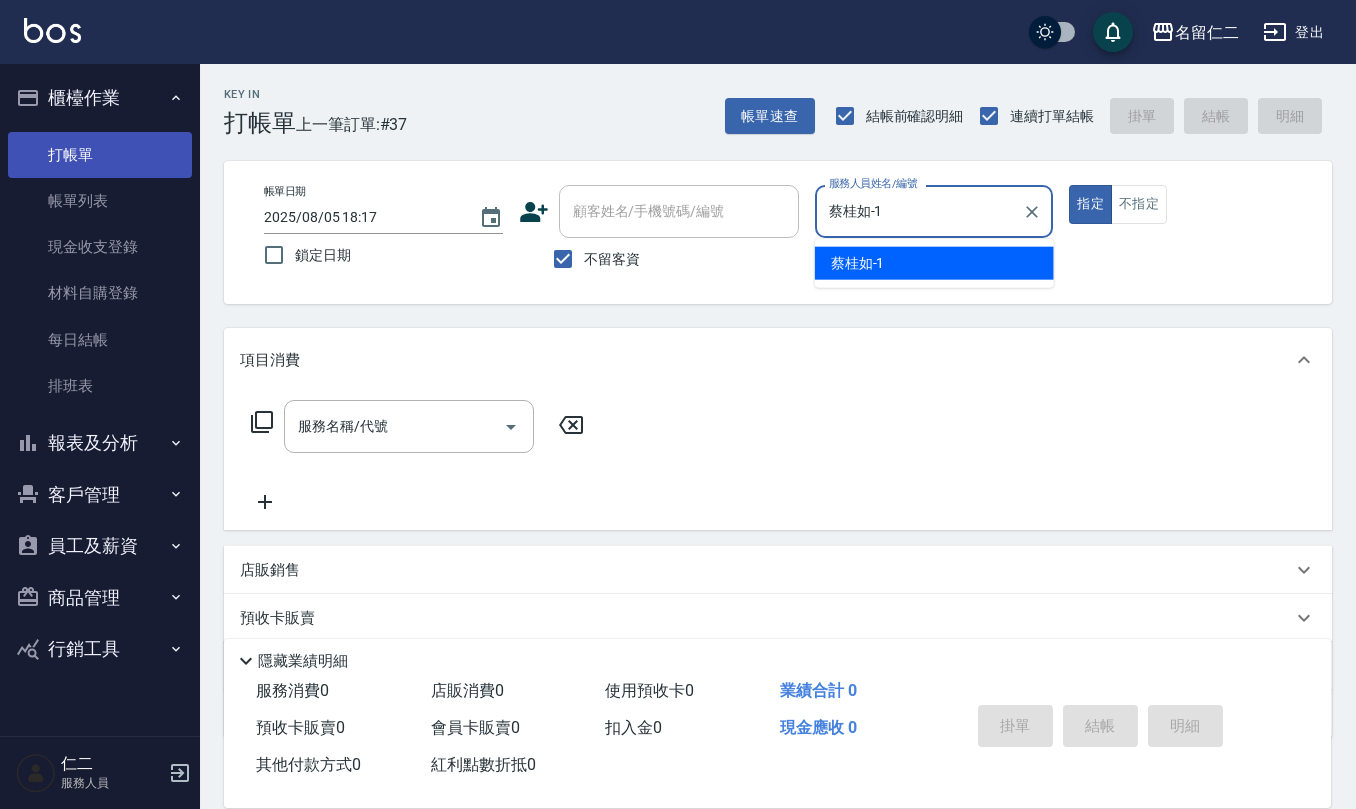 type on "true" 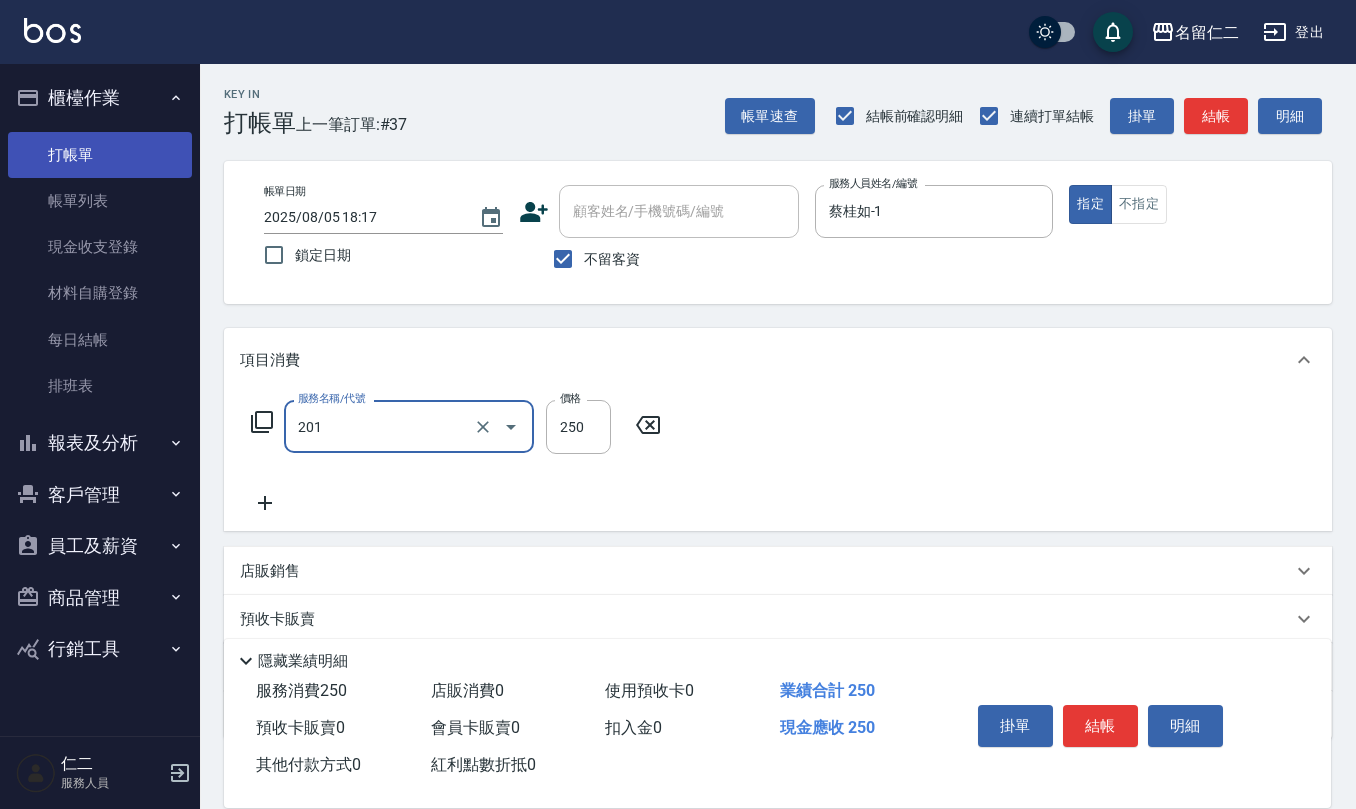 type on "洗髮(201)" 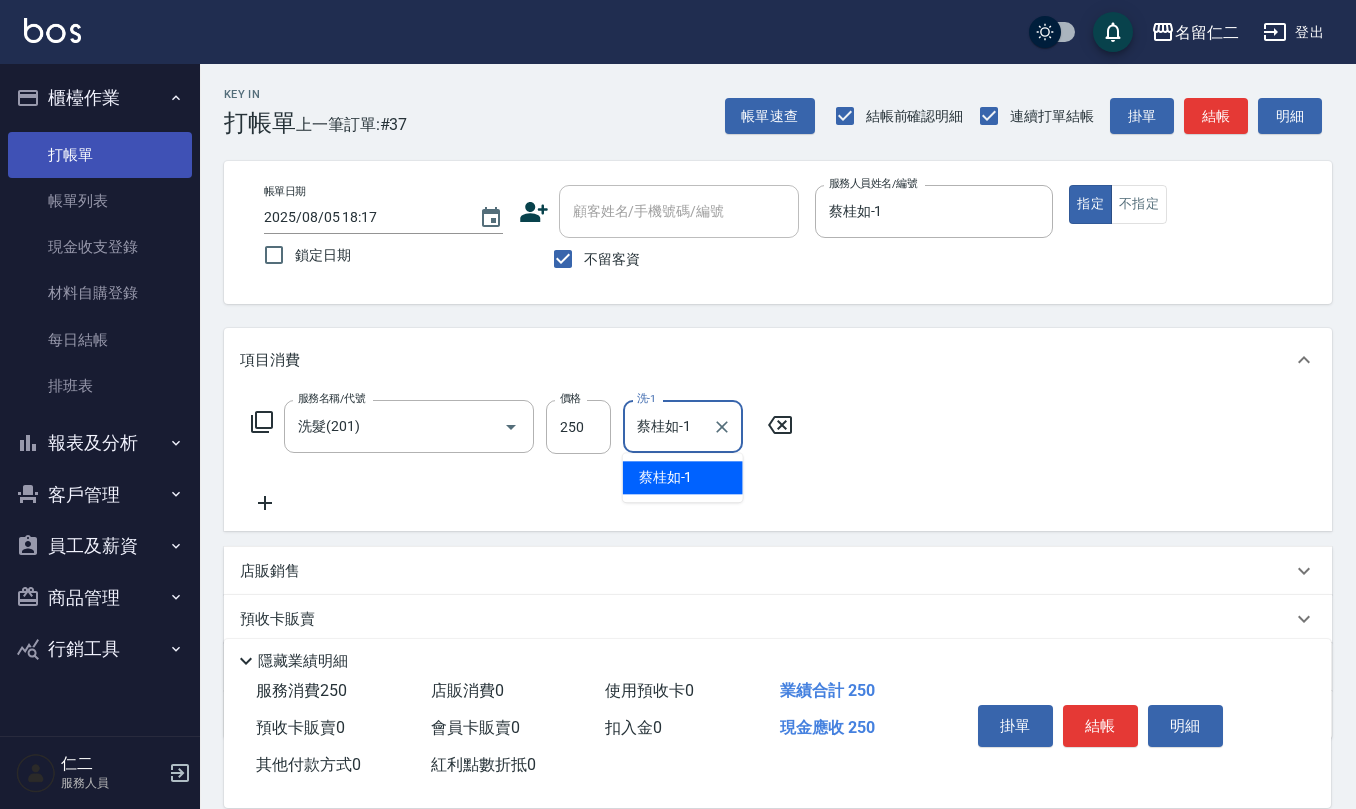 type on "蔡桂如-1" 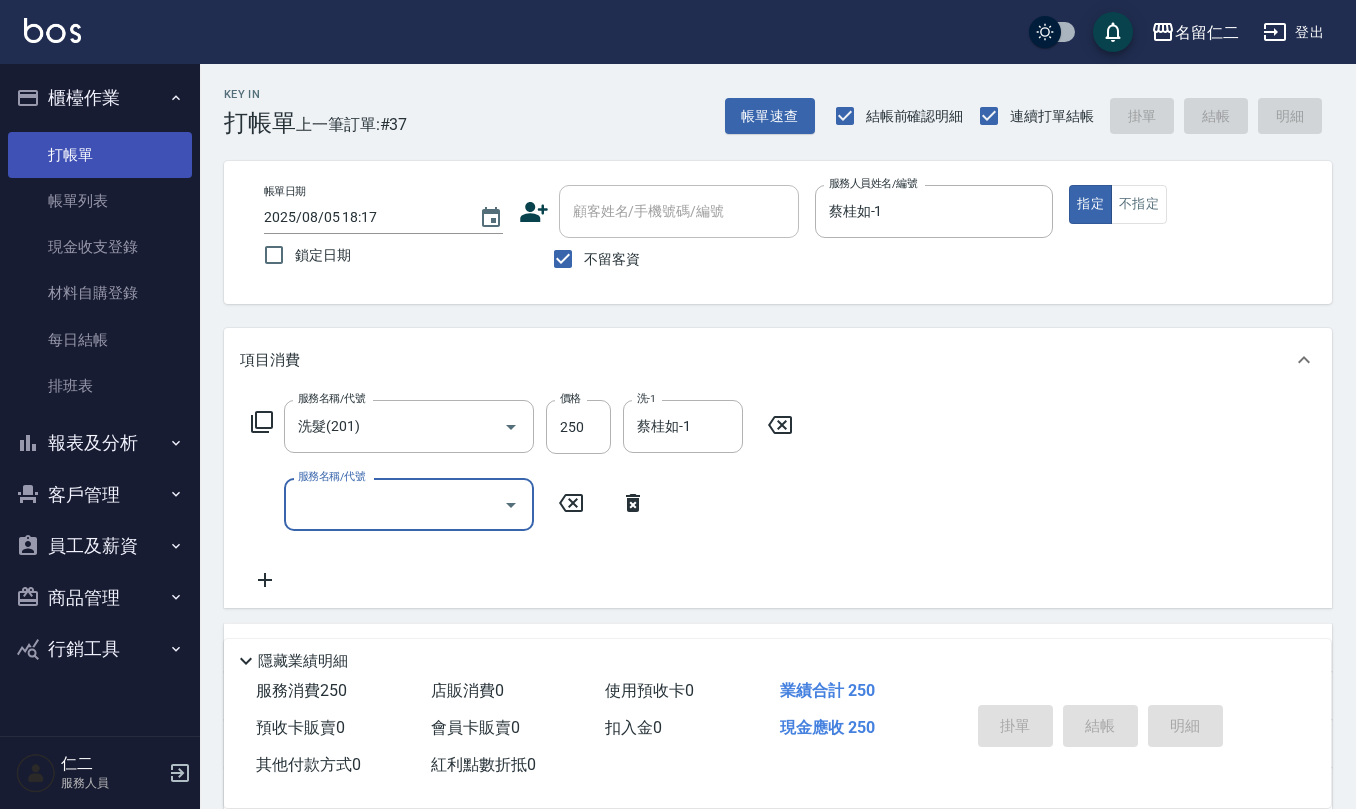 type on "[DATE] [TIME]" 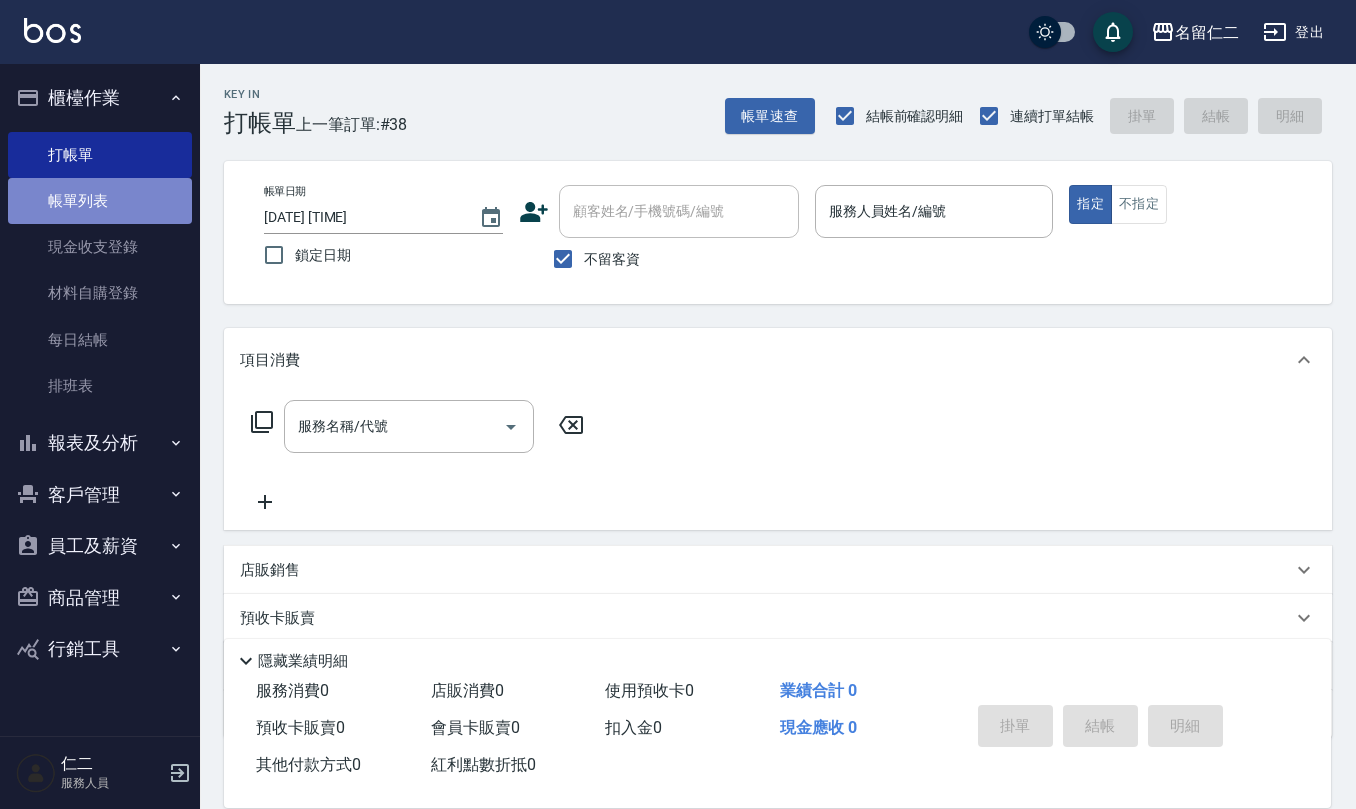 click on "帳單列表" at bounding box center [100, 201] 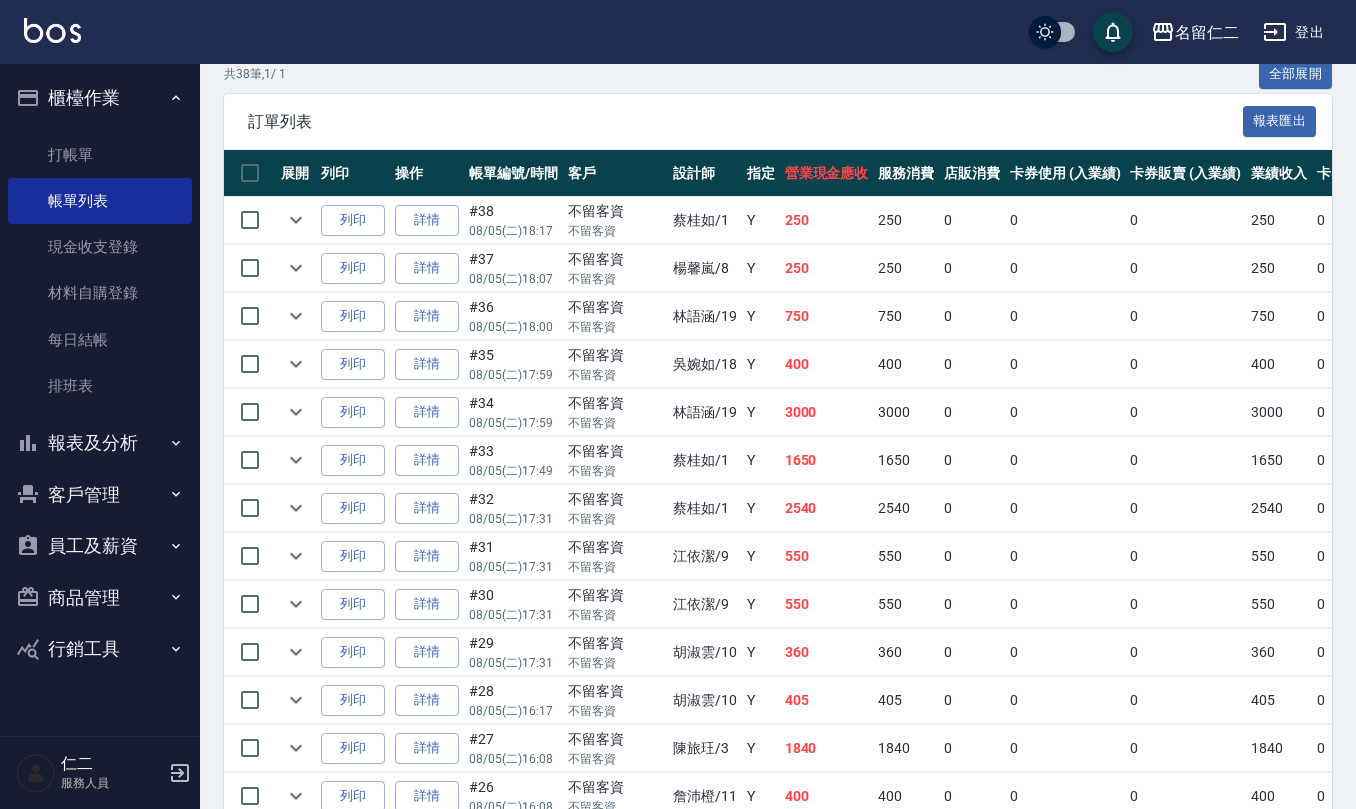 scroll, scrollTop: 533, scrollLeft: 0, axis: vertical 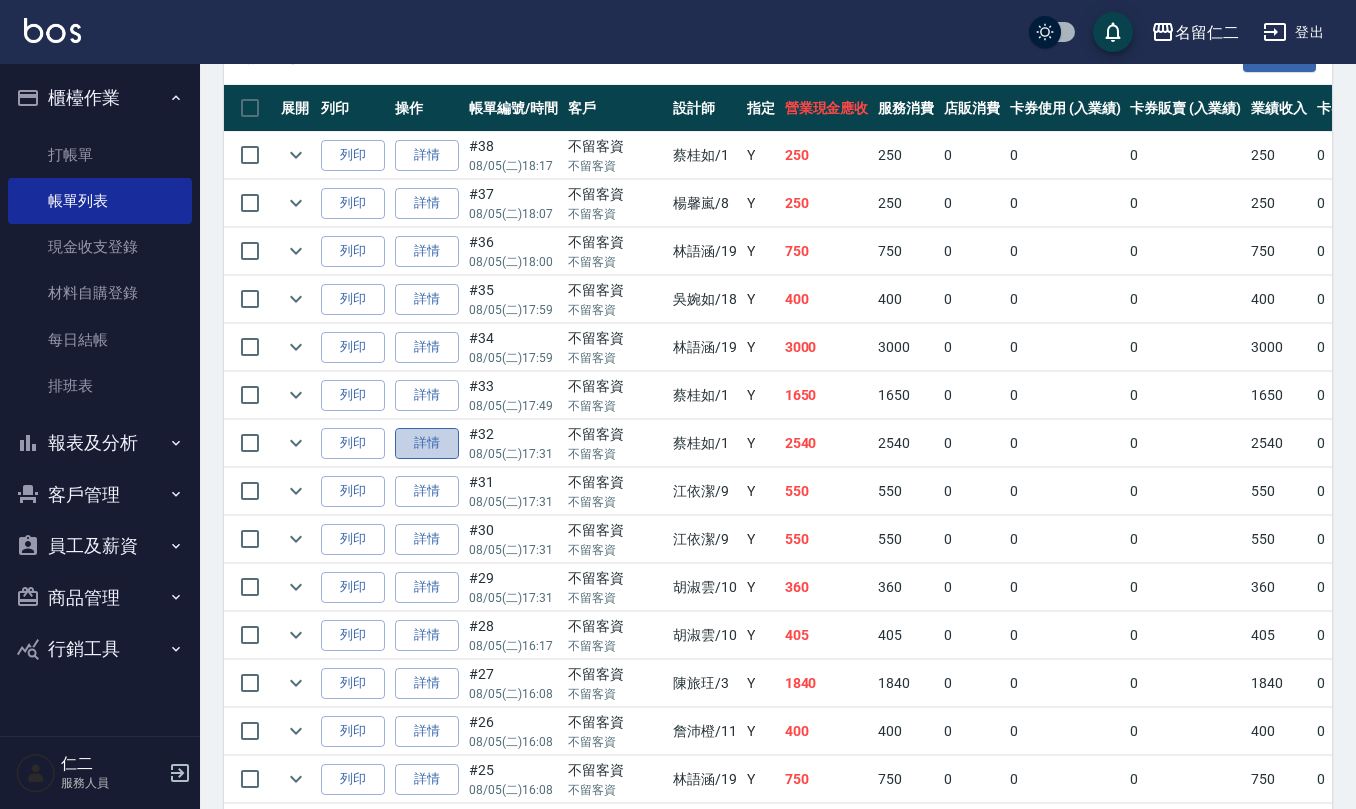 click on "詳情" at bounding box center (427, 443) 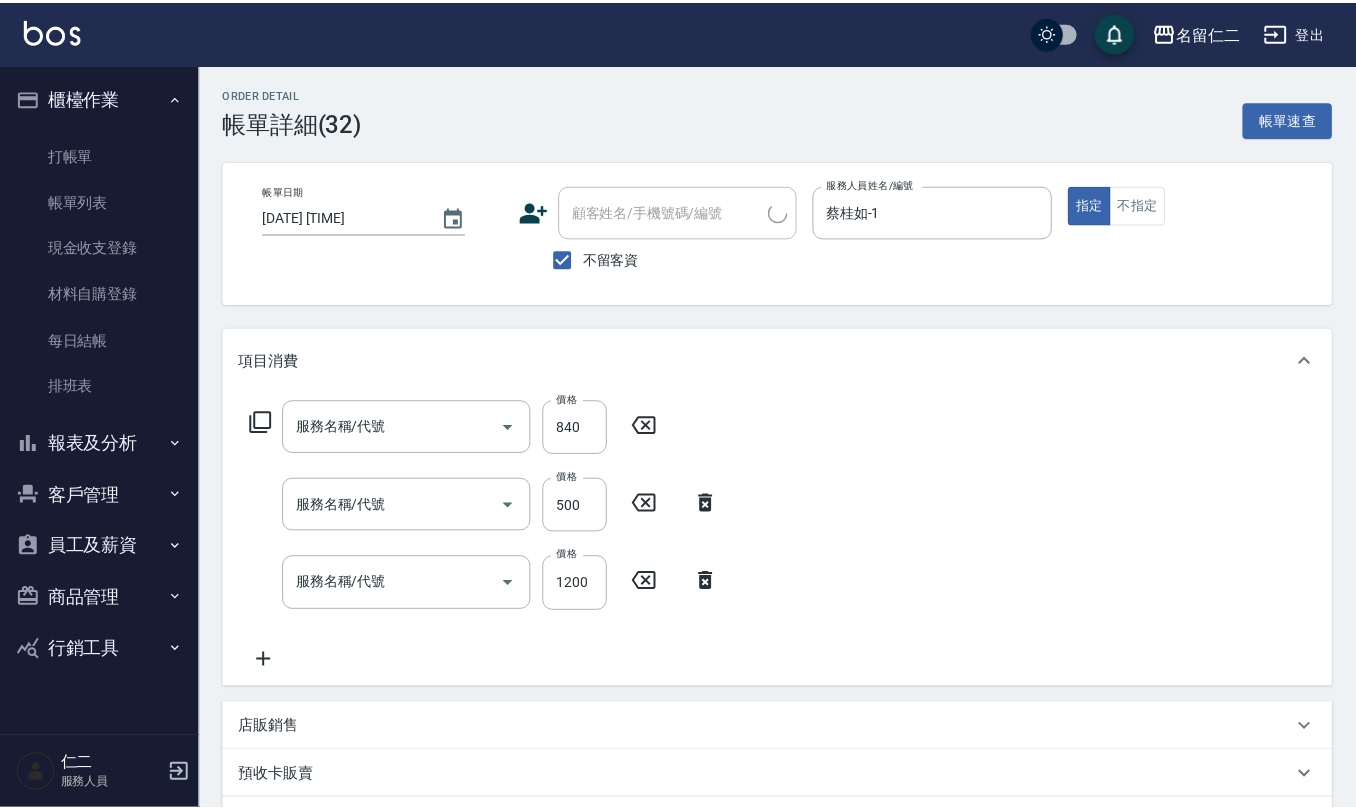 type on "[DATE] [TIME]" 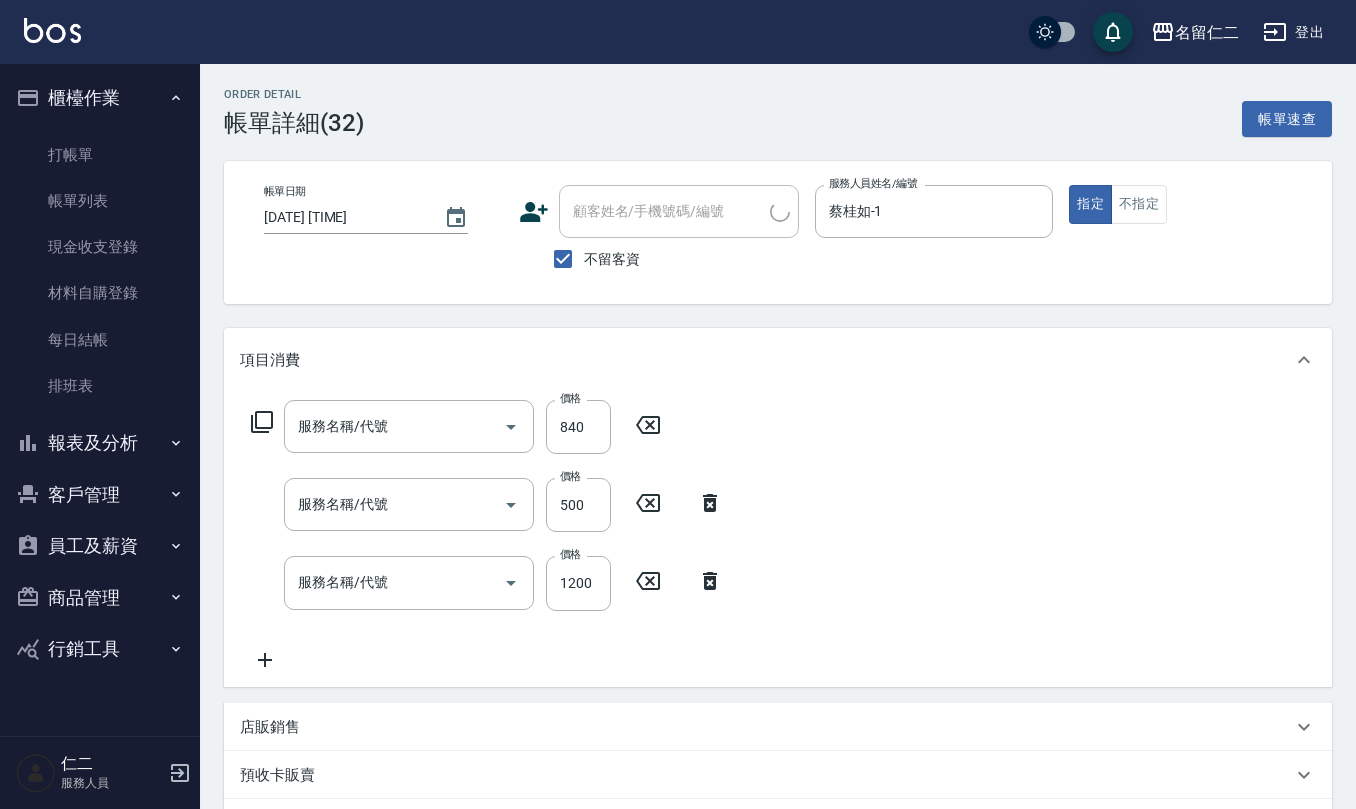 type on "水樣結構式1200(713)" 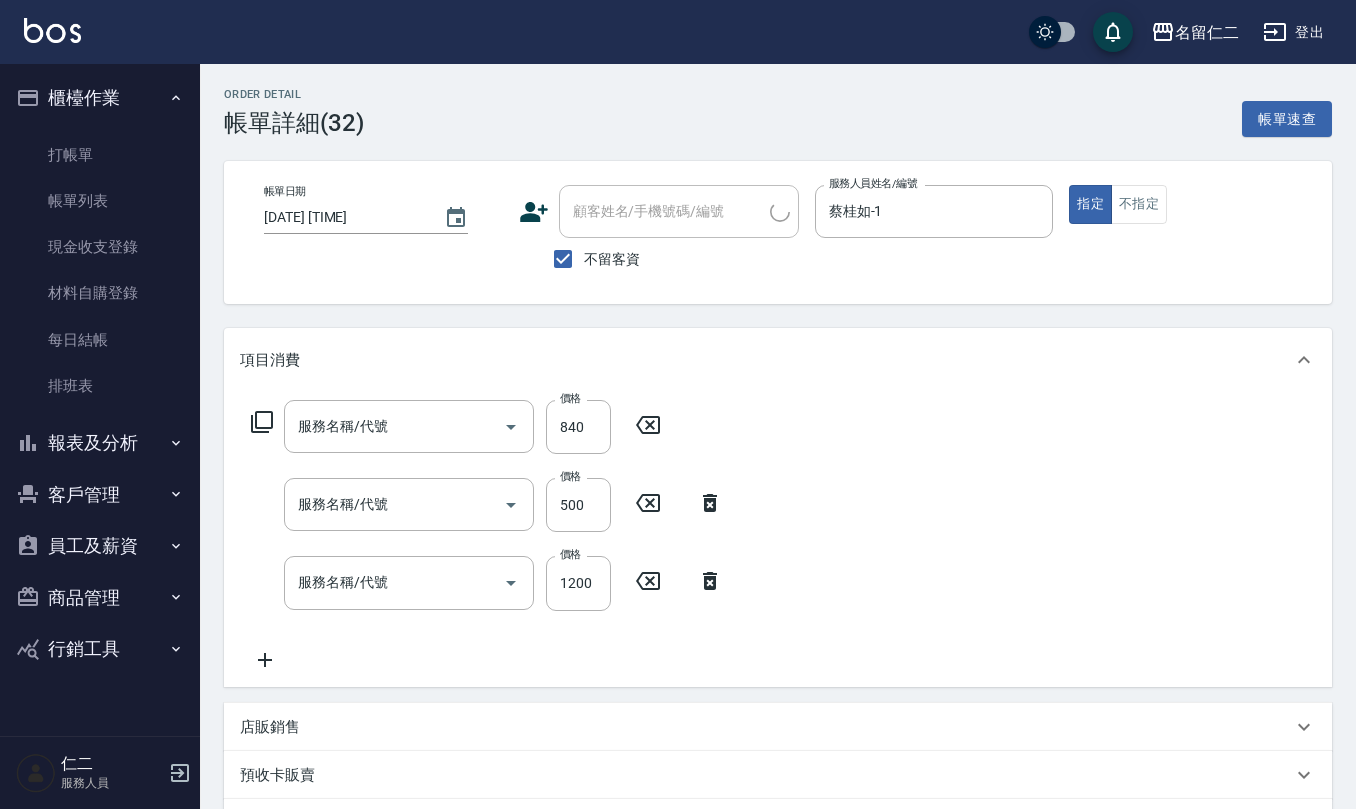 type on "(1236)設計師(703)" 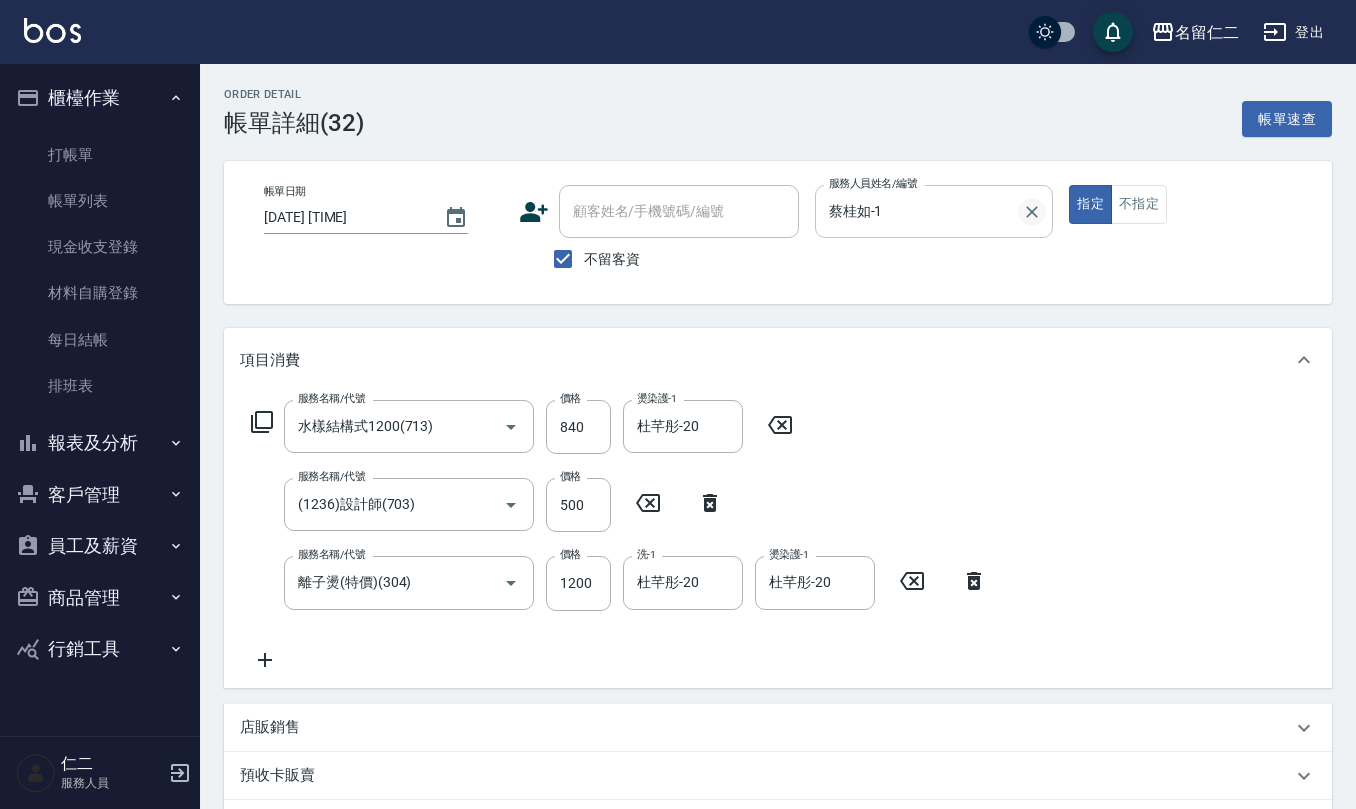 click 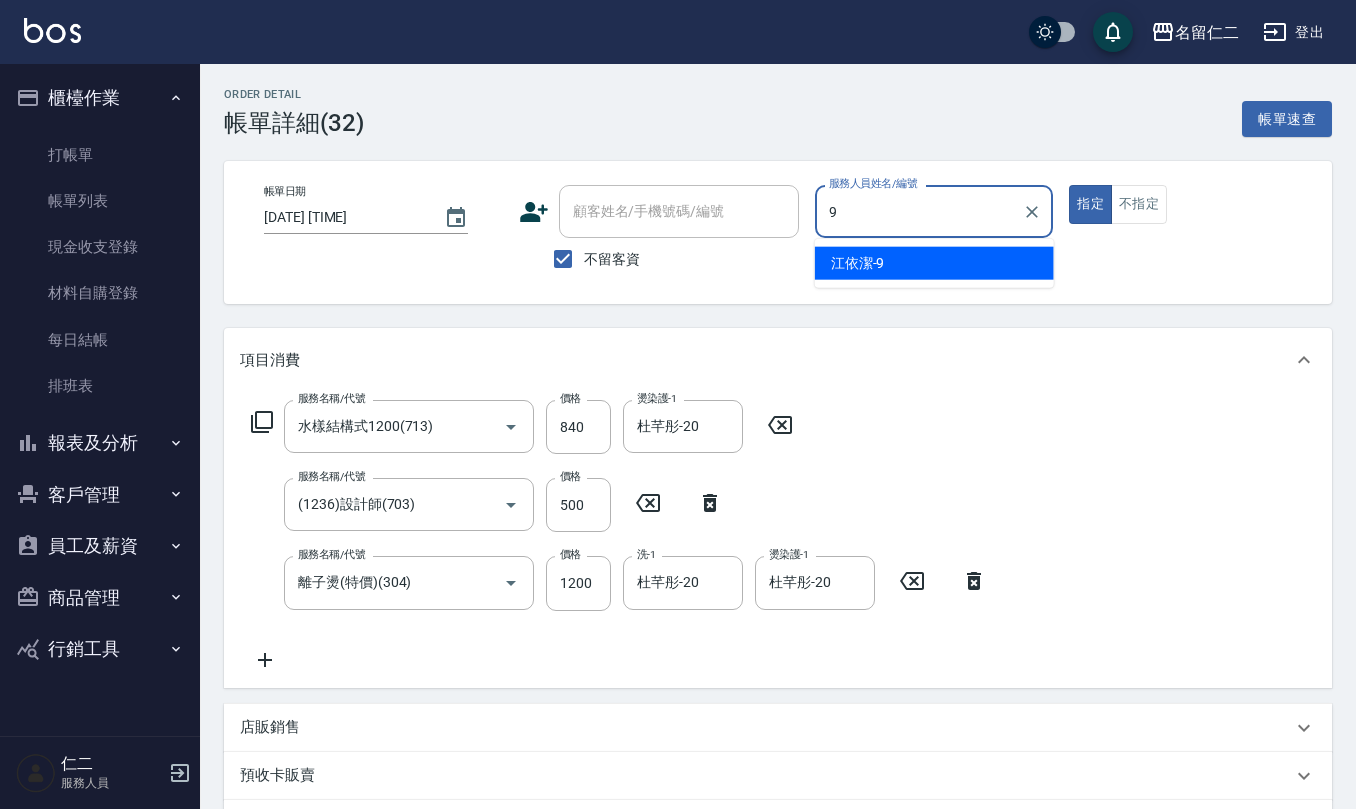 type on "江依潔-9" 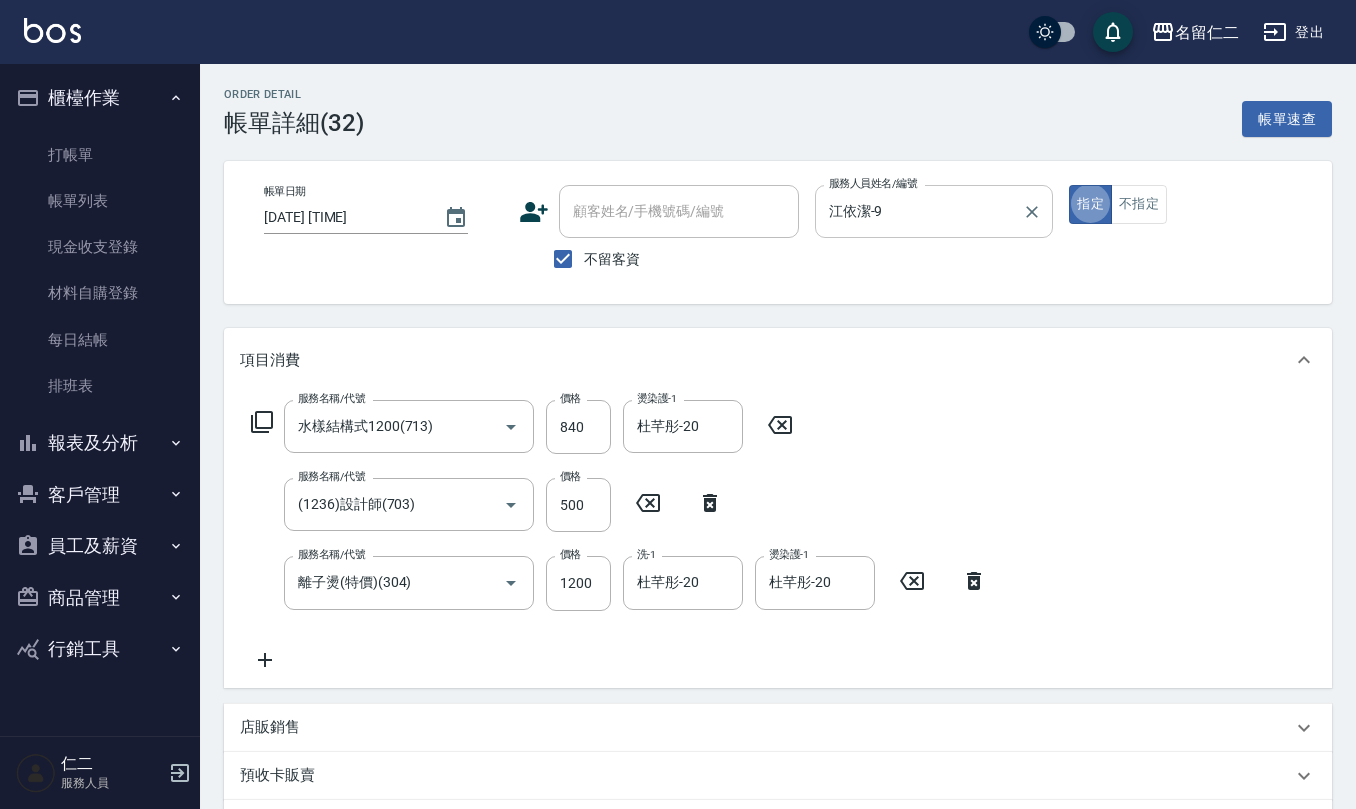type on "true" 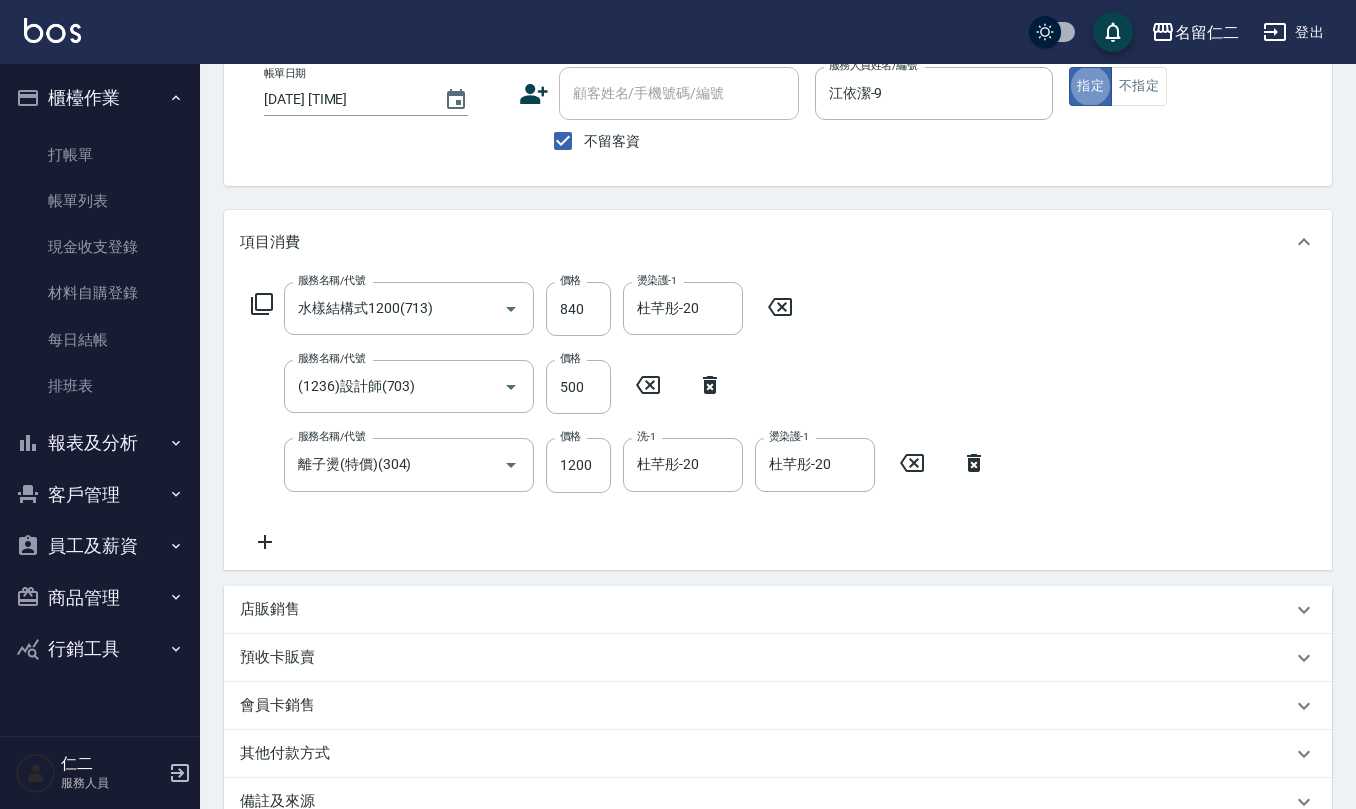 scroll, scrollTop: 346, scrollLeft: 0, axis: vertical 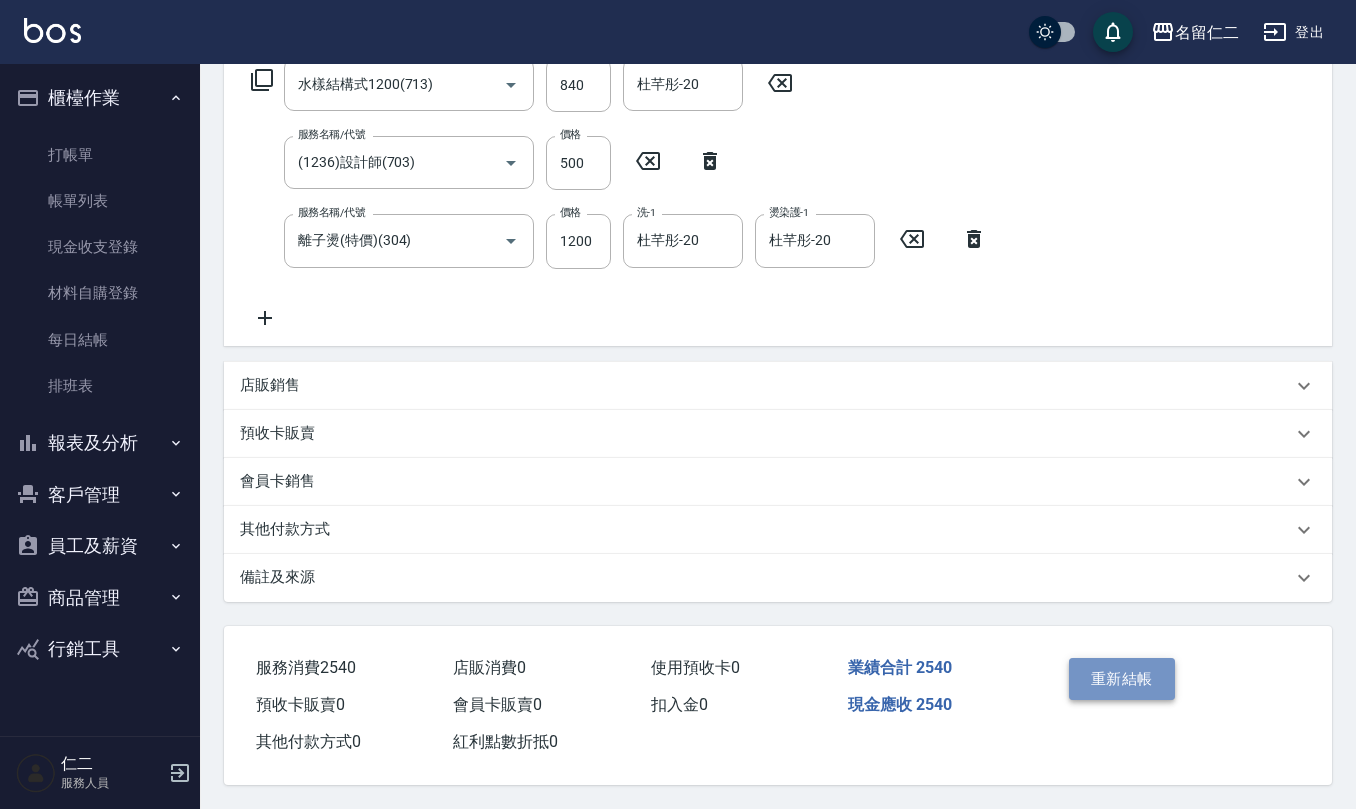 click on "重新結帳" at bounding box center [1122, 679] 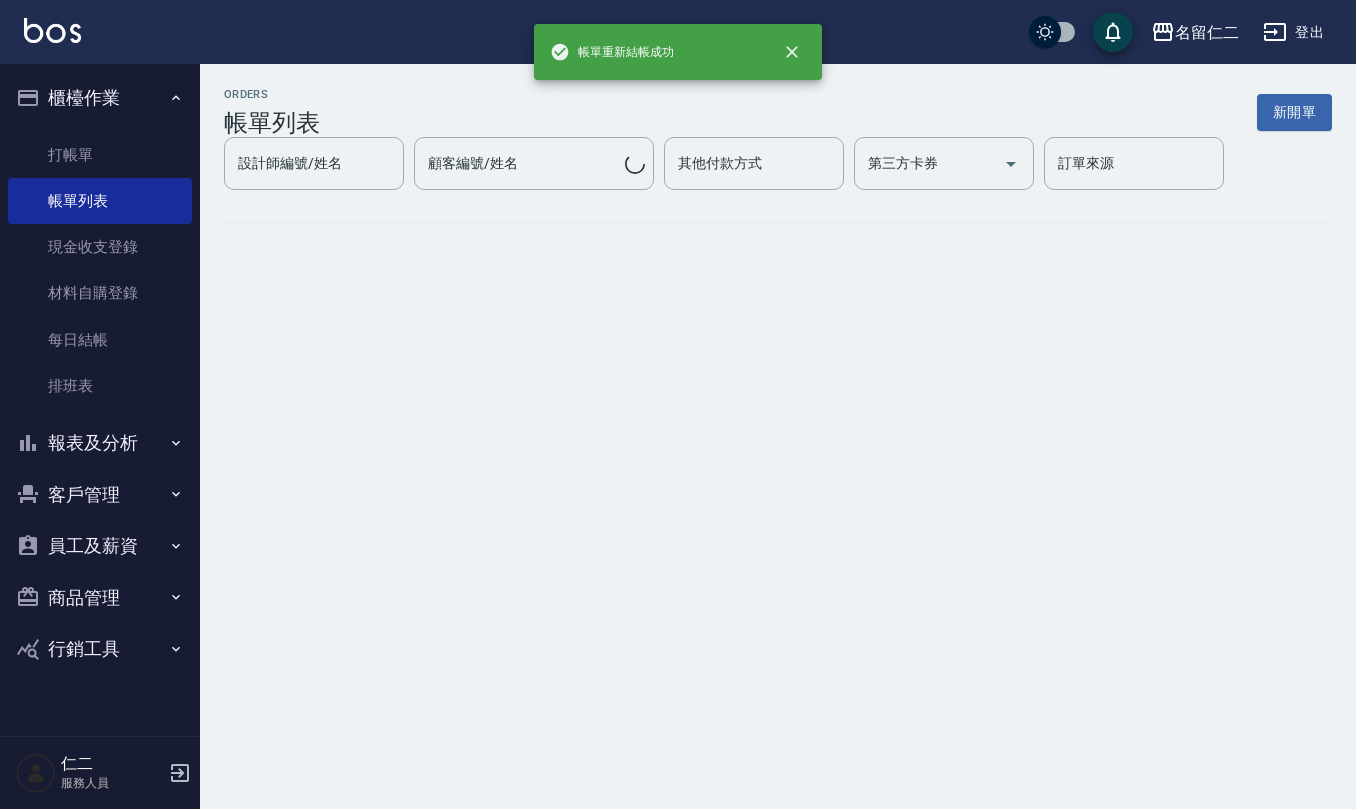 scroll, scrollTop: 0, scrollLeft: 0, axis: both 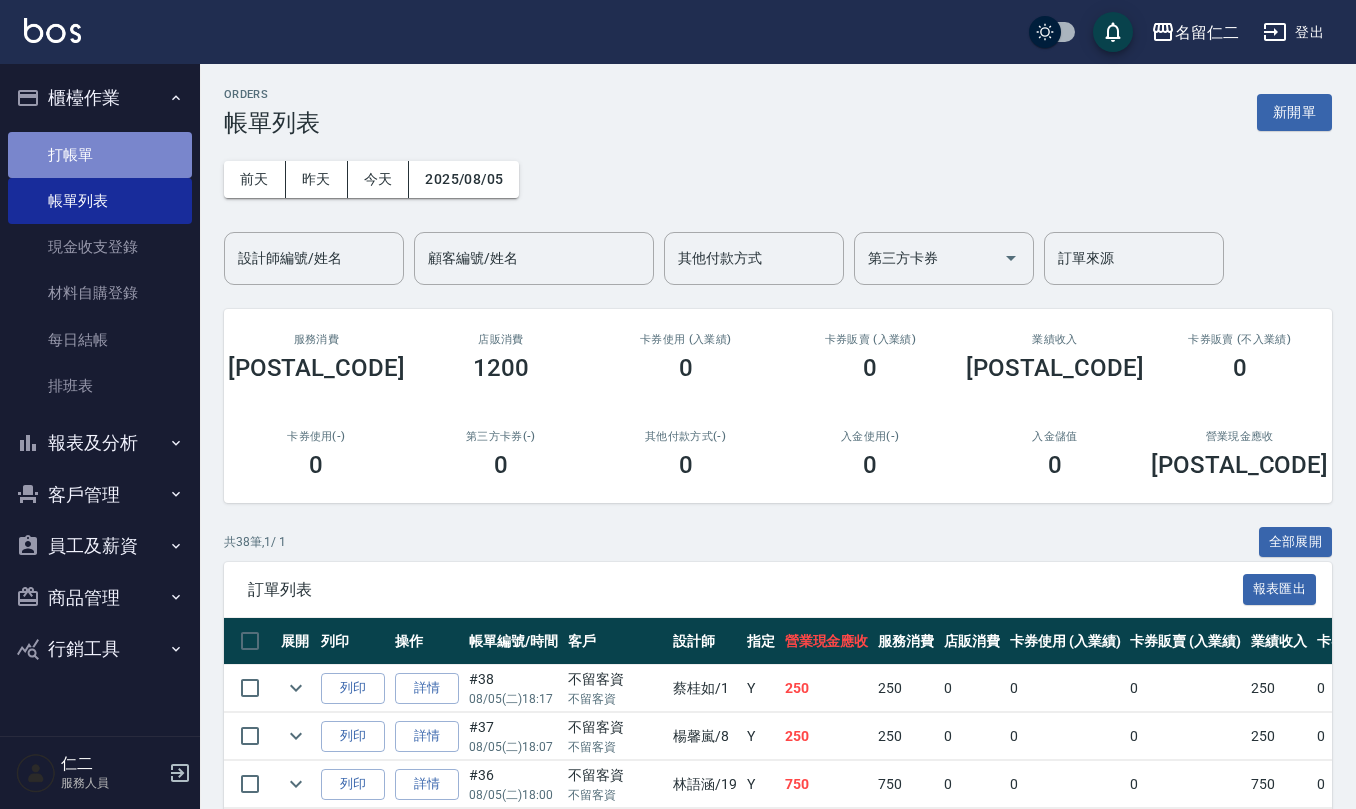 click on "打帳單" at bounding box center [100, 155] 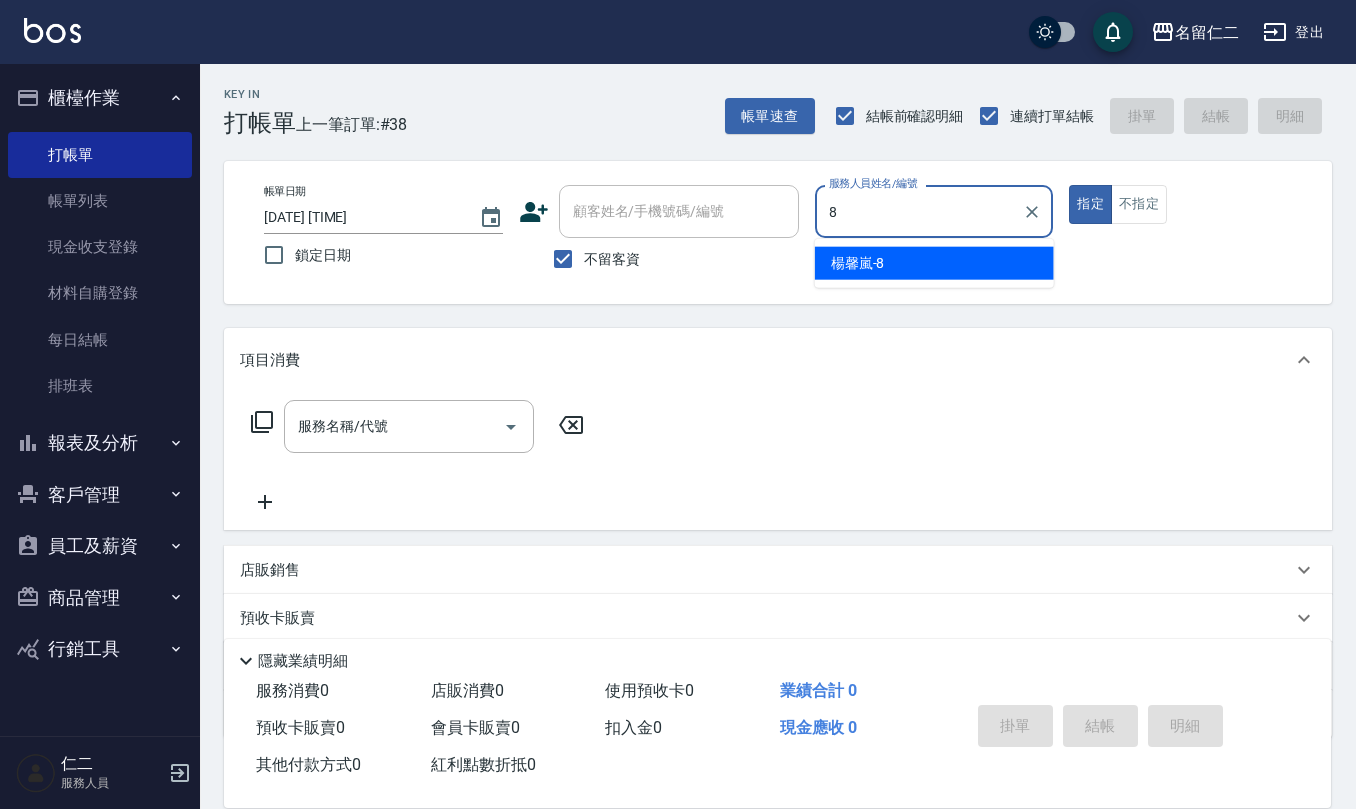 type on "楊馨嵐-8" 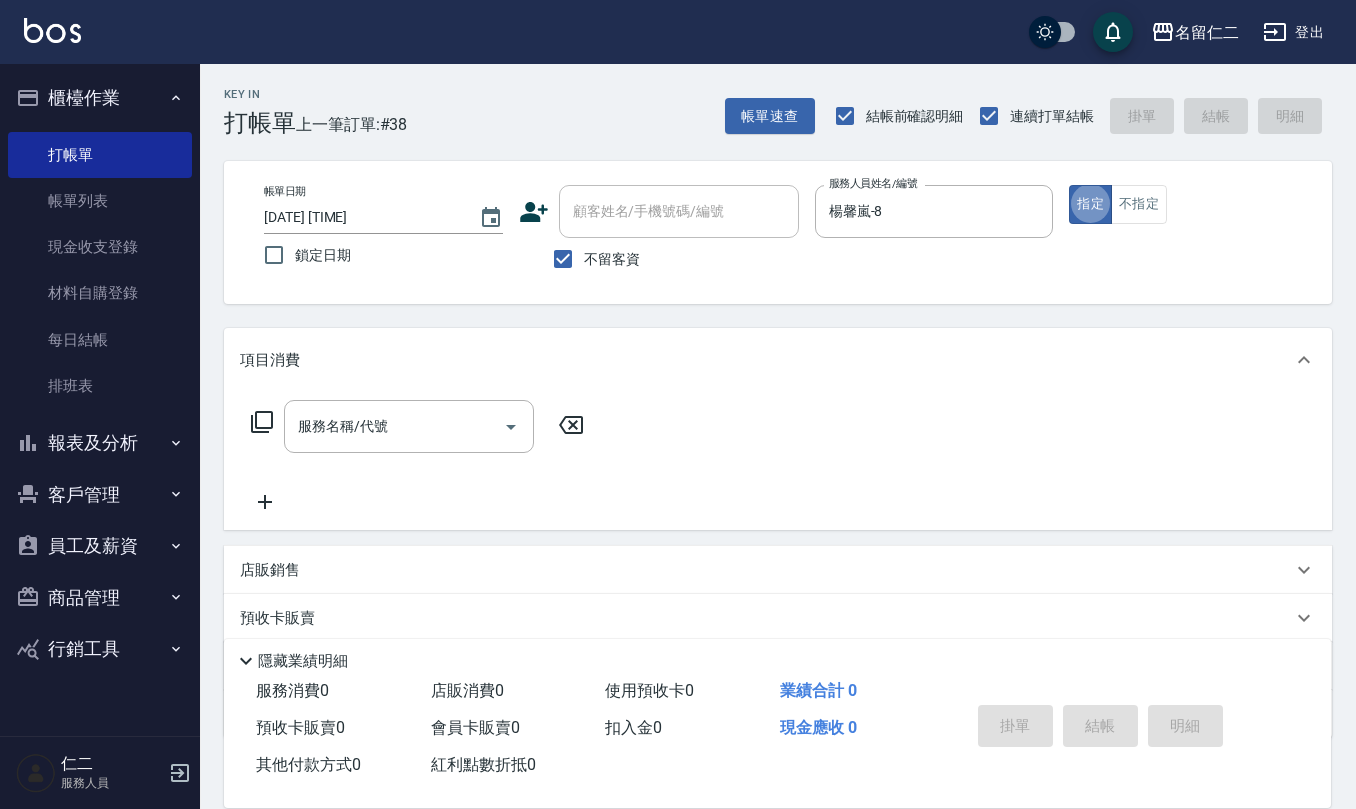 type on "true" 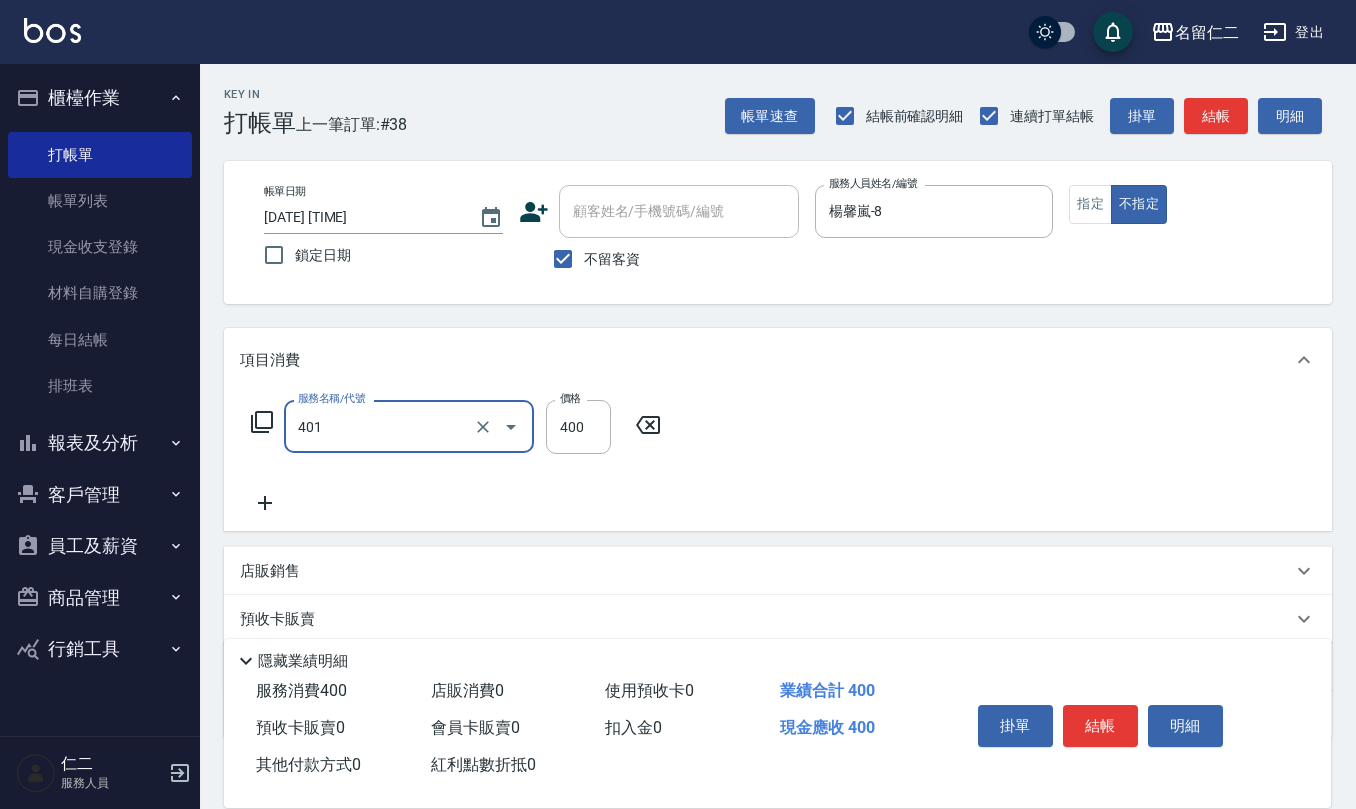 type on "剪髮(401)" 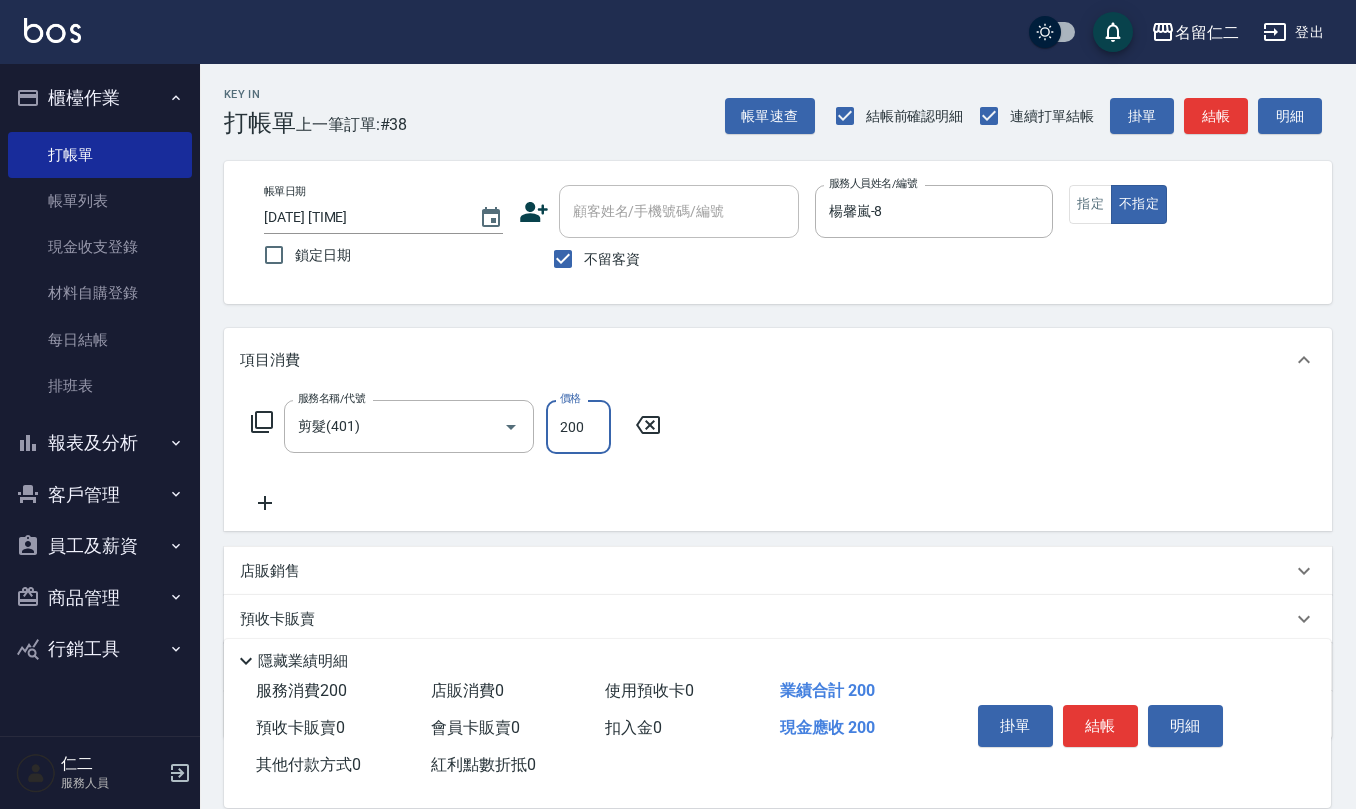 type on "200" 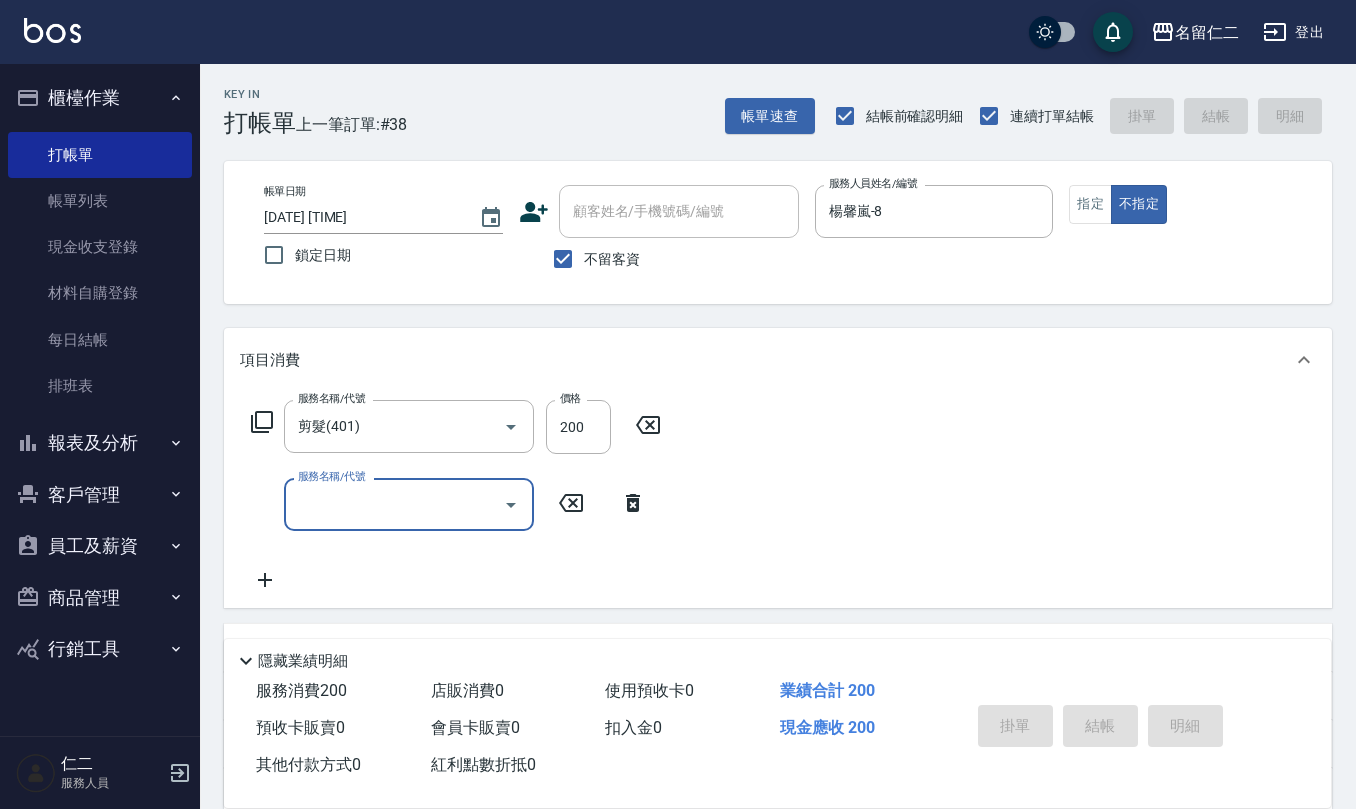 type on "[DATE] [TIME]" 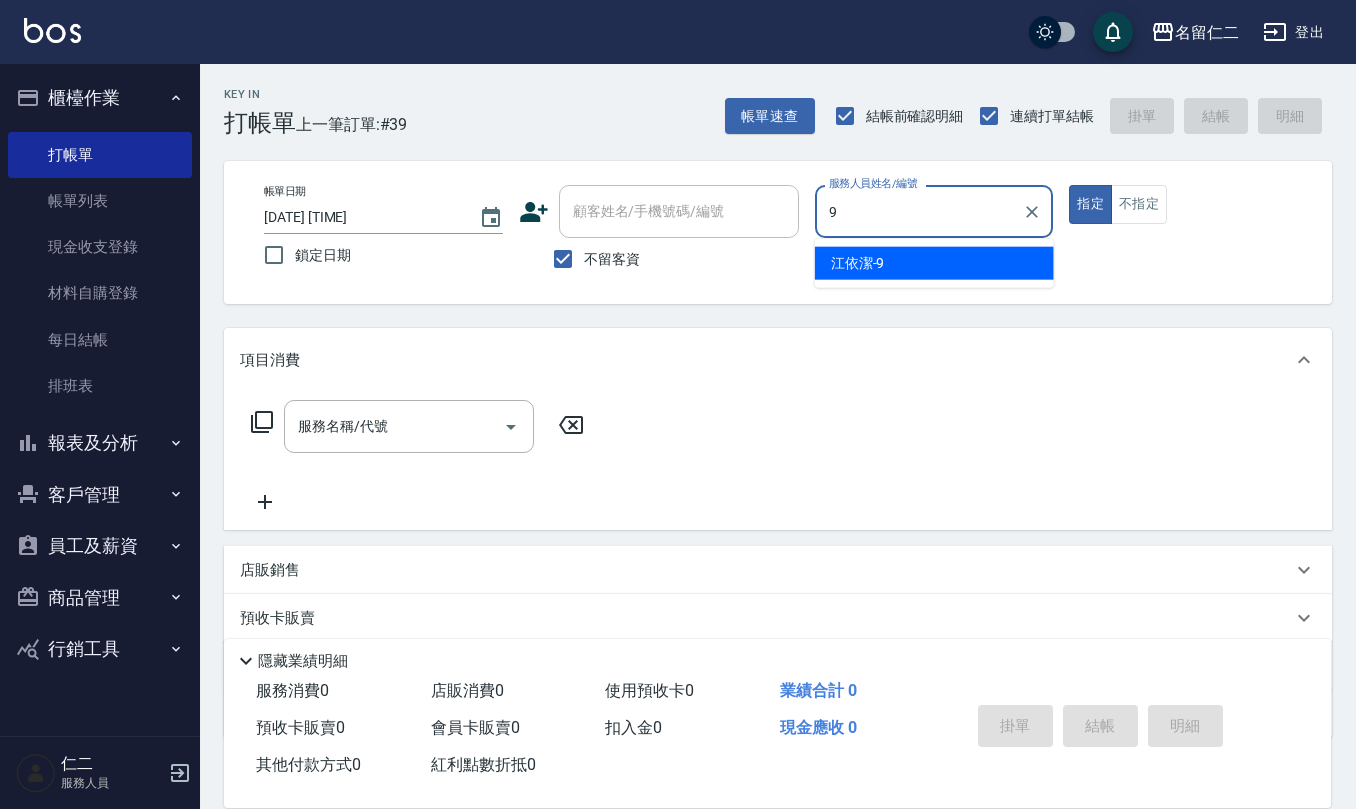 type on "江依潔-9" 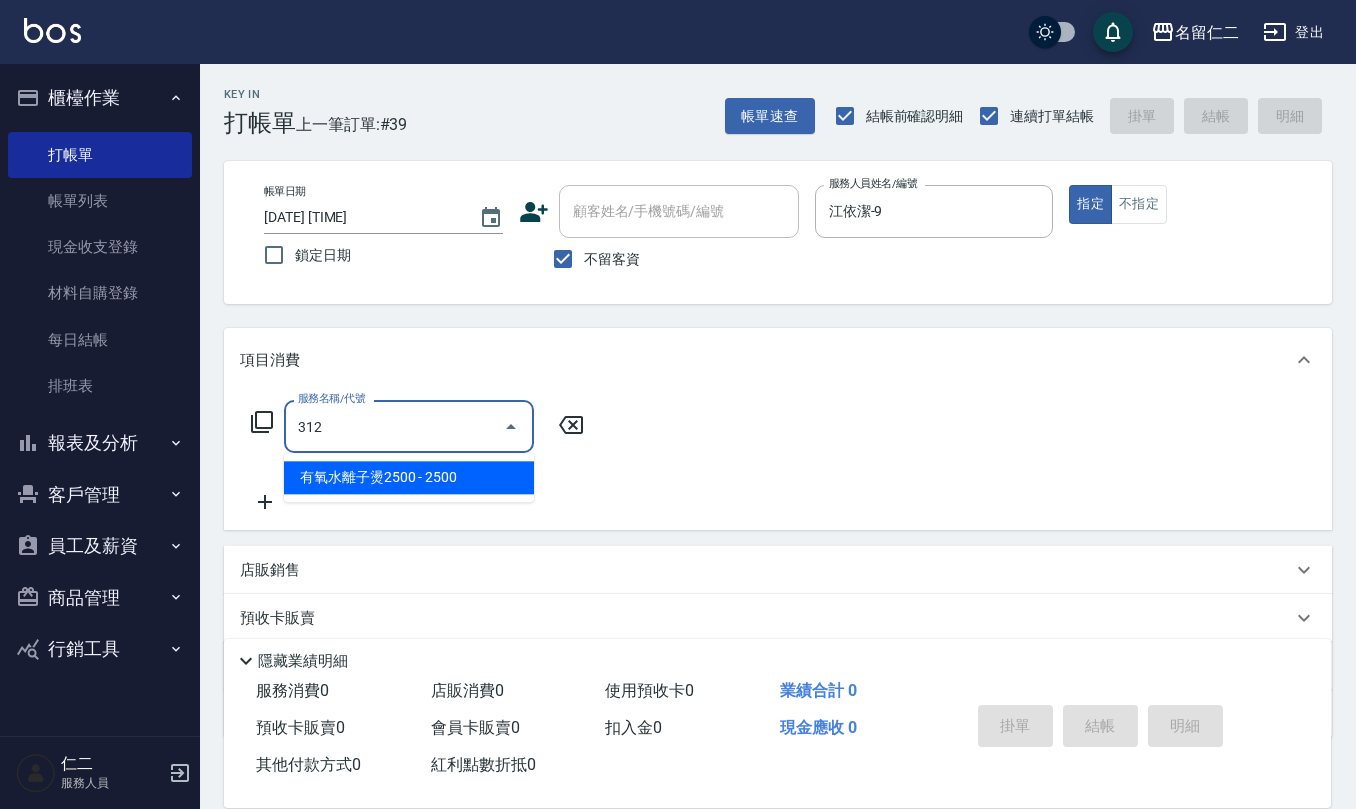type on "有氧水離子燙2500(312)" 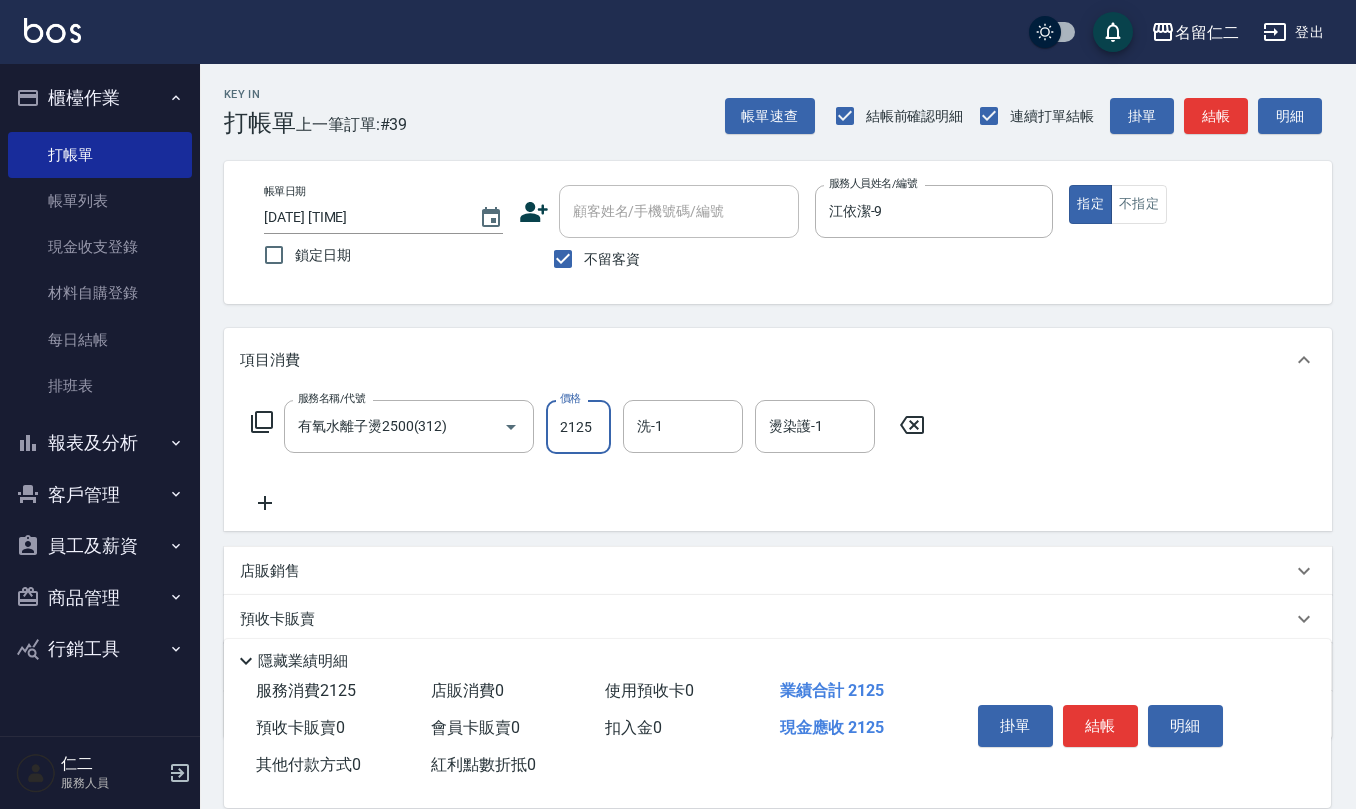 type on "2125" 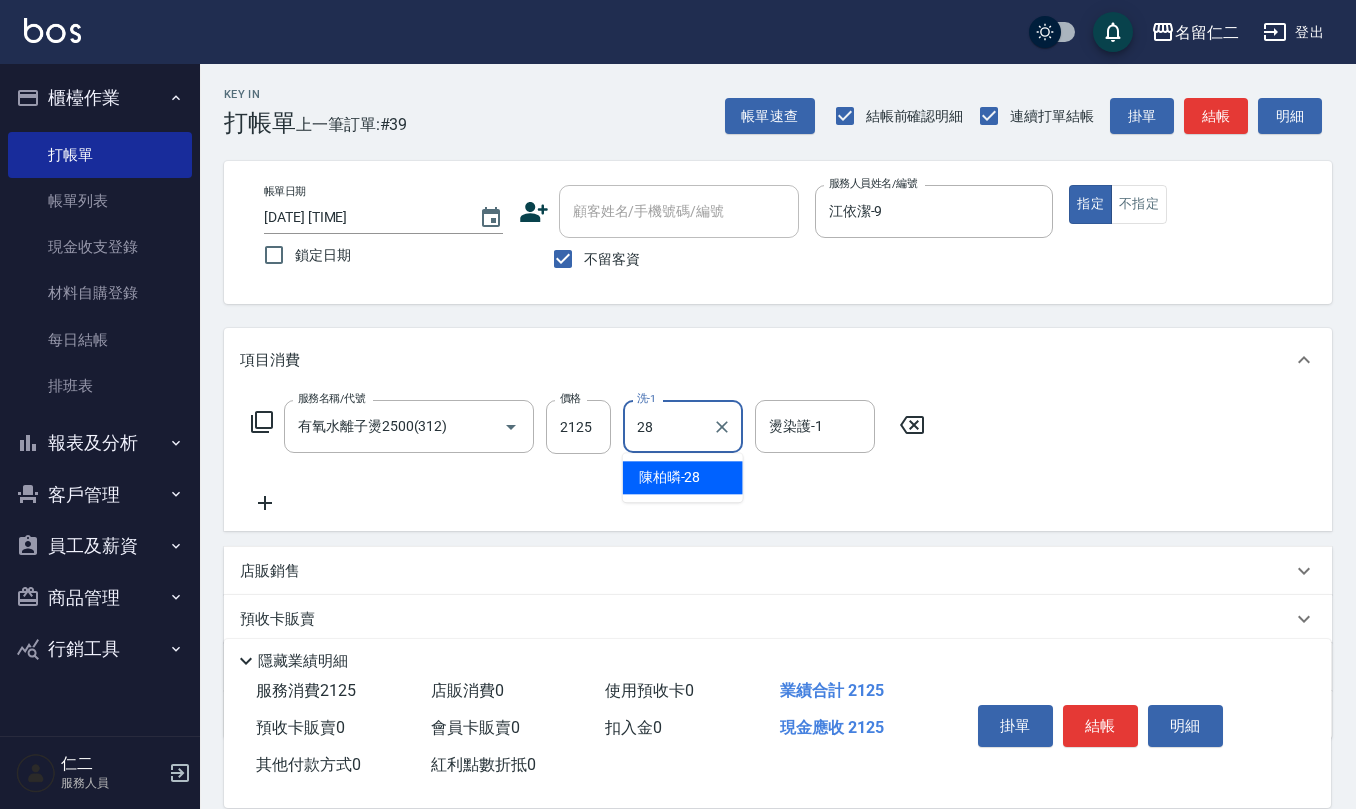 type on "陳柏暽-28" 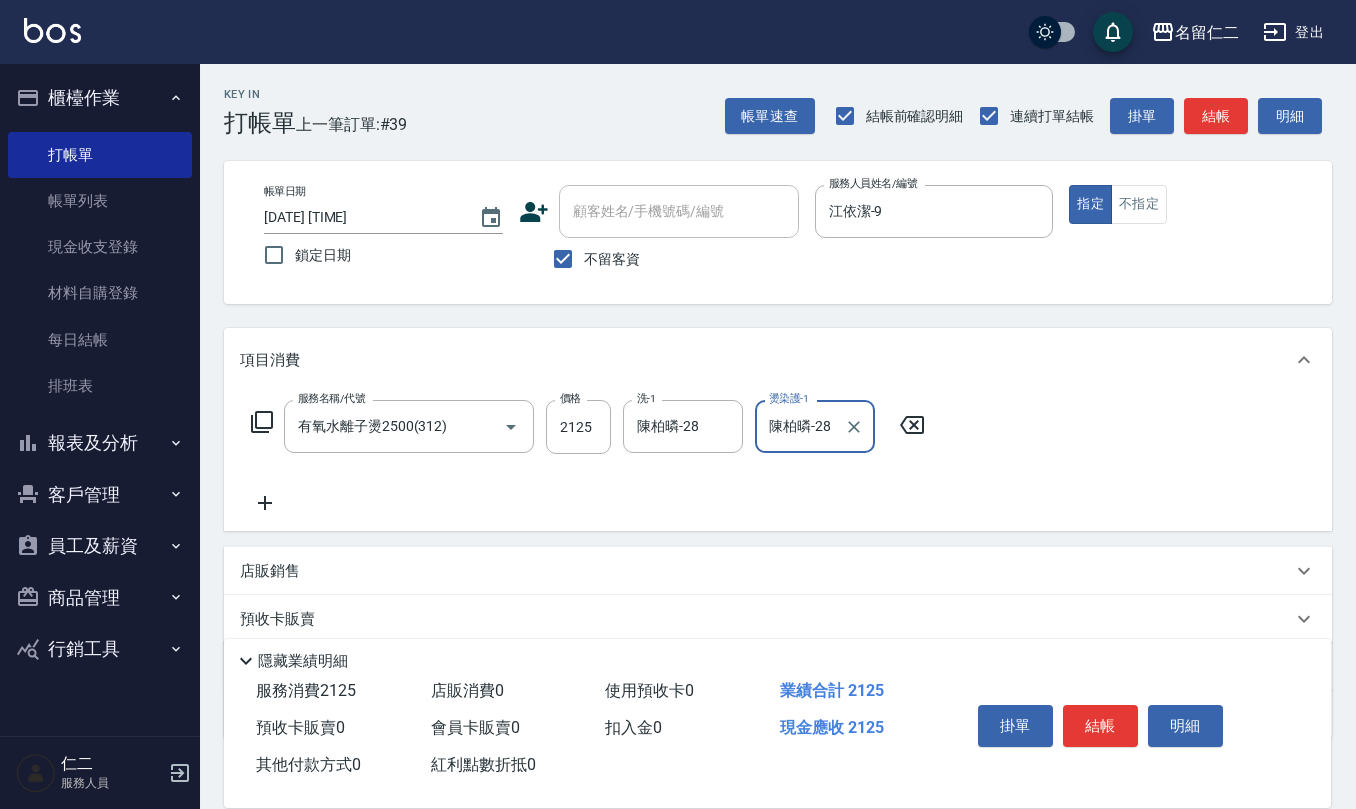 type on "陳柏暽-28" 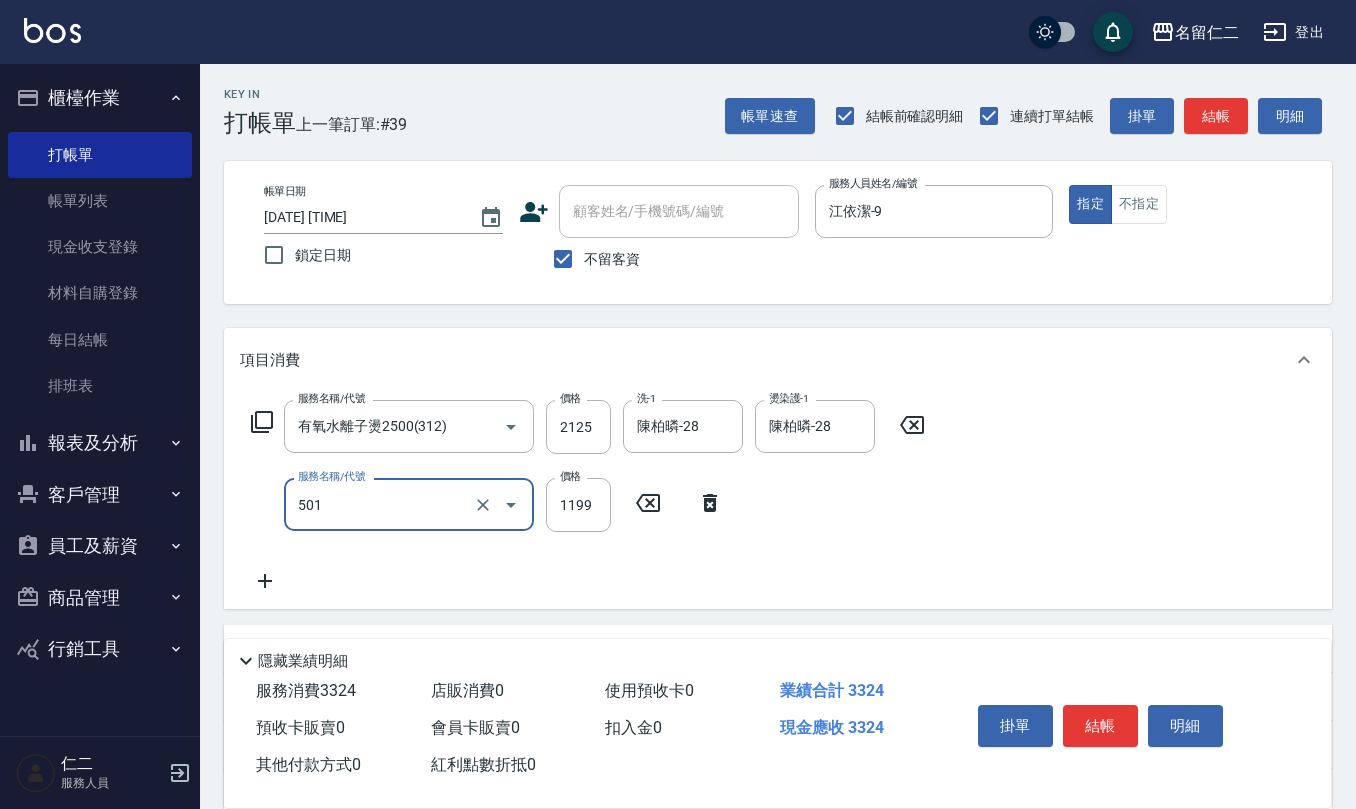 type on "染髮(501)" 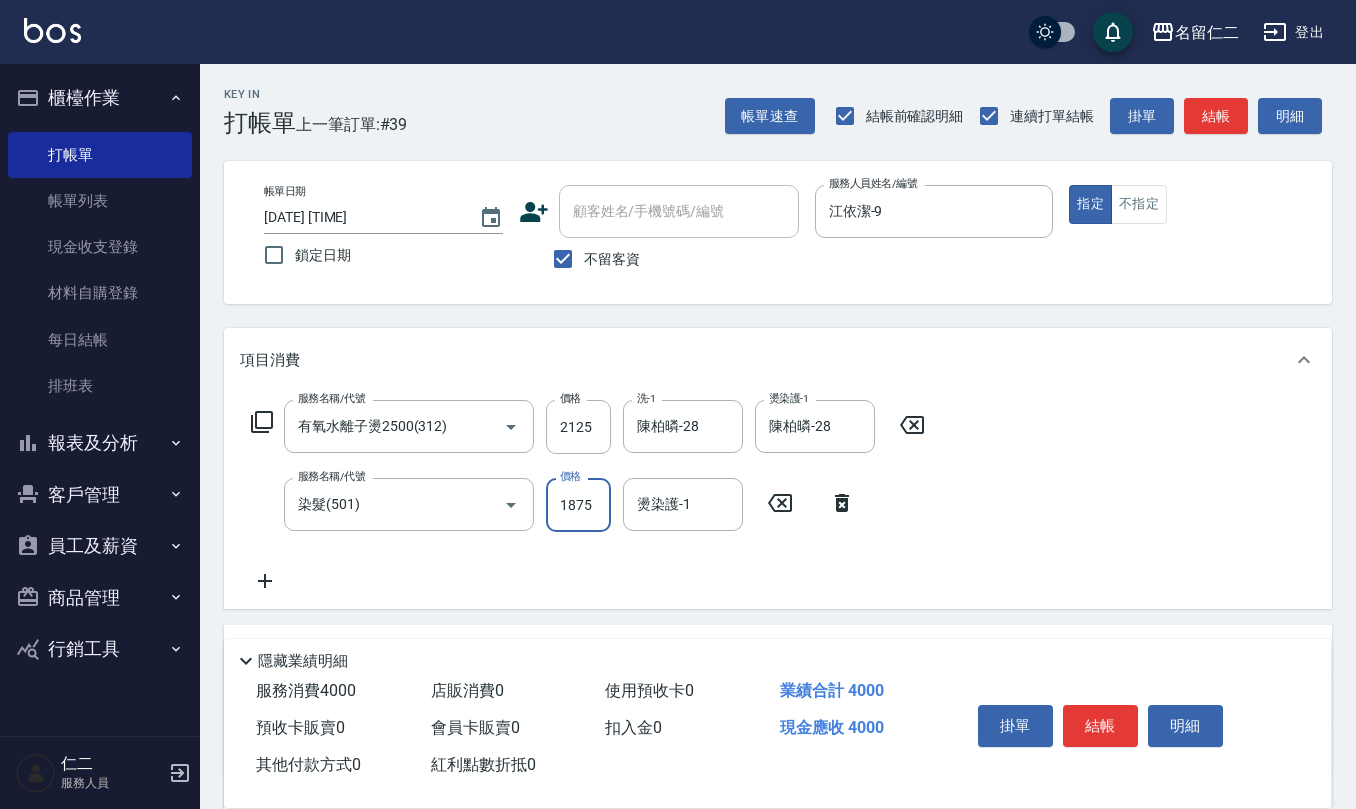 type on "1875" 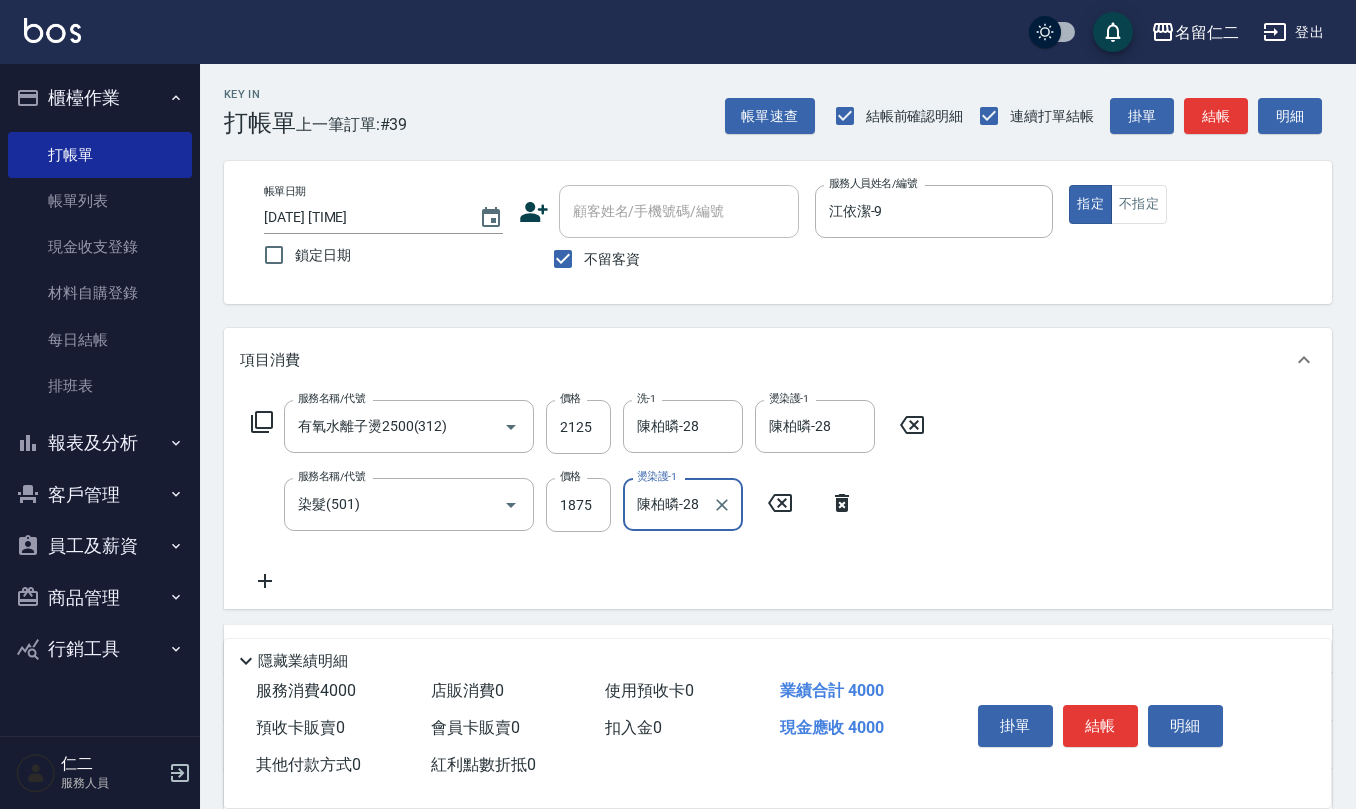 type on "陳柏暽-28" 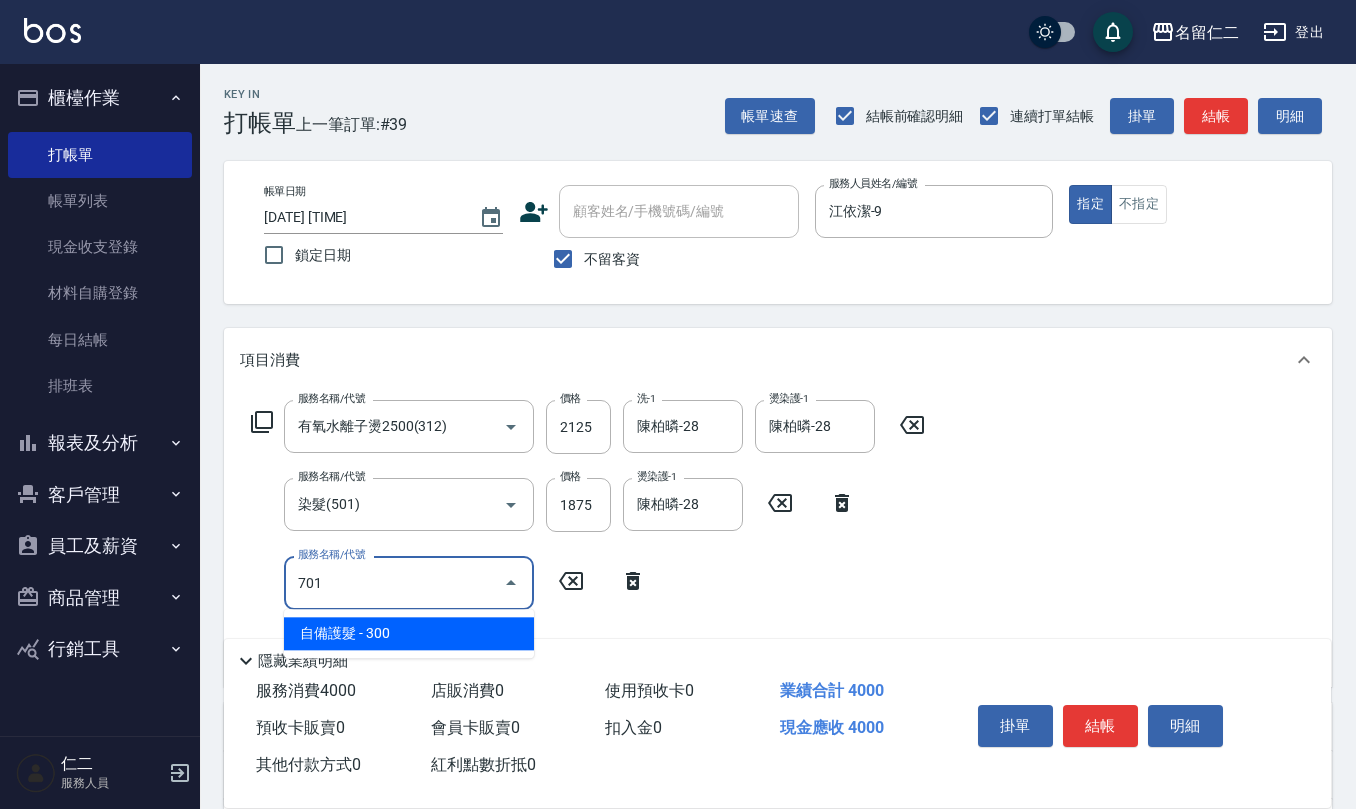 type on "自備護髮(701)" 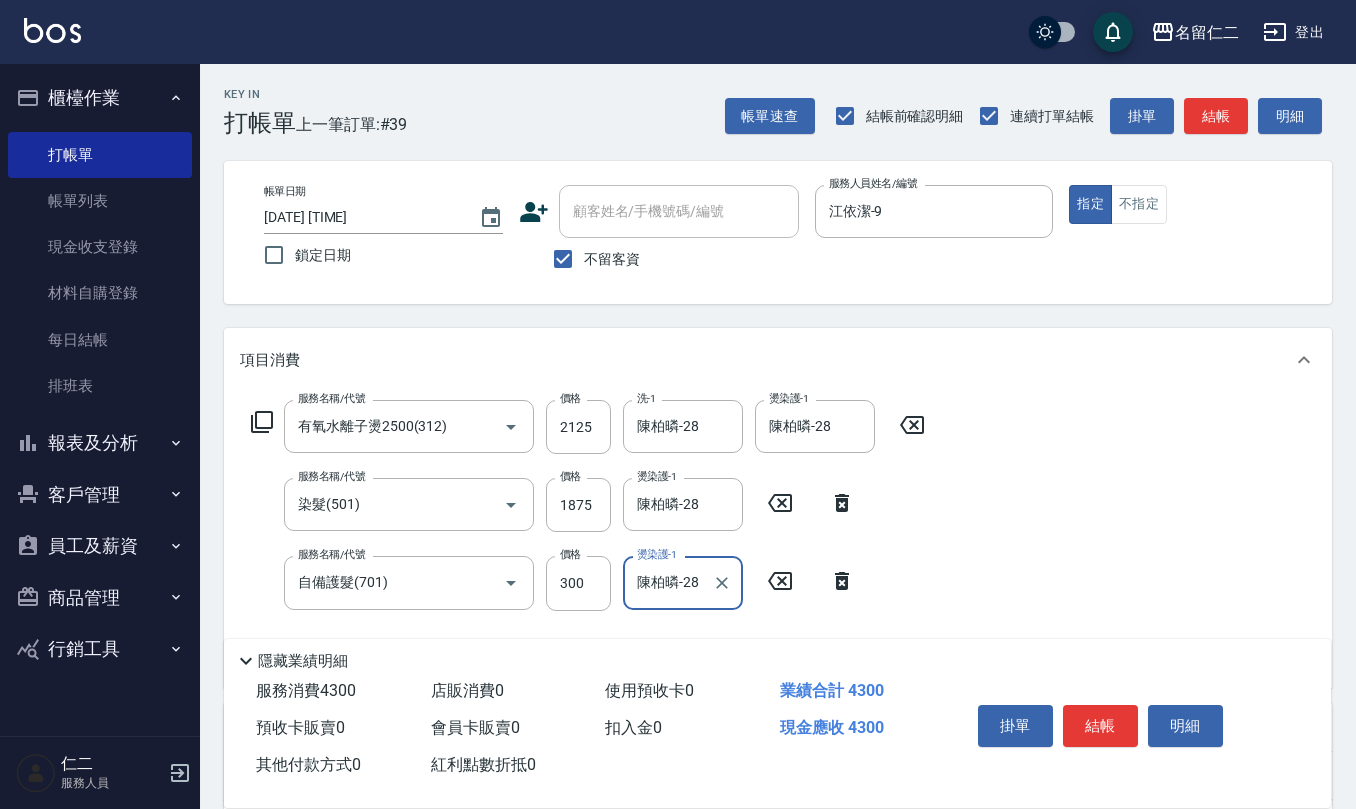 type on "陳柏暽-28" 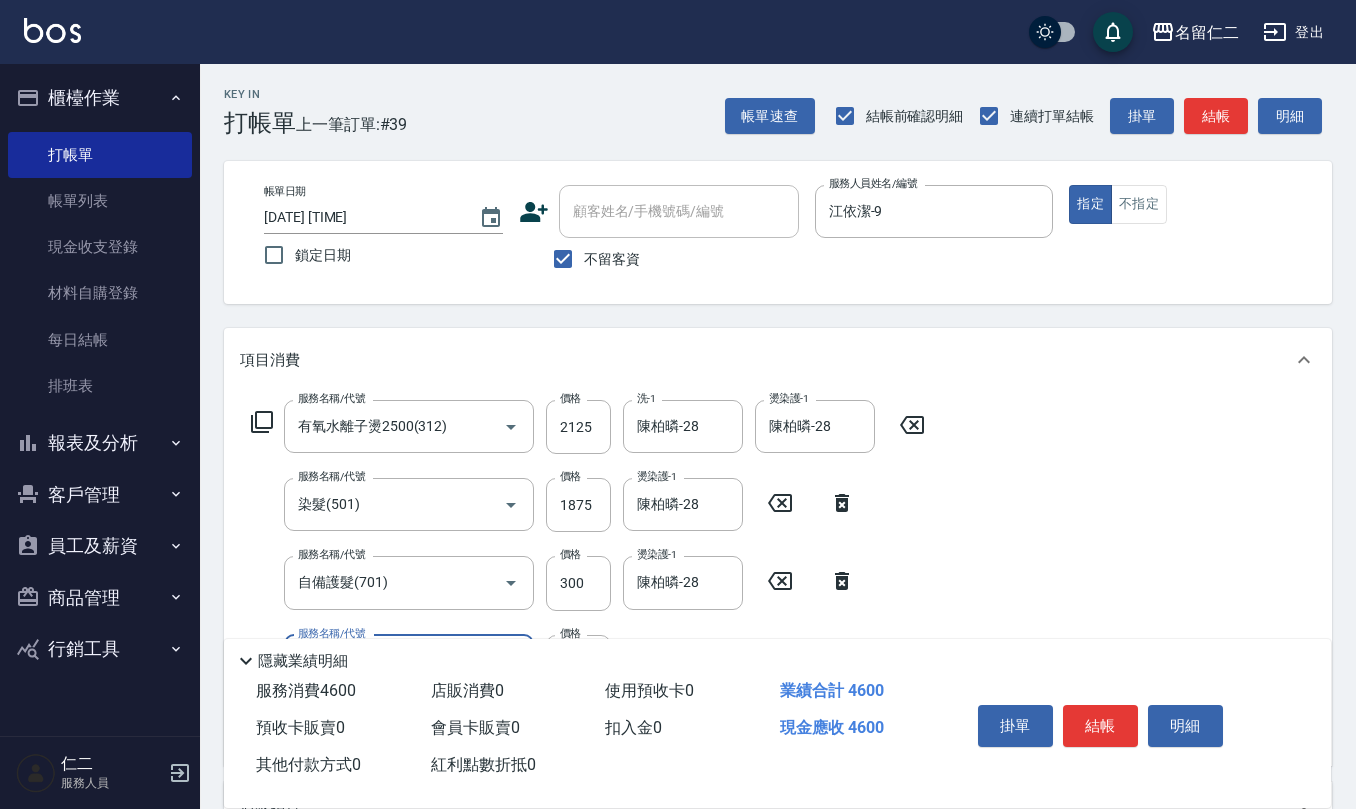 type on "(1236)設計師(703)" 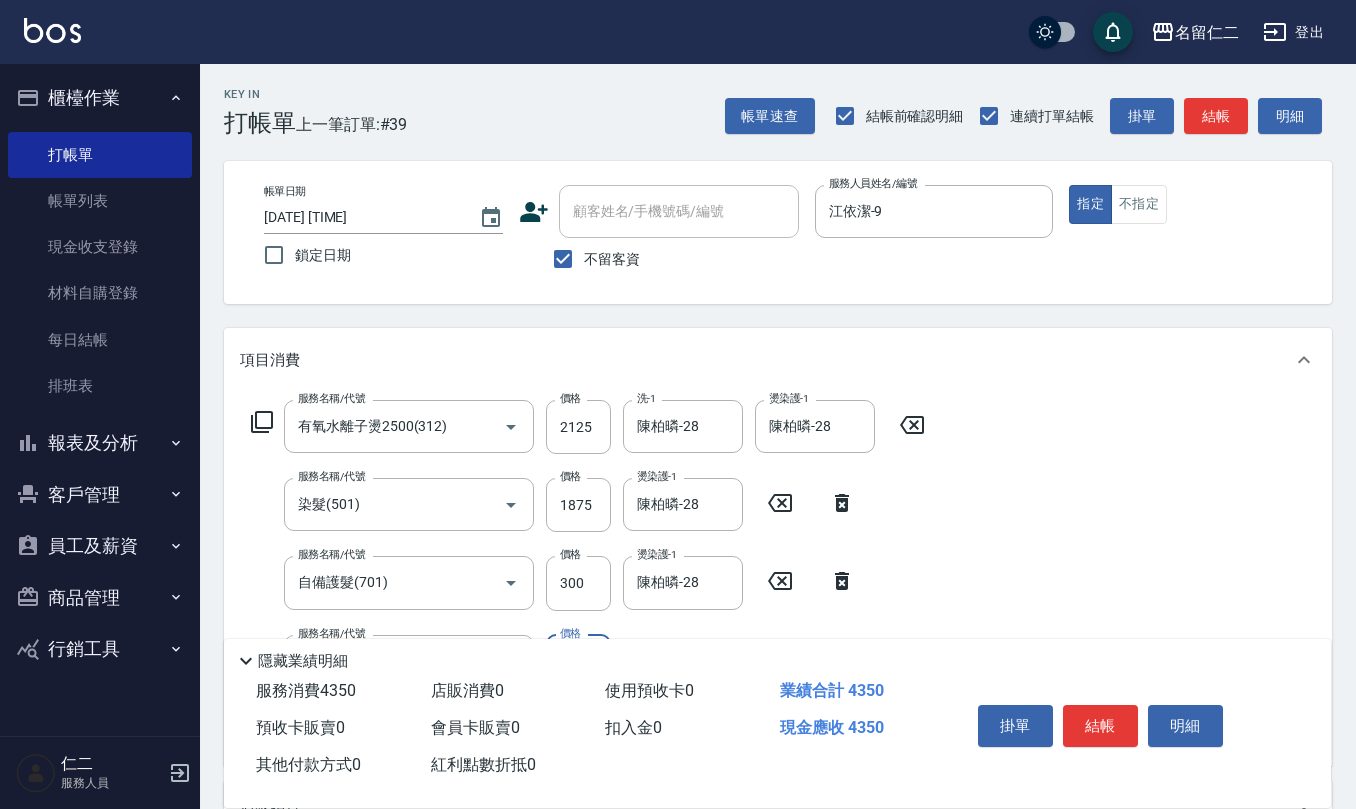 type on "500" 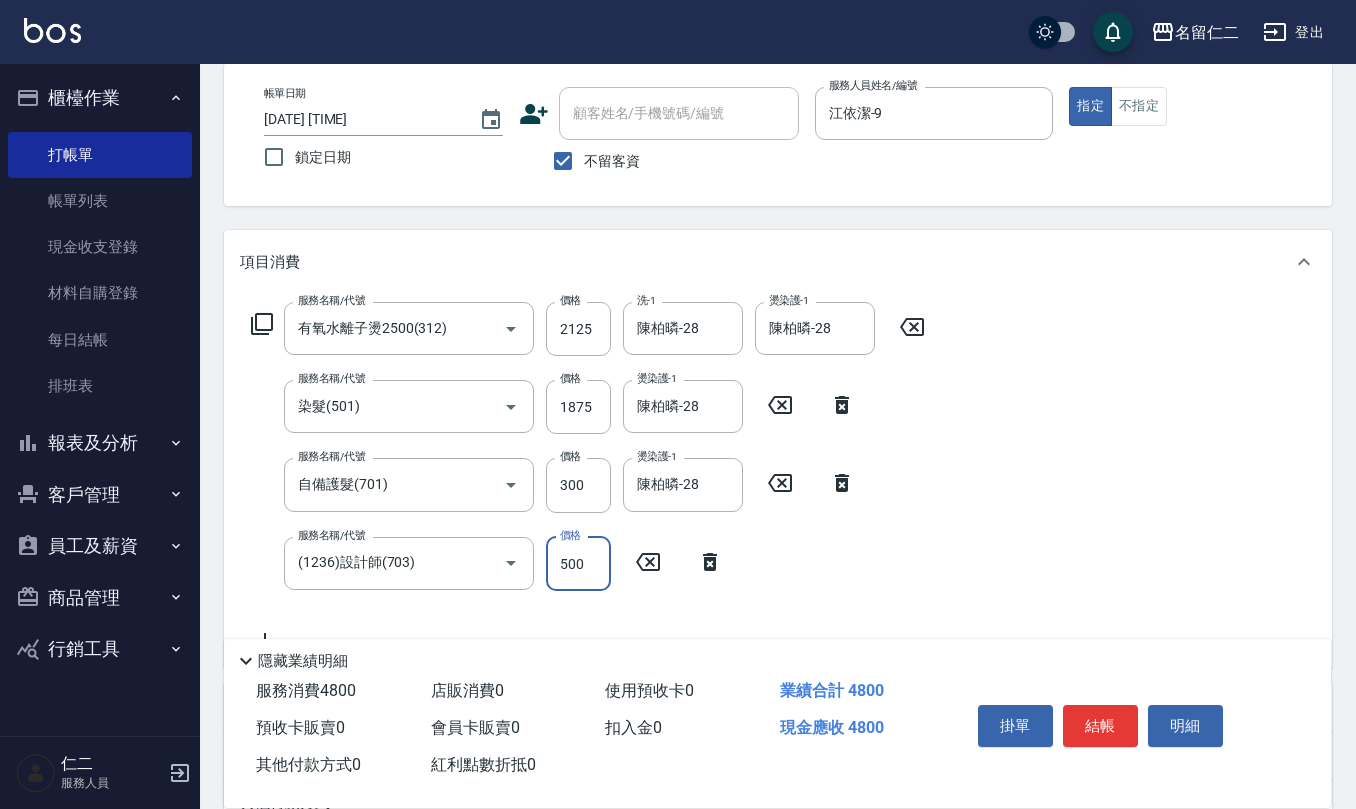 scroll, scrollTop: 0, scrollLeft: 0, axis: both 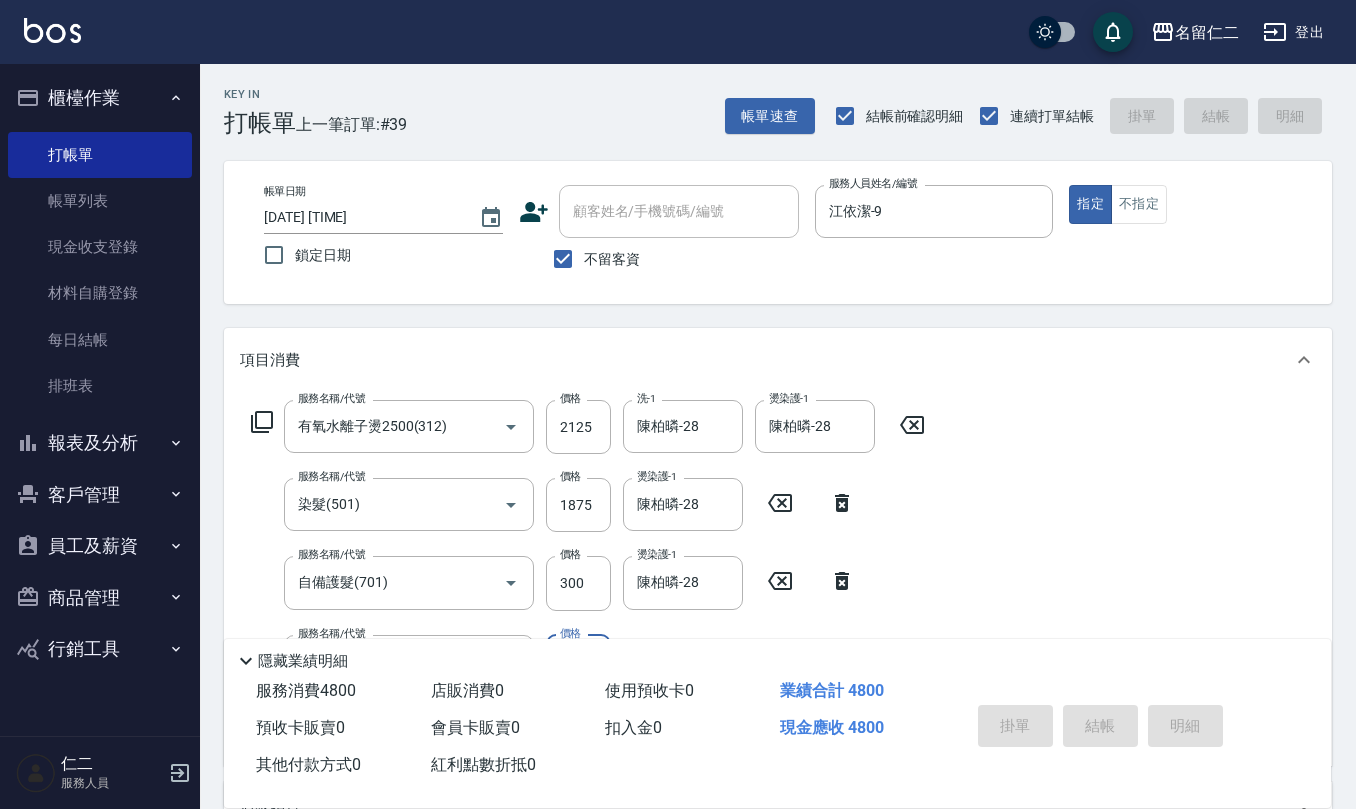 type on "2025/08/05 18:34" 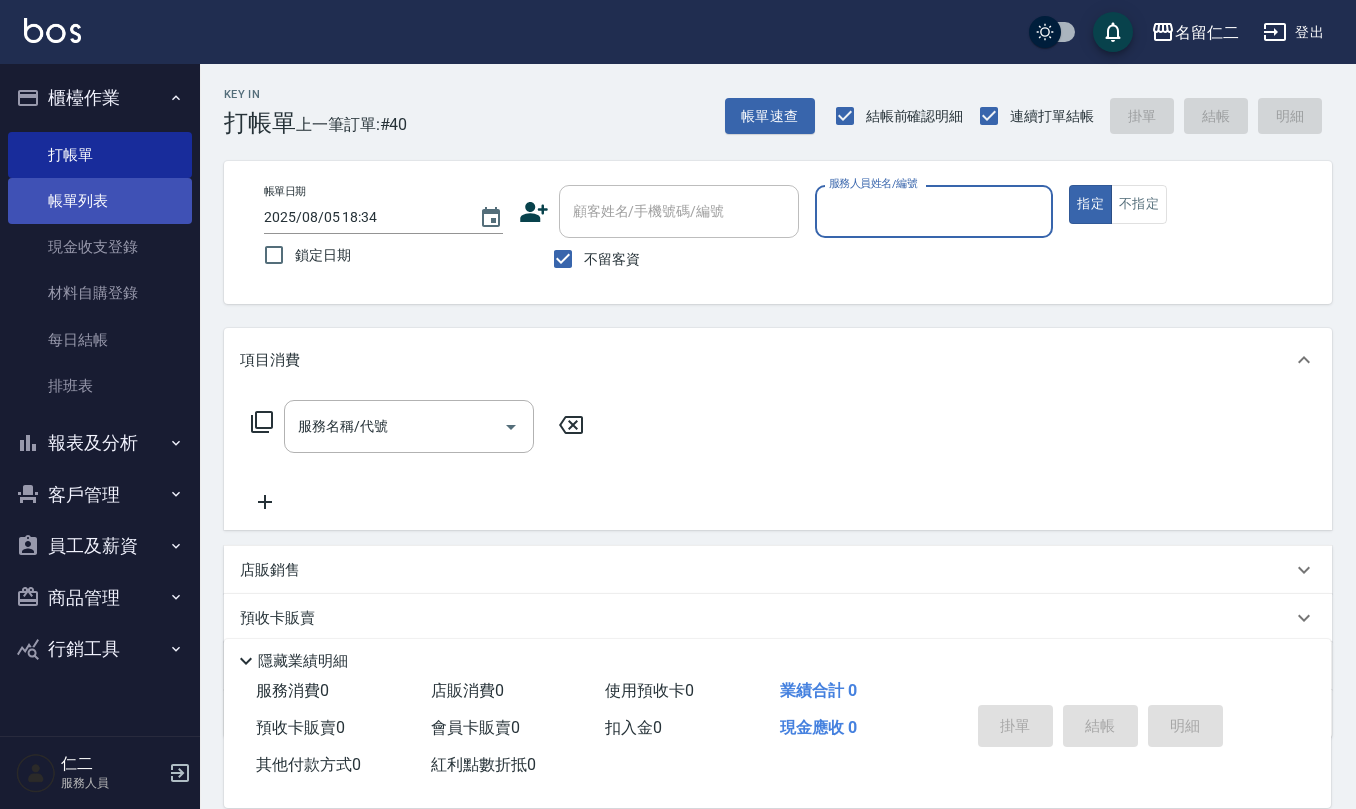 click on "帳單列表" at bounding box center [100, 201] 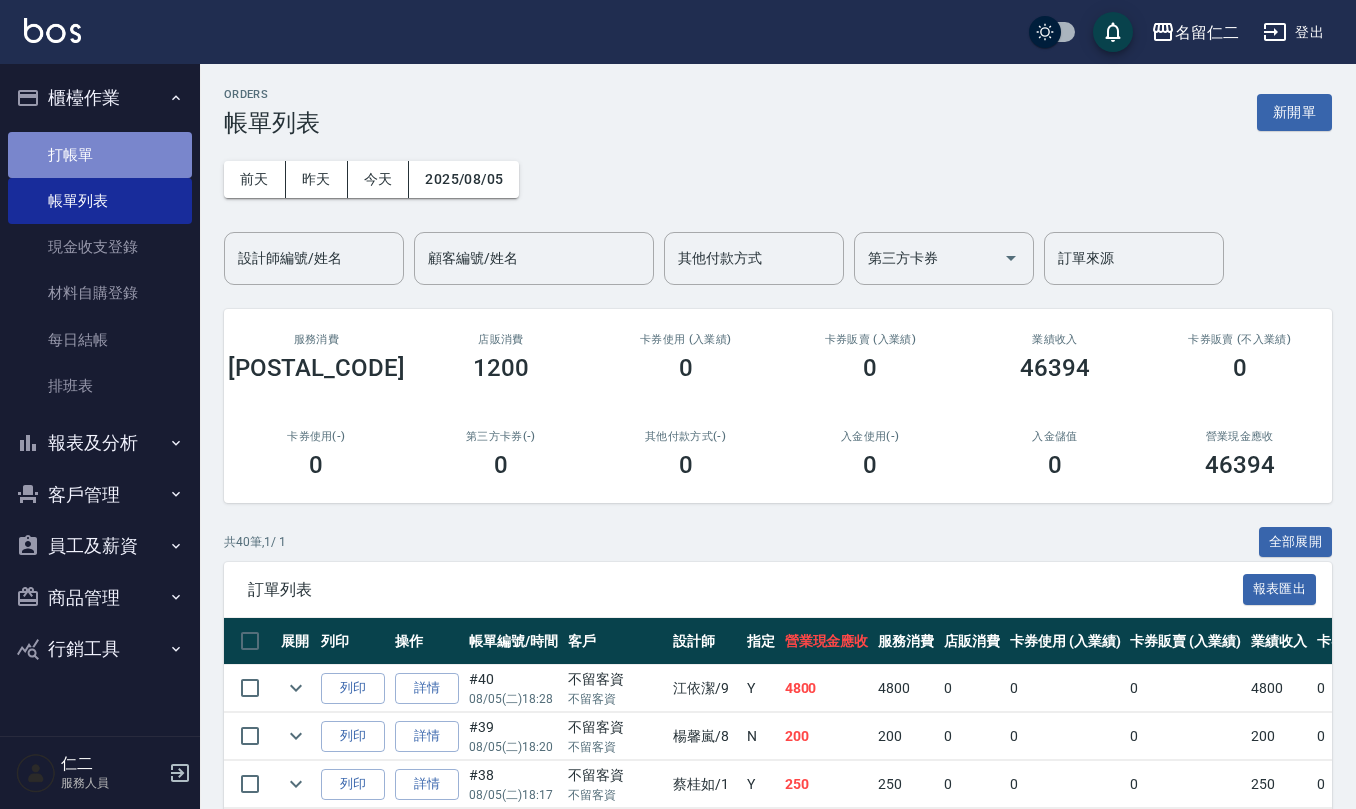 click on "打帳單" at bounding box center [100, 155] 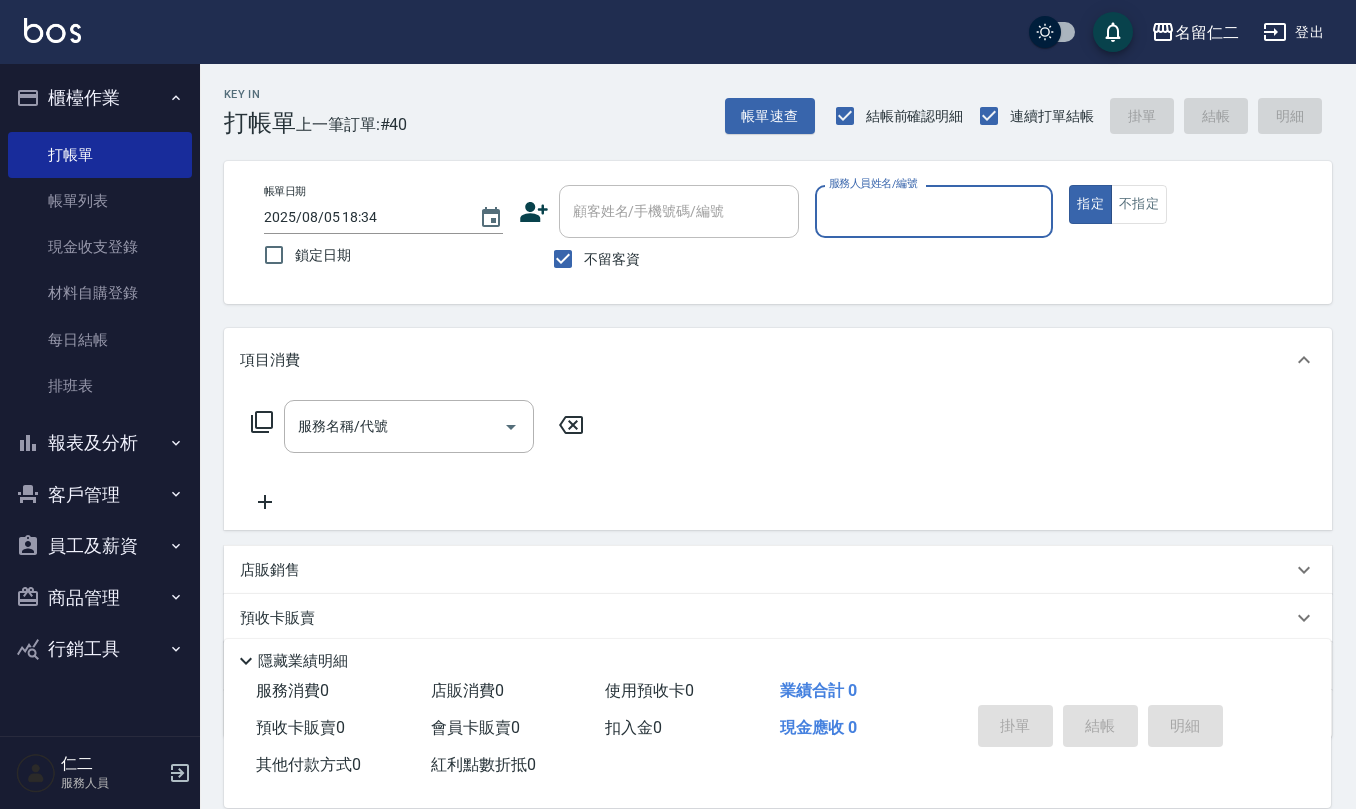 click 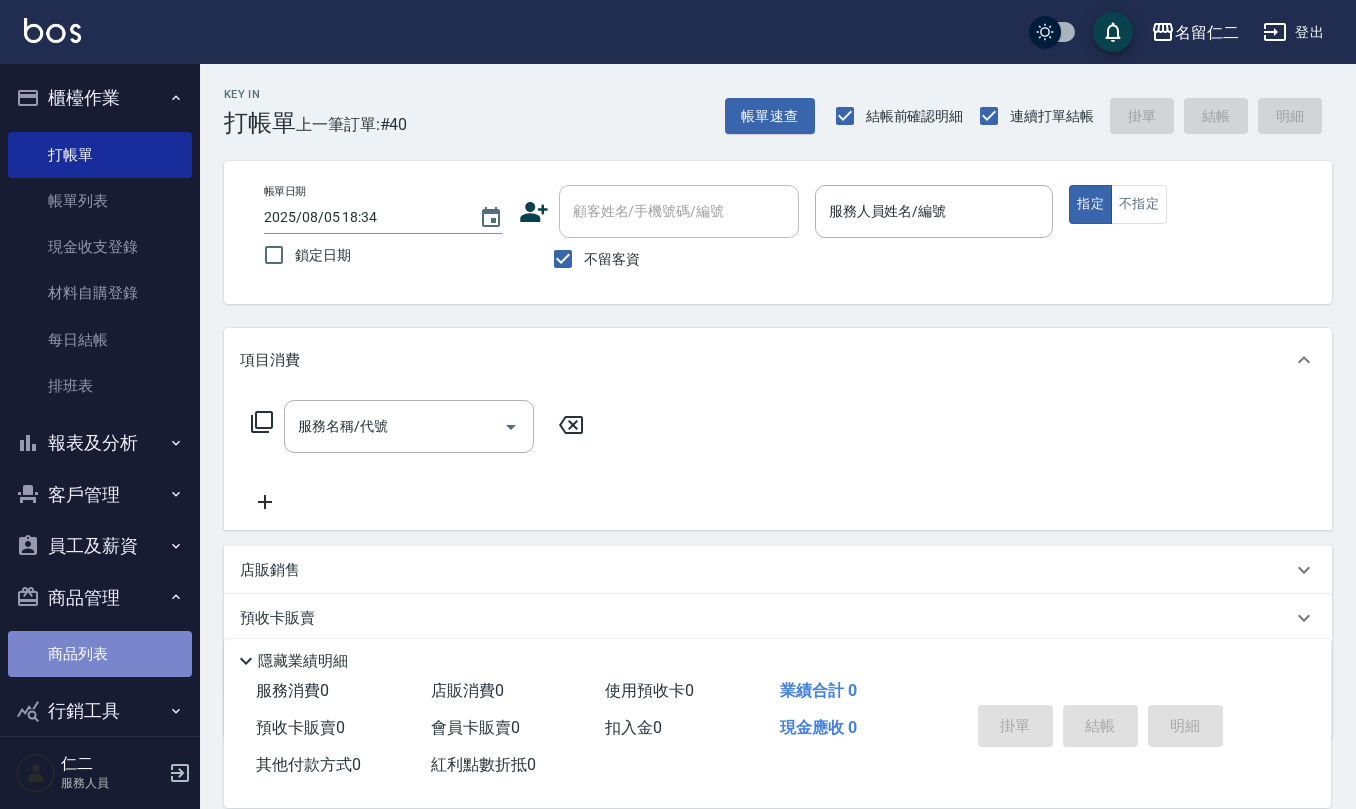 click on "商品列表" at bounding box center [100, 654] 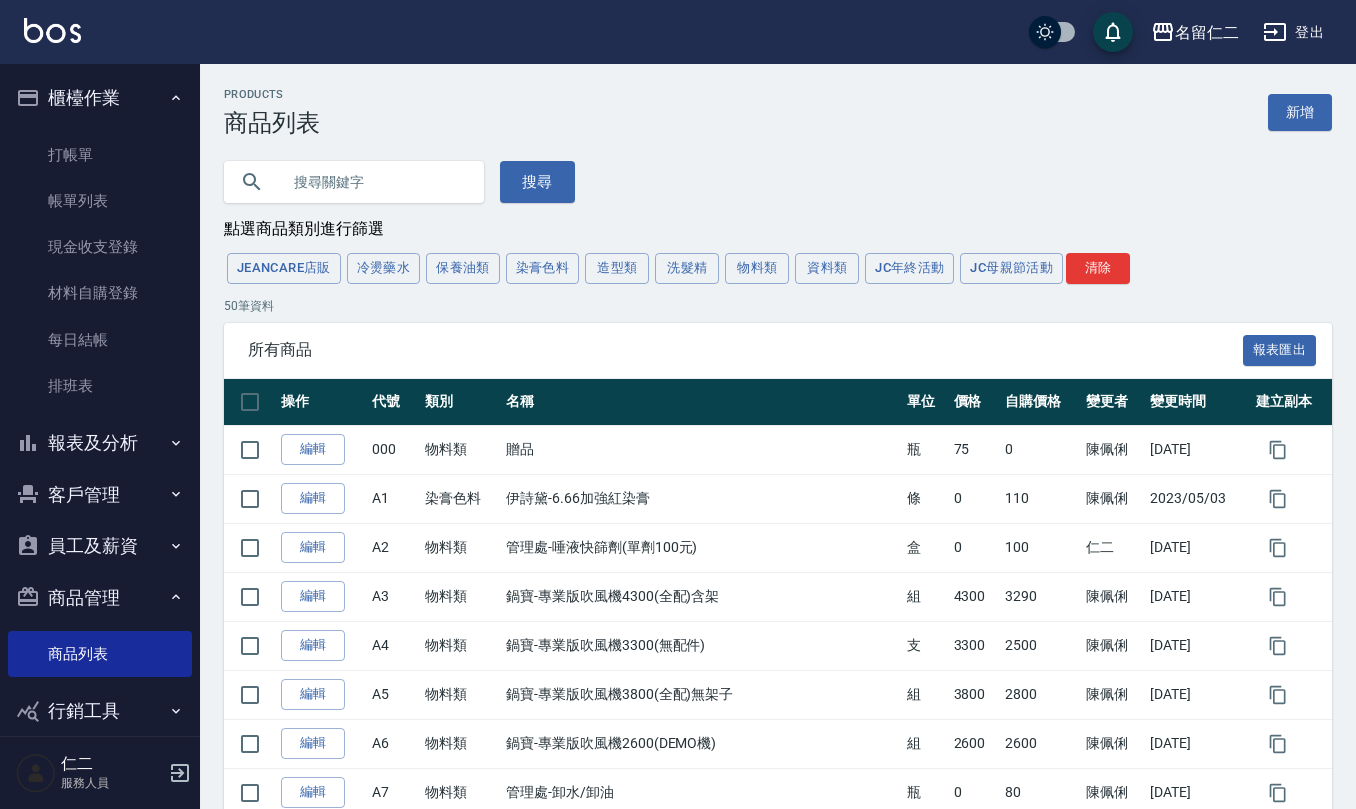 click on "洗髮精" at bounding box center (687, 268) 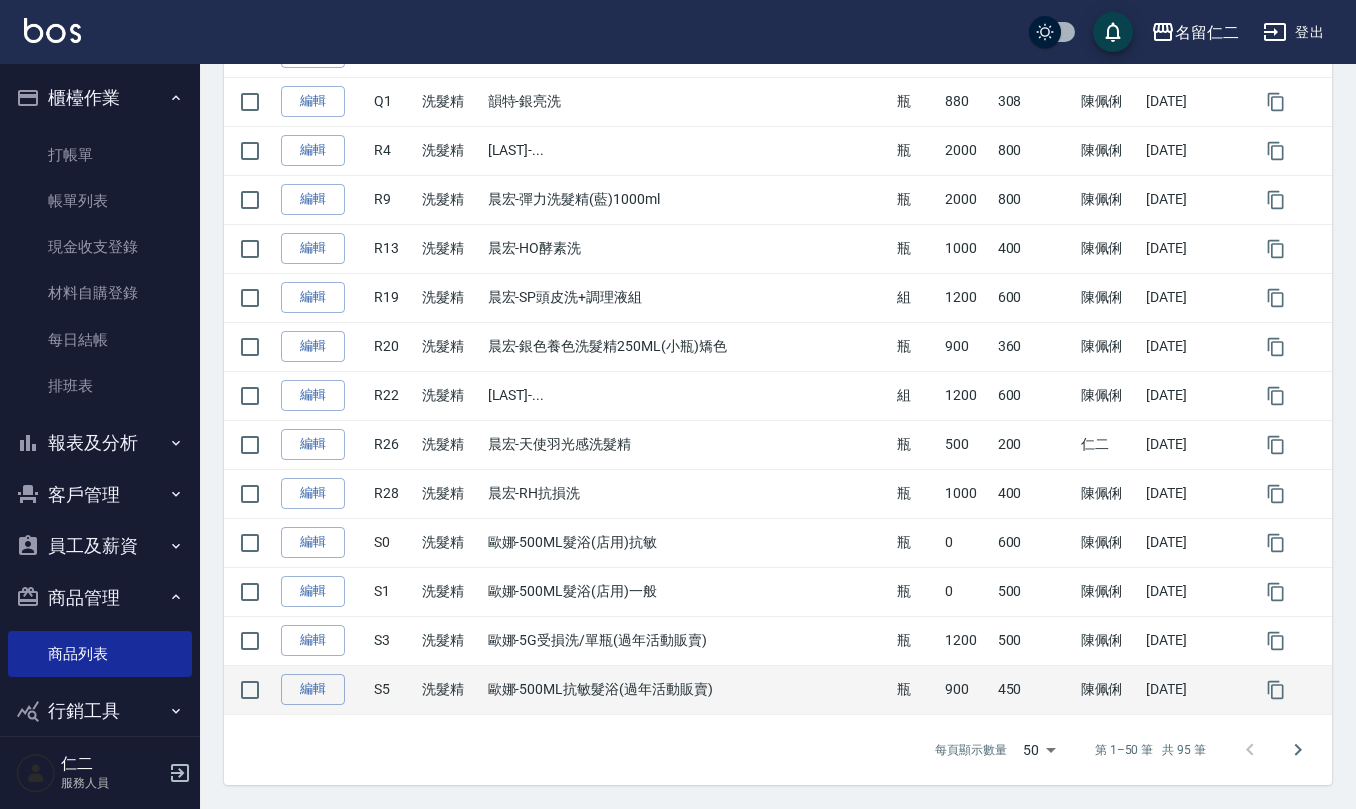 scroll, scrollTop: 2180, scrollLeft: 0, axis: vertical 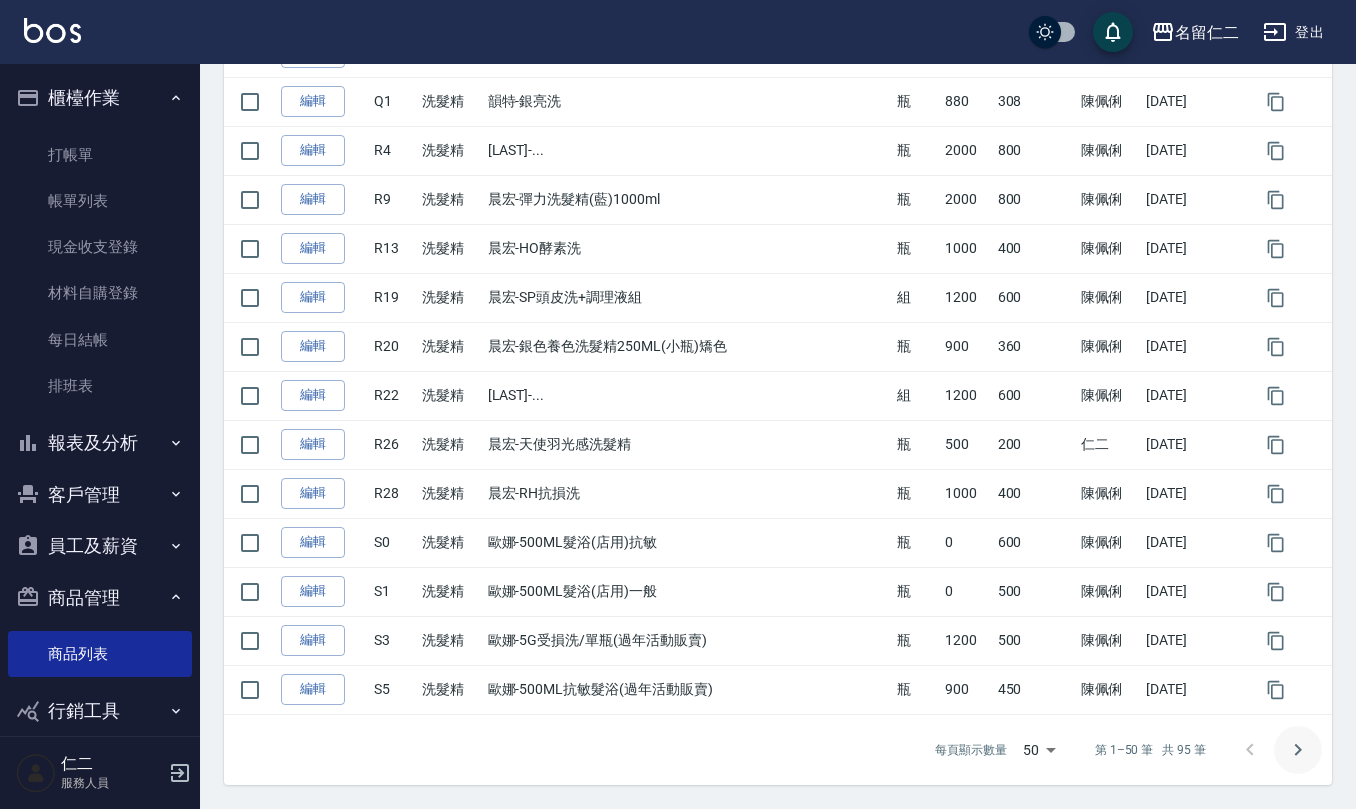 click 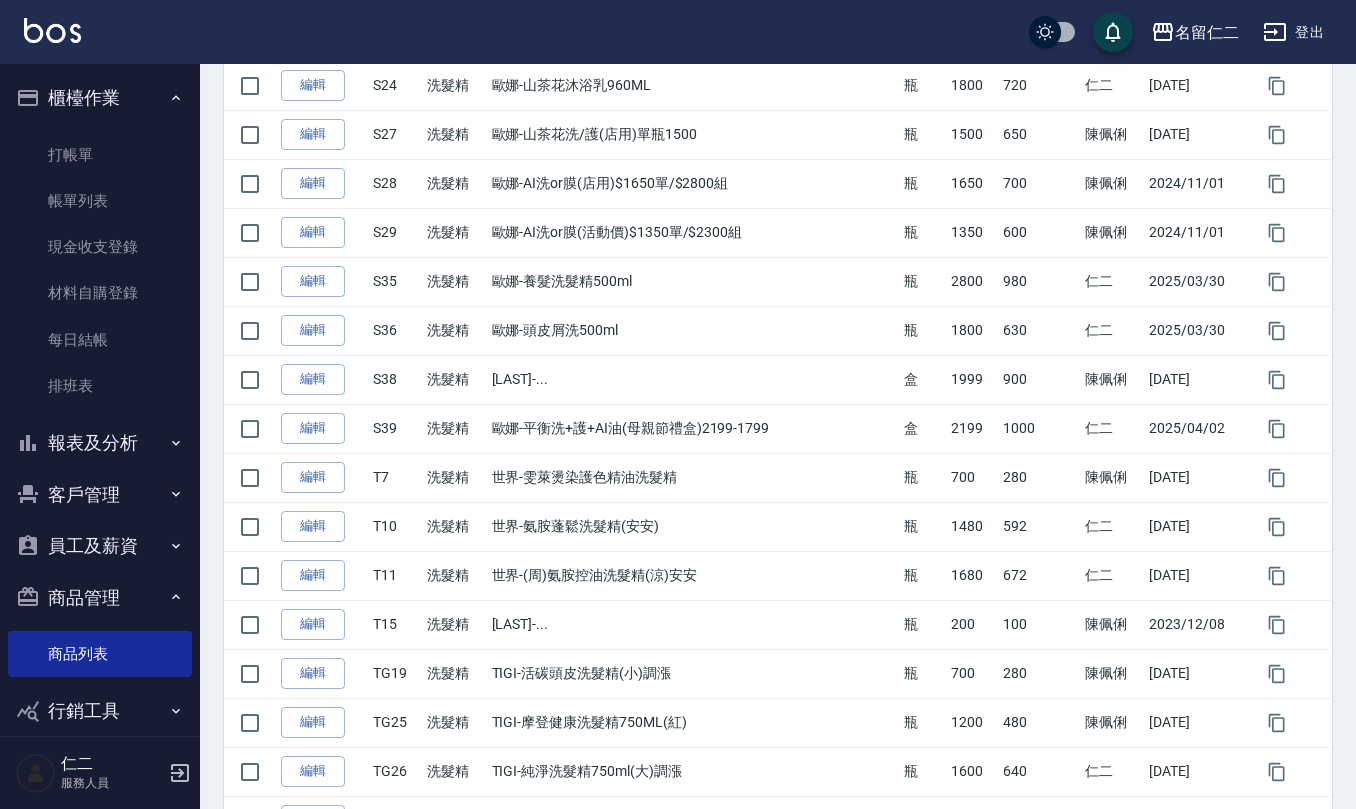 scroll, scrollTop: 333, scrollLeft: 0, axis: vertical 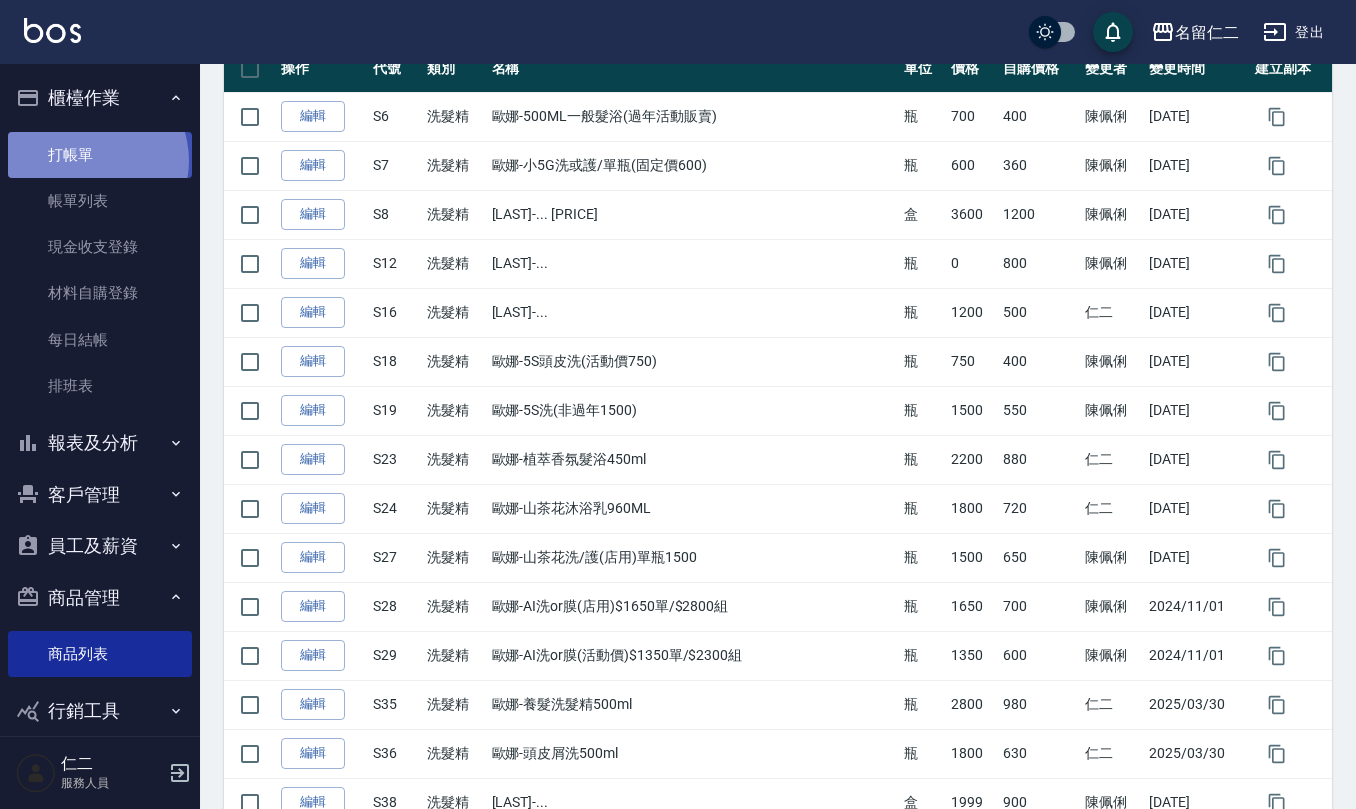 click on "打帳單" at bounding box center (100, 155) 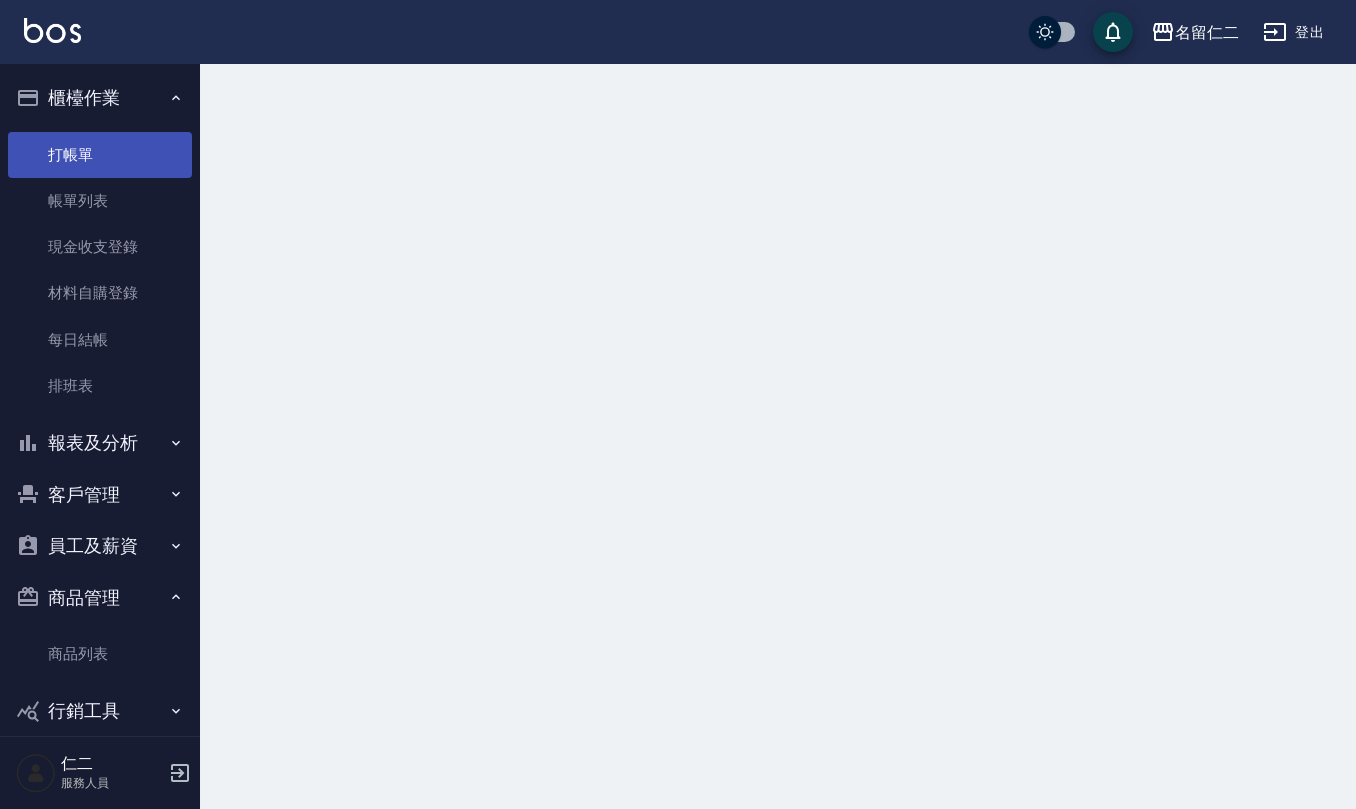 scroll, scrollTop: 0, scrollLeft: 0, axis: both 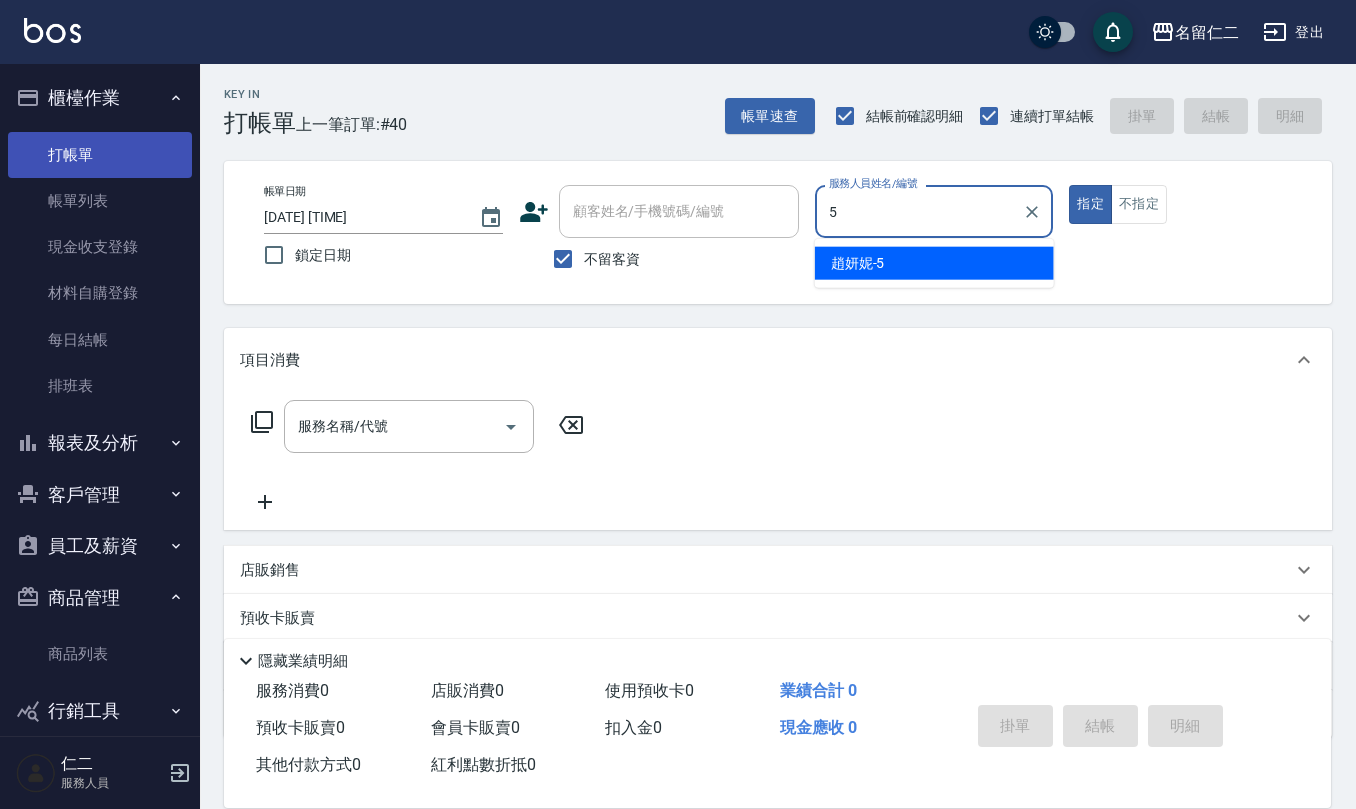 type on "趙妍妮-5" 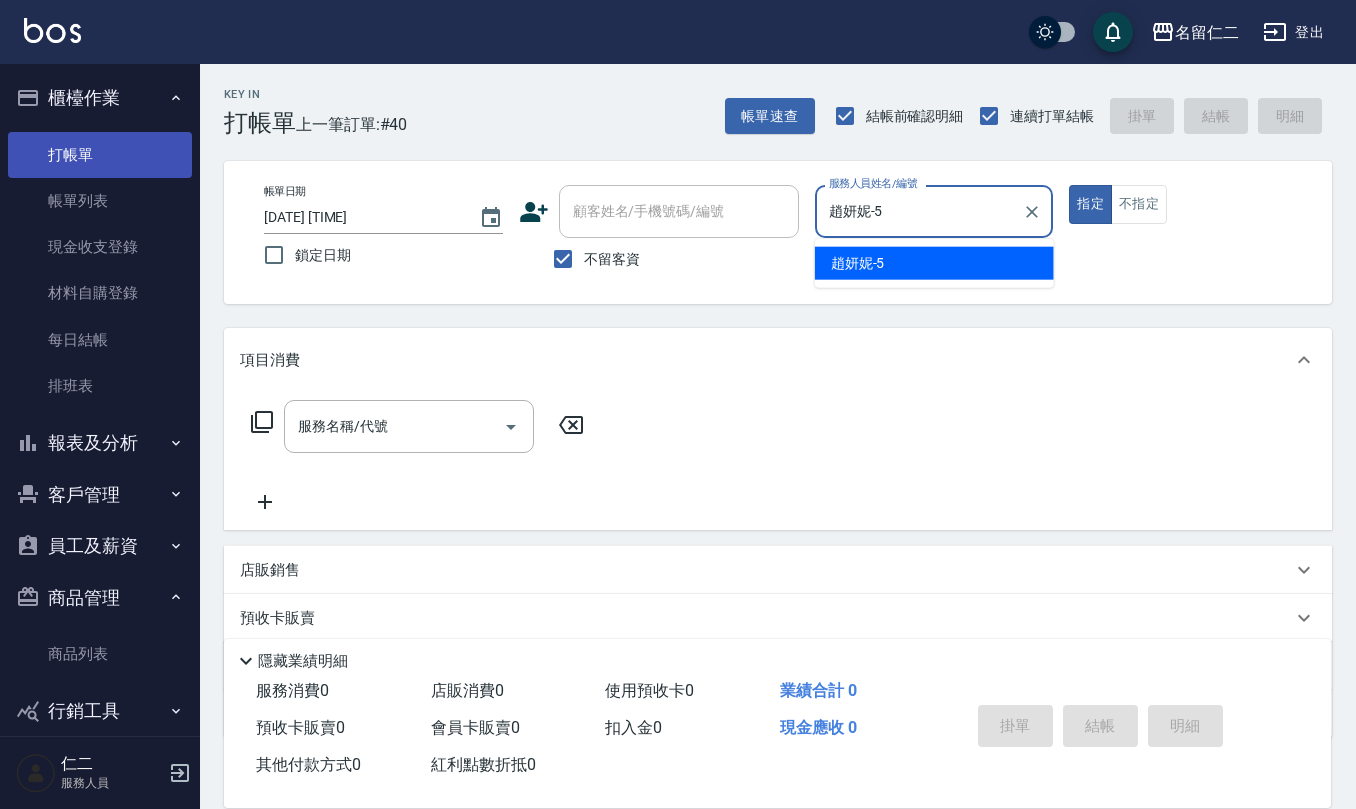 type on "true" 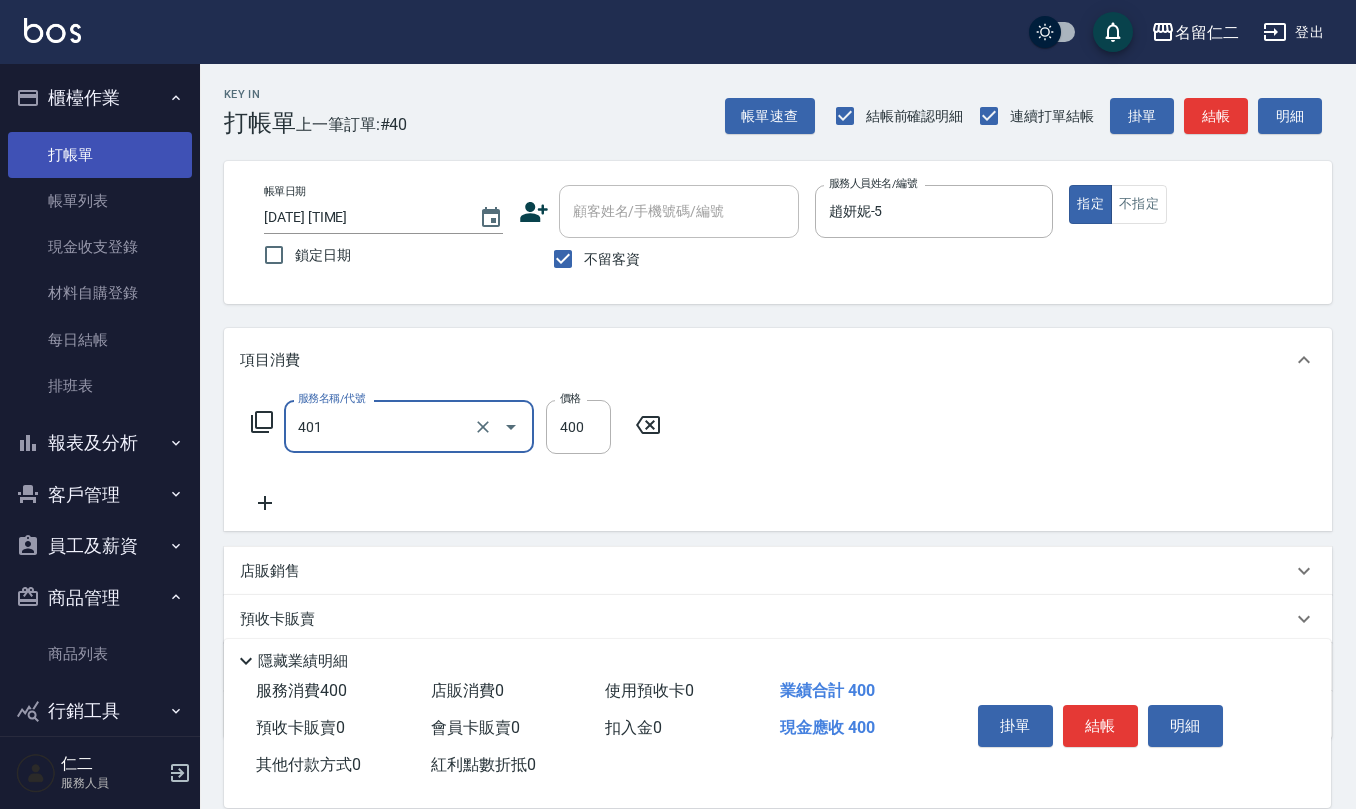 type on "剪髮(401)" 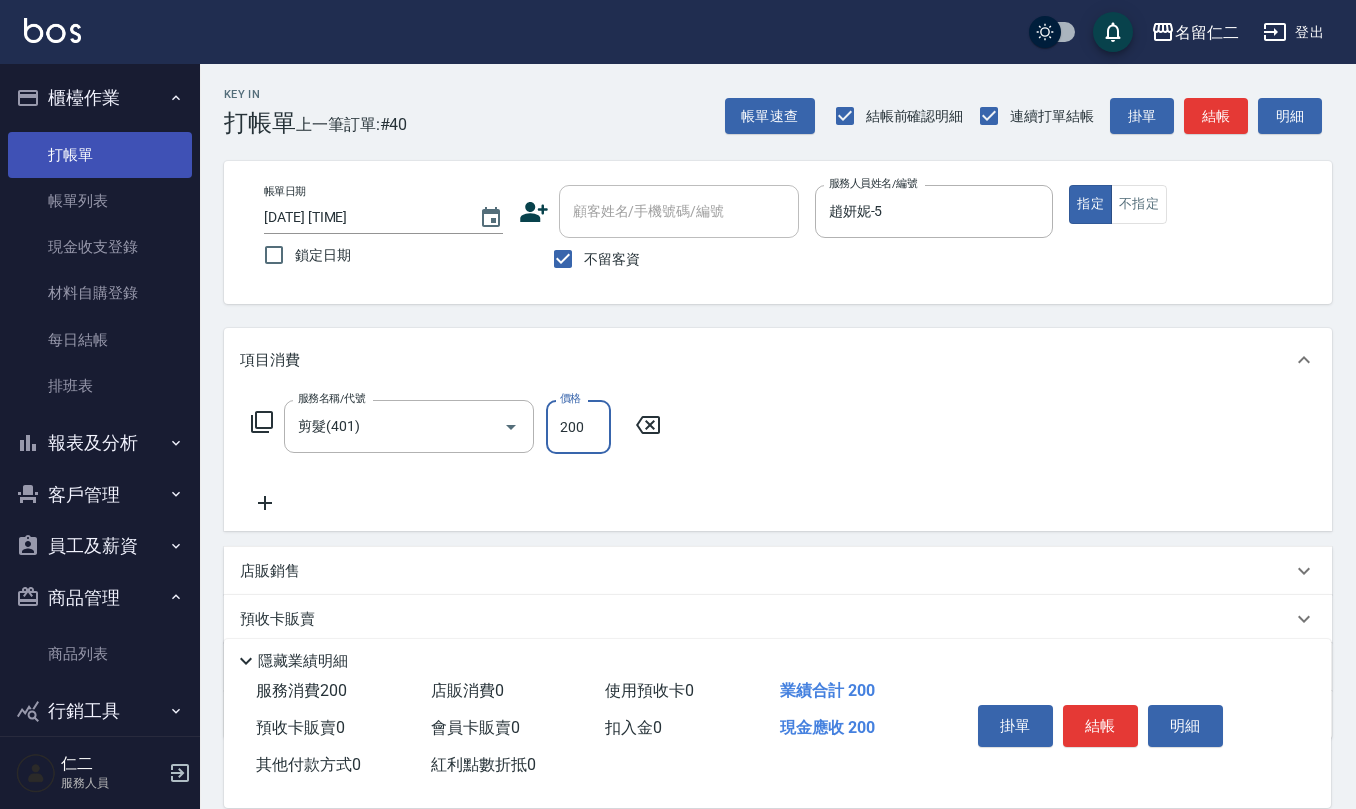 type on "200" 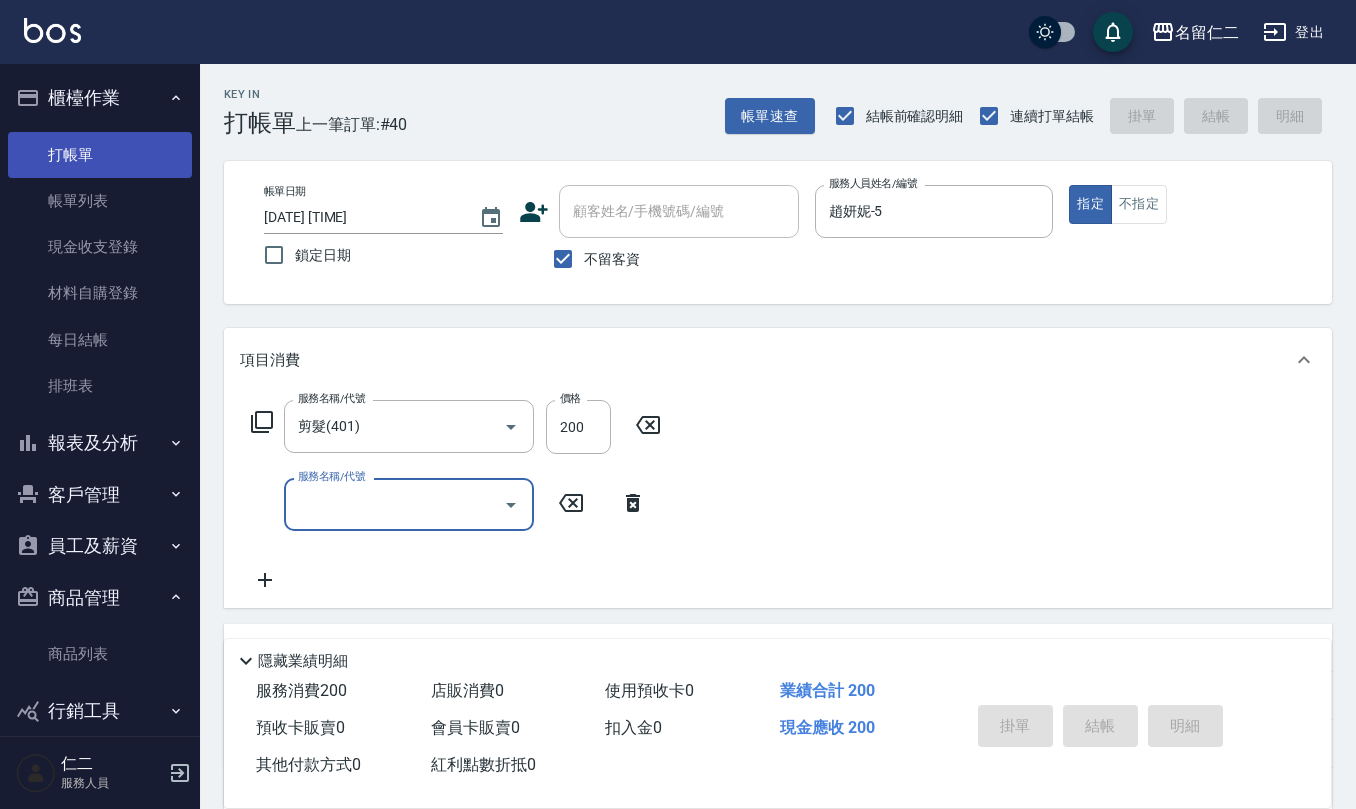 type on "2025/08/05 19:03" 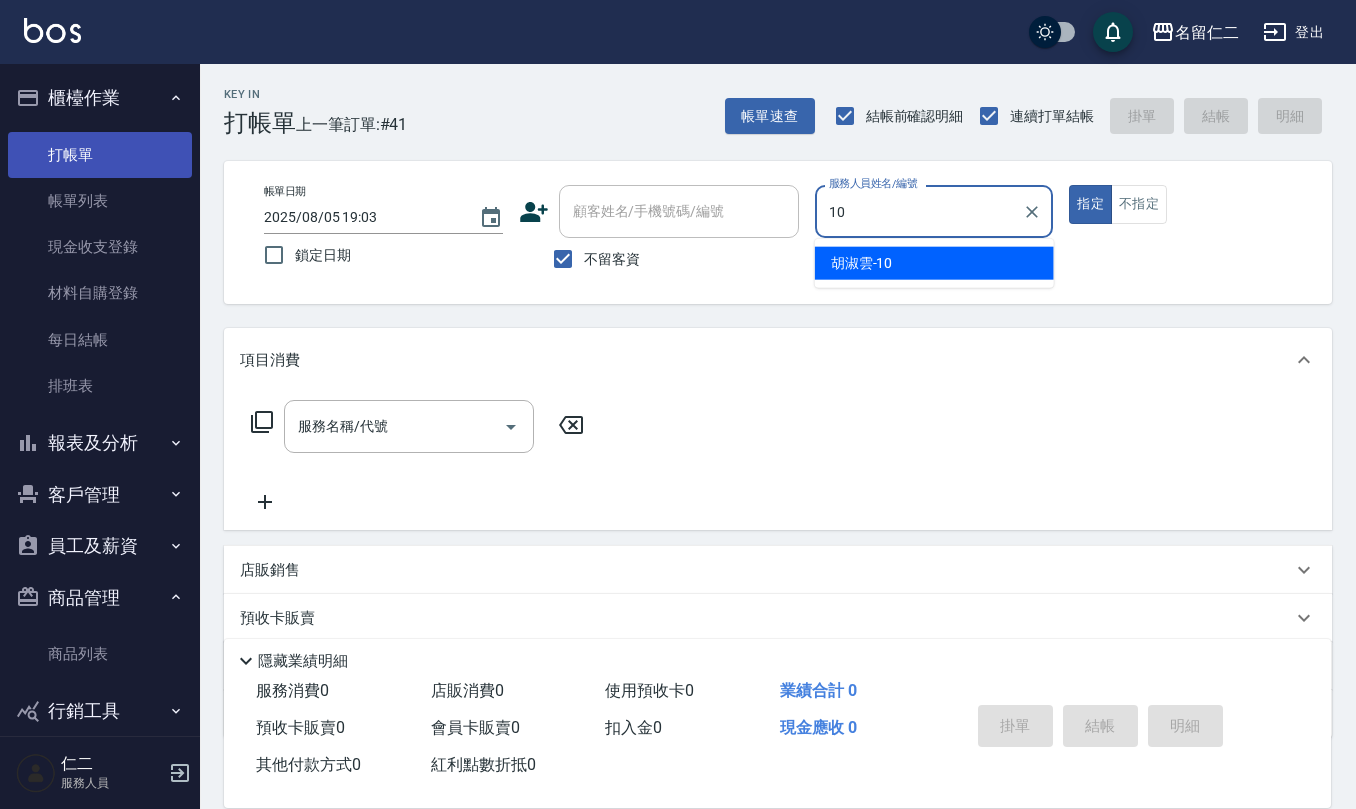 type on "胡淑雲-10" 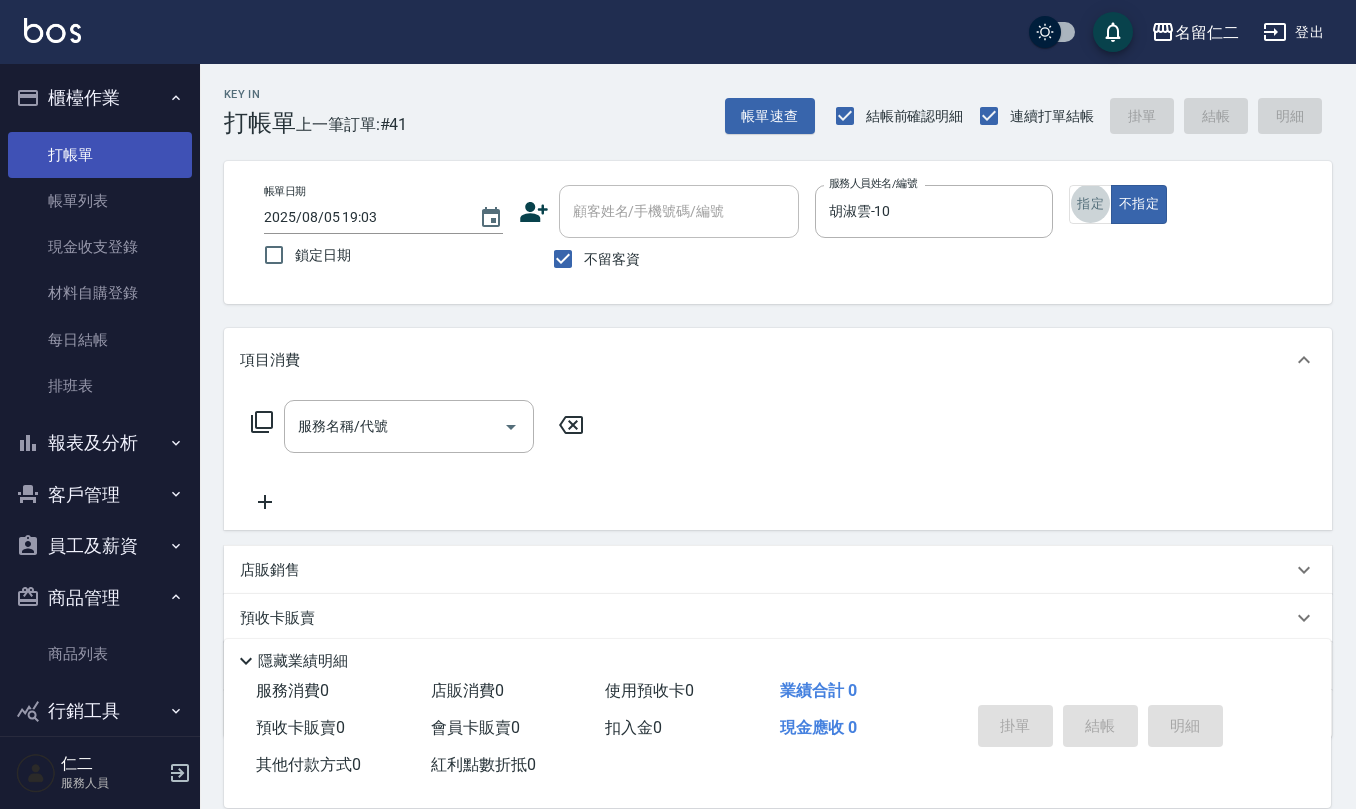scroll, scrollTop: 53, scrollLeft: 0, axis: vertical 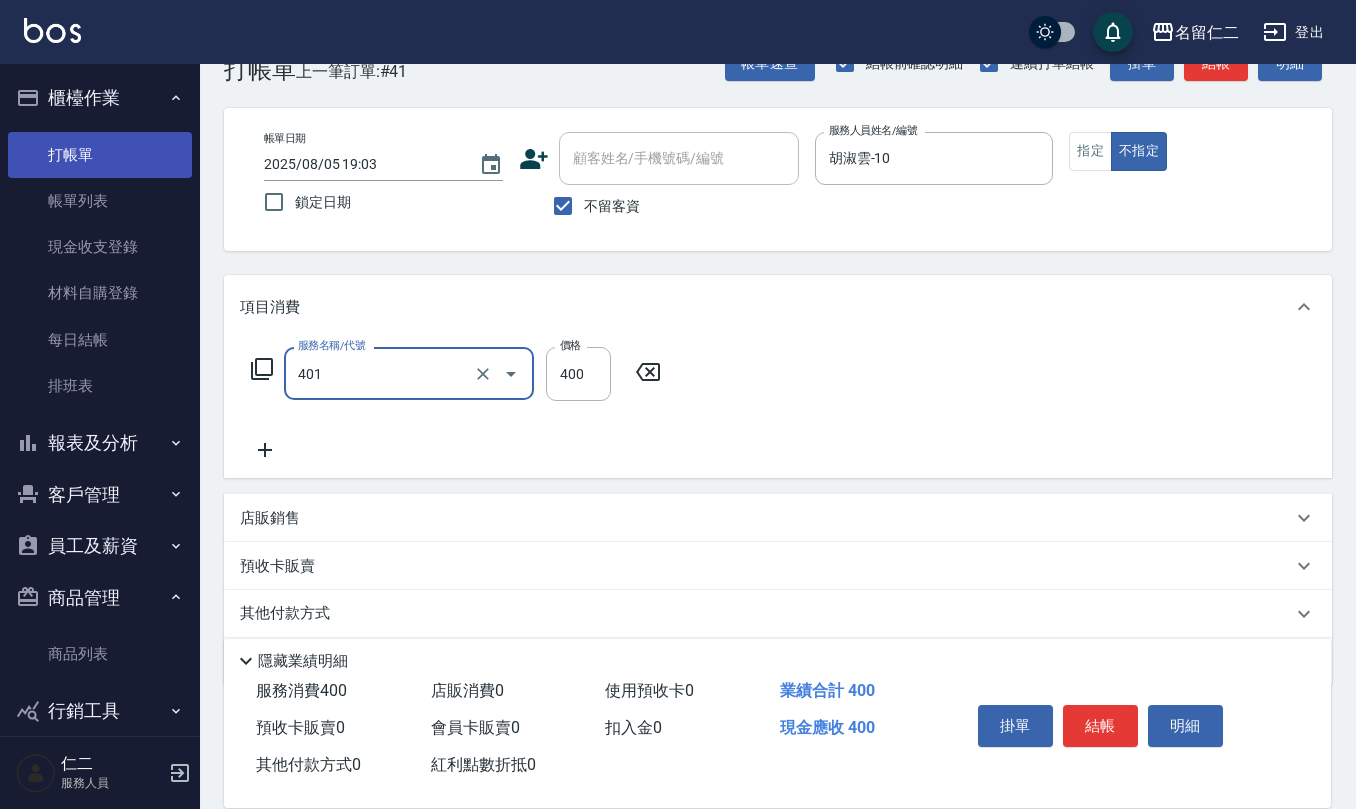 type on "剪髮(401)" 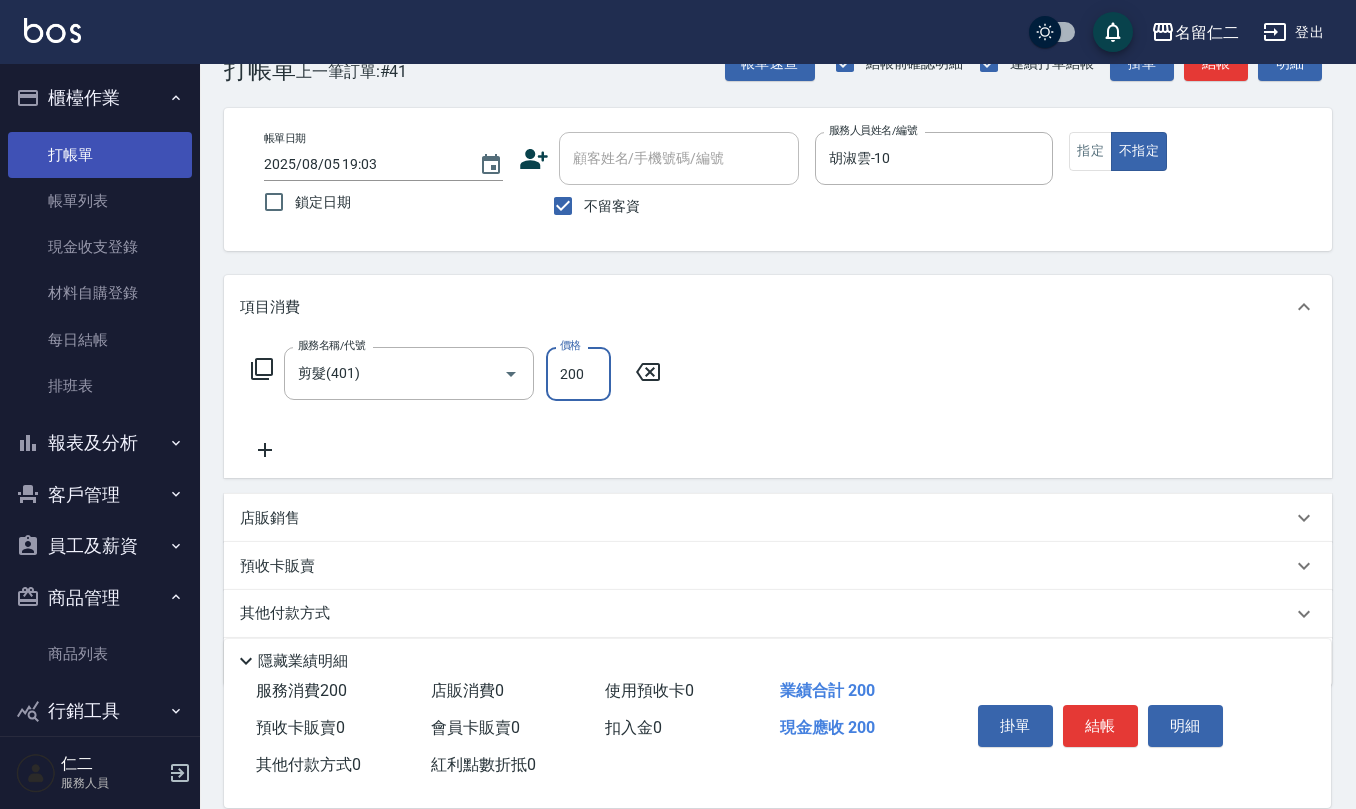 type on "200" 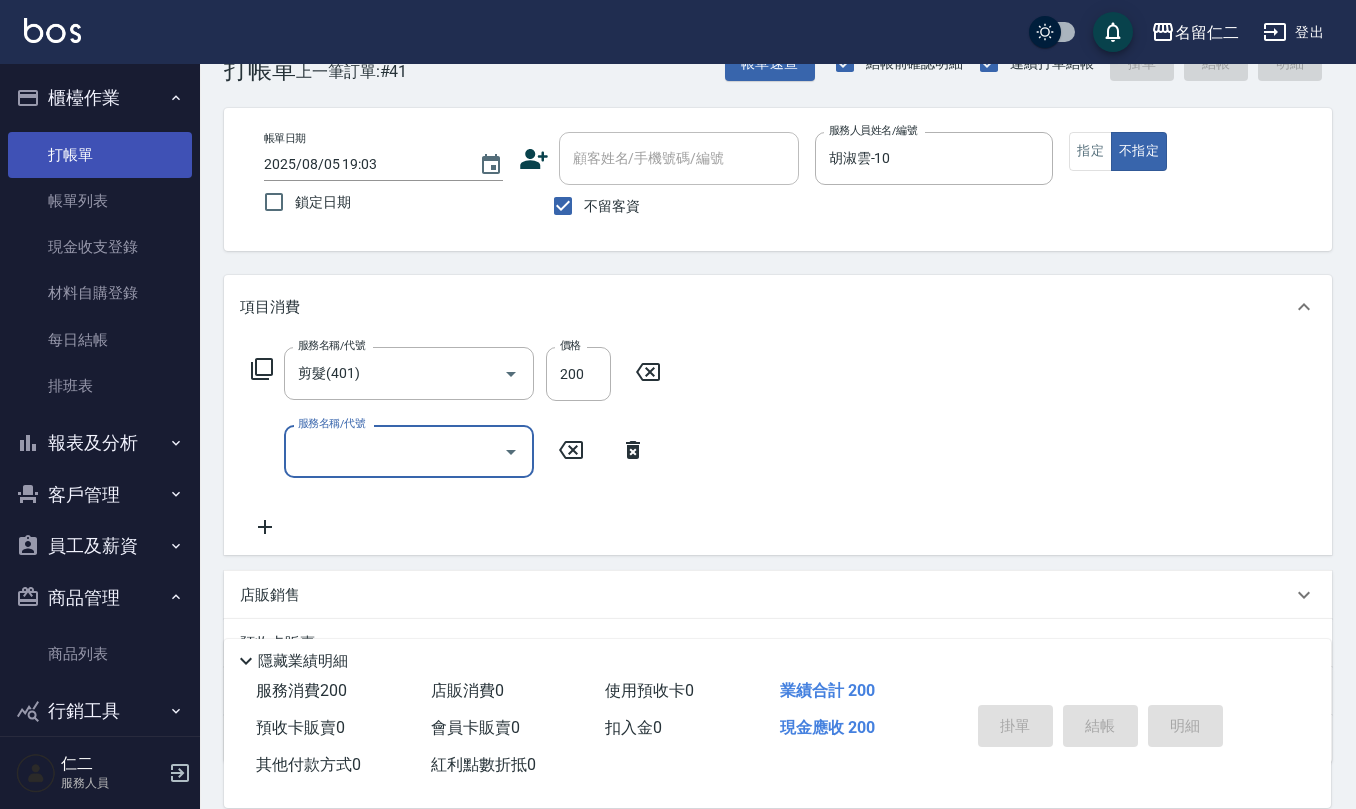 type on "2025/08/05 19:04" 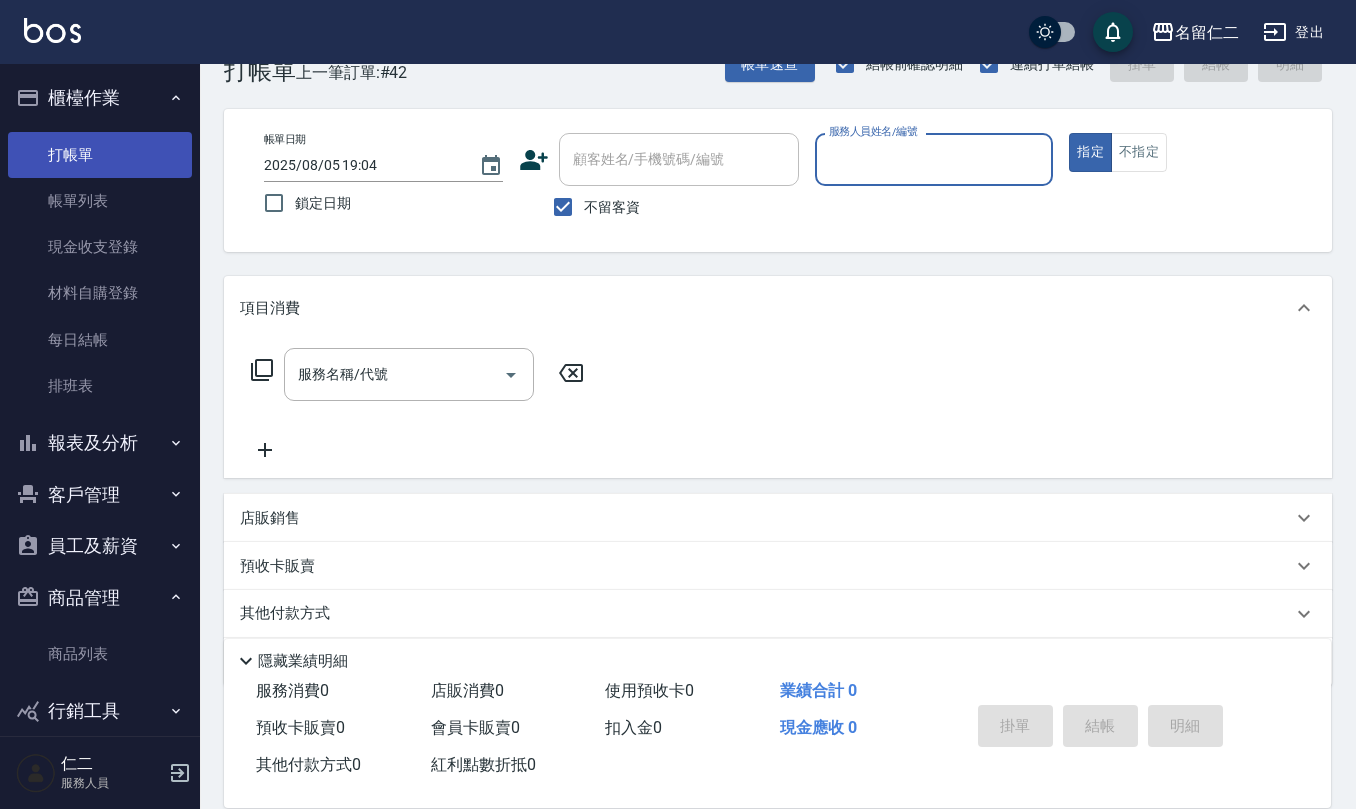 scroll, scrollTop: 0, scrollLeft: 0, axis: both 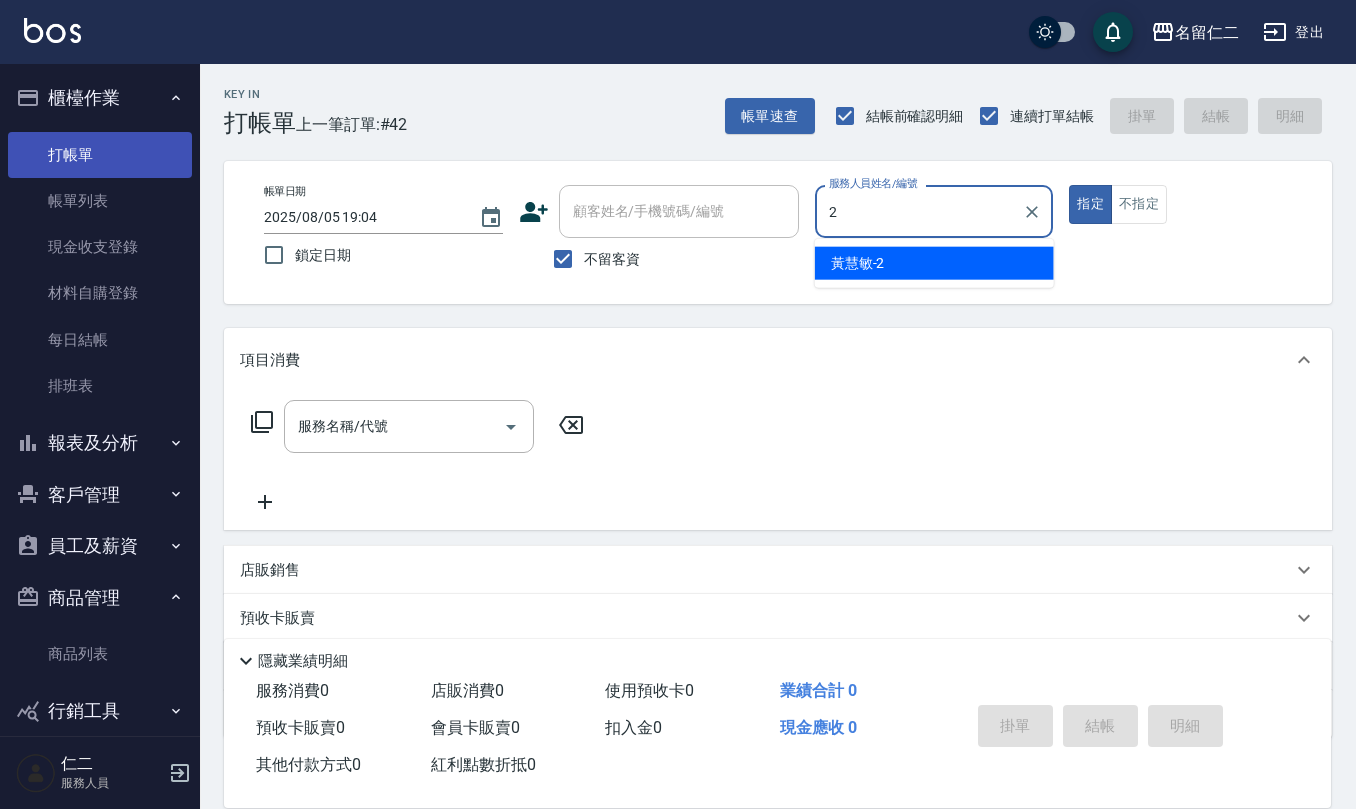 type on "黃慧敏-2" 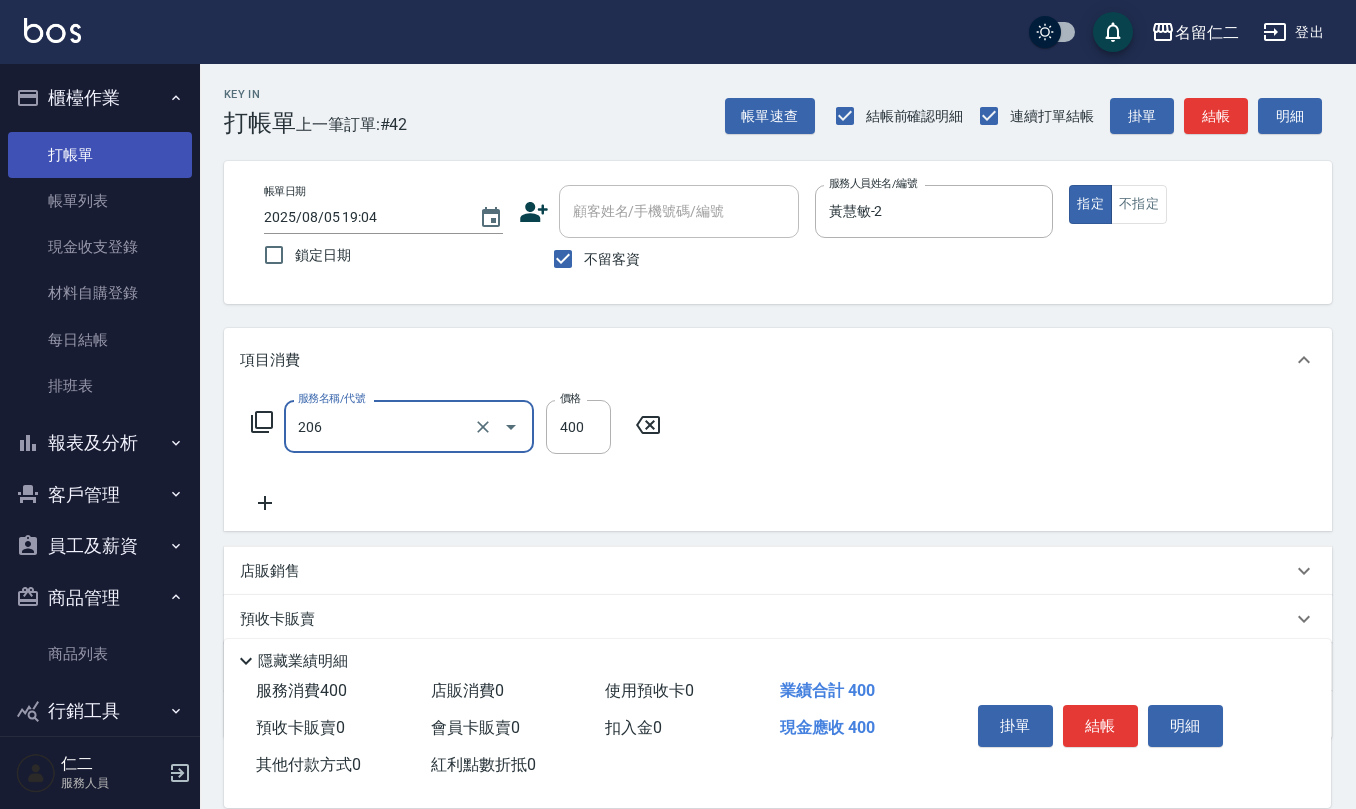 type on "健康洗(206)" 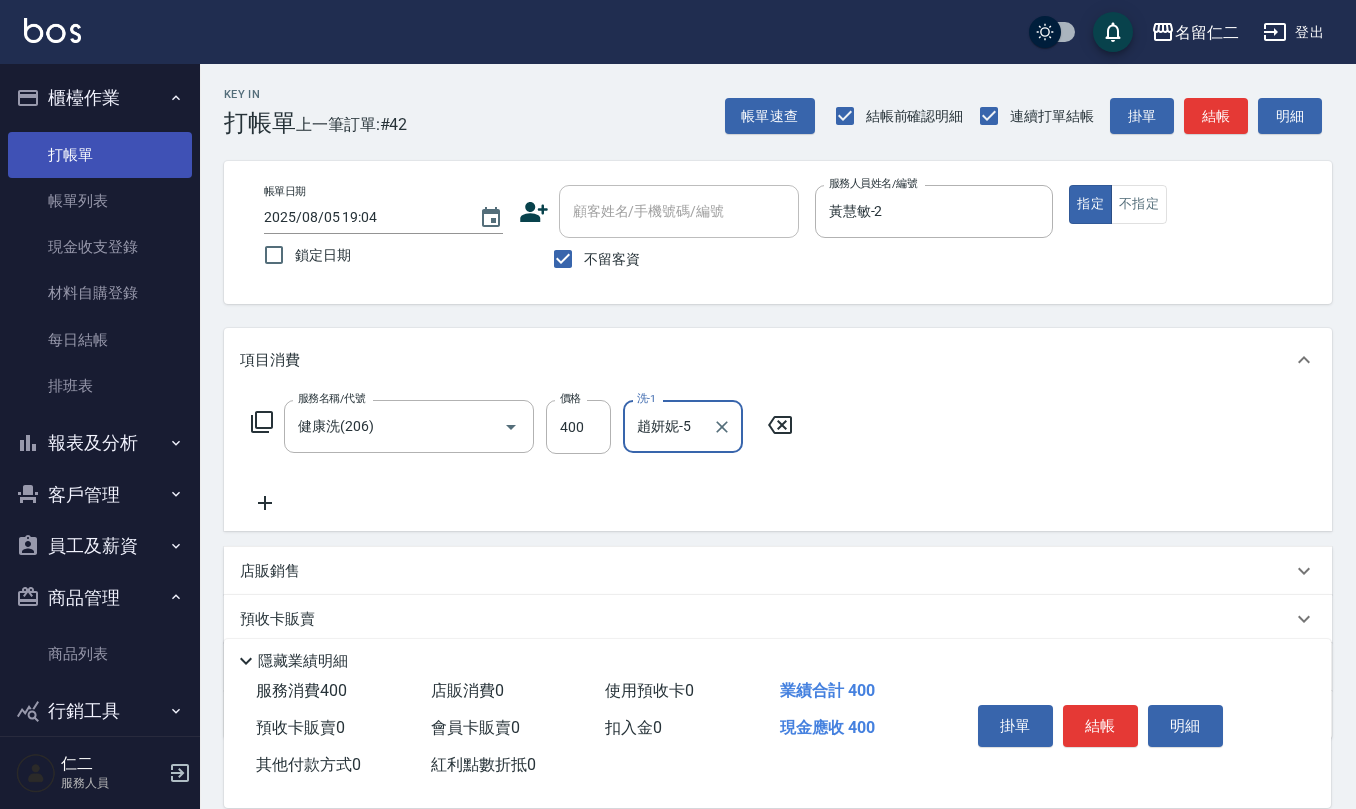 type on "趙妍妮-5" 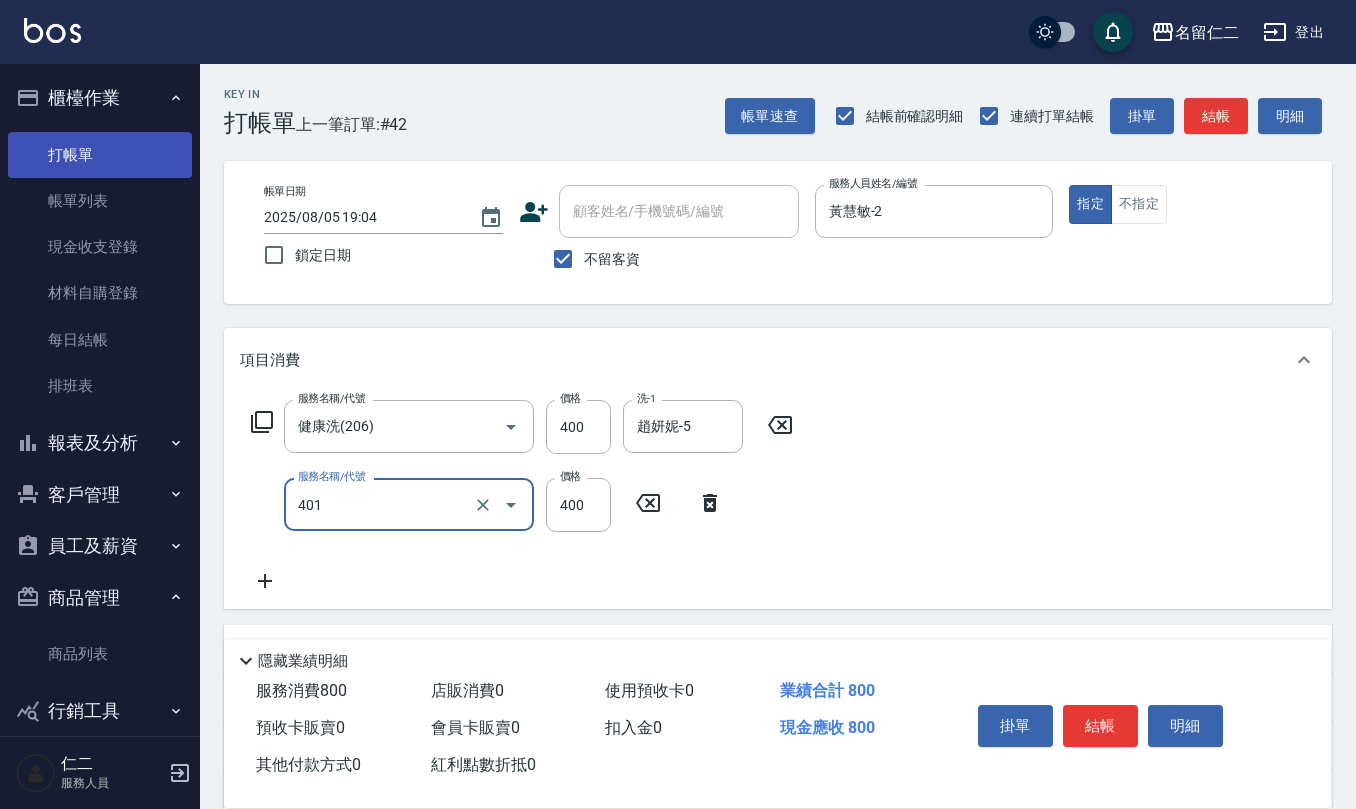 type on "剪髮(401)" 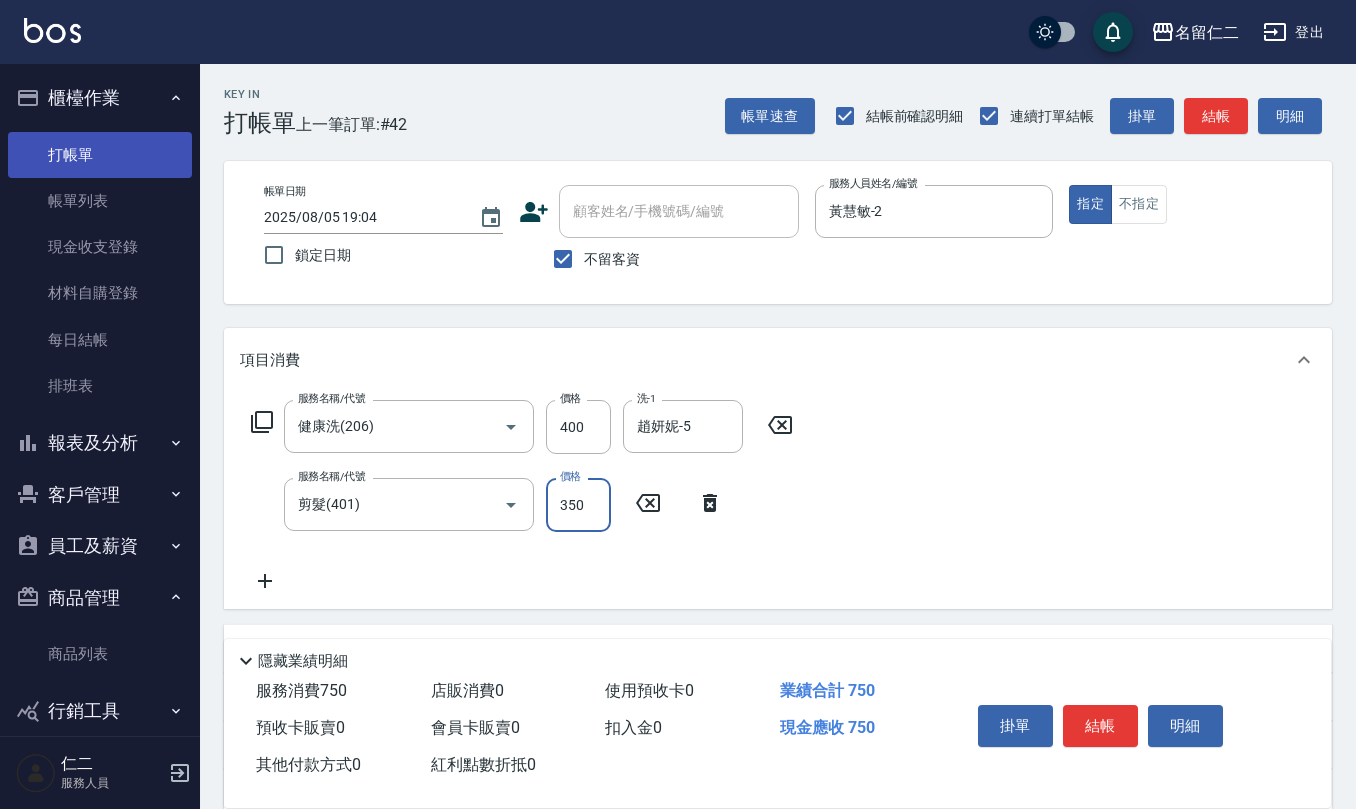 type on "350" 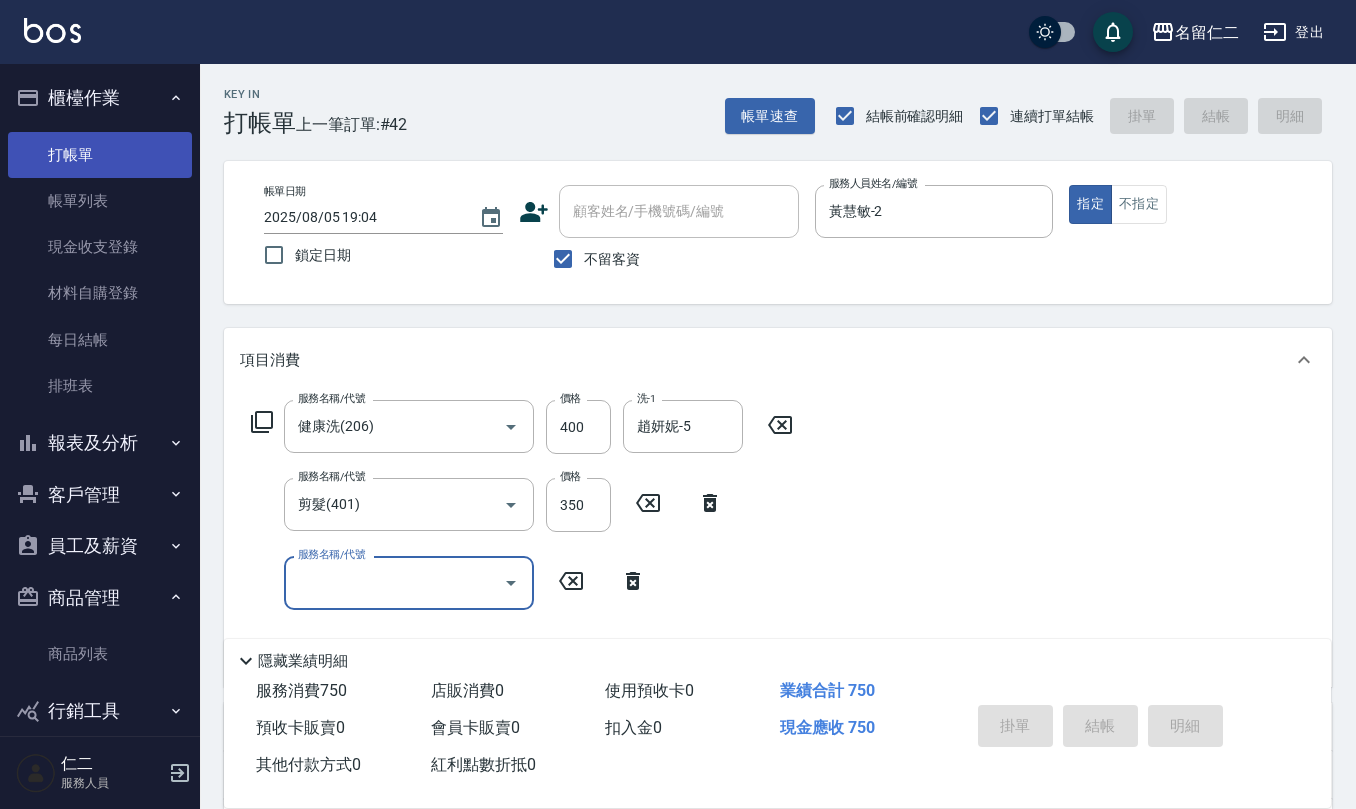 type 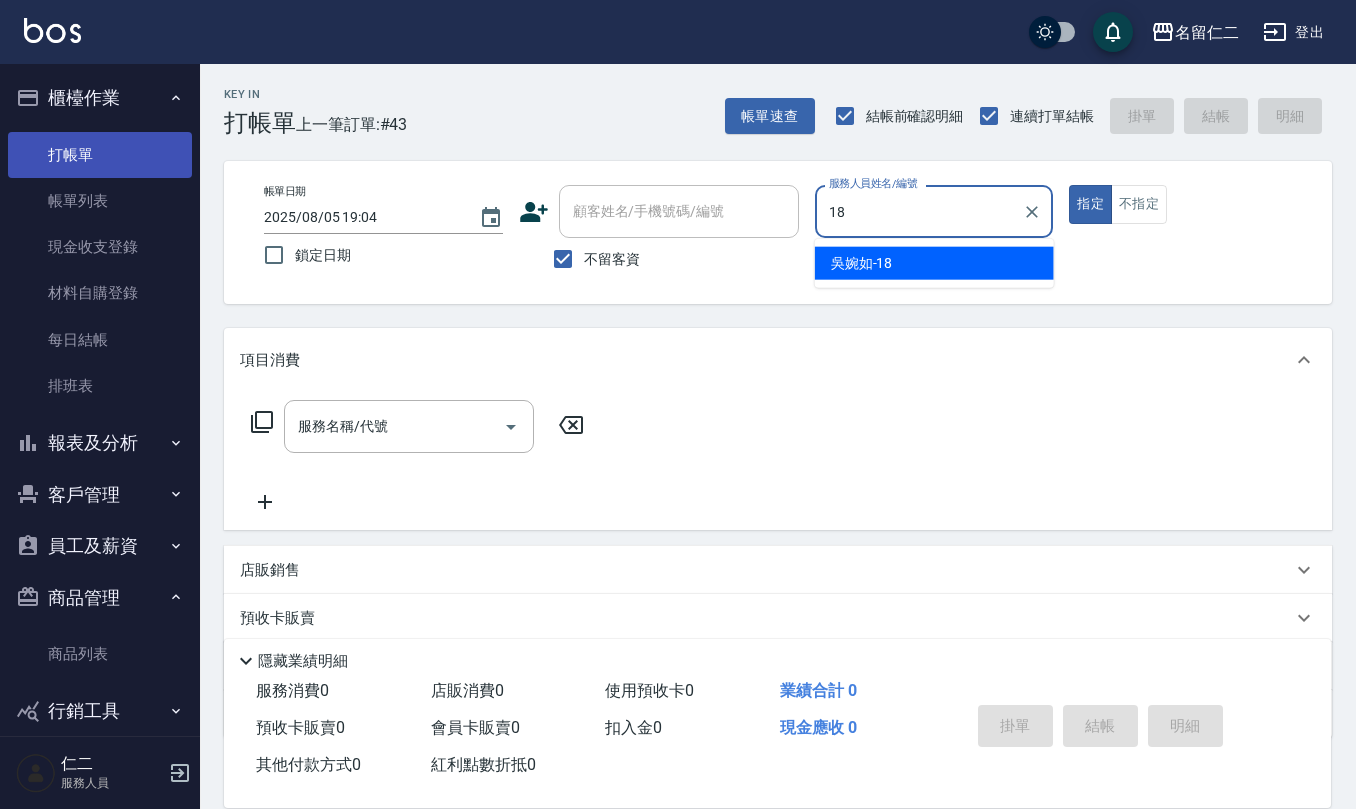 type on "吳婉如-18" 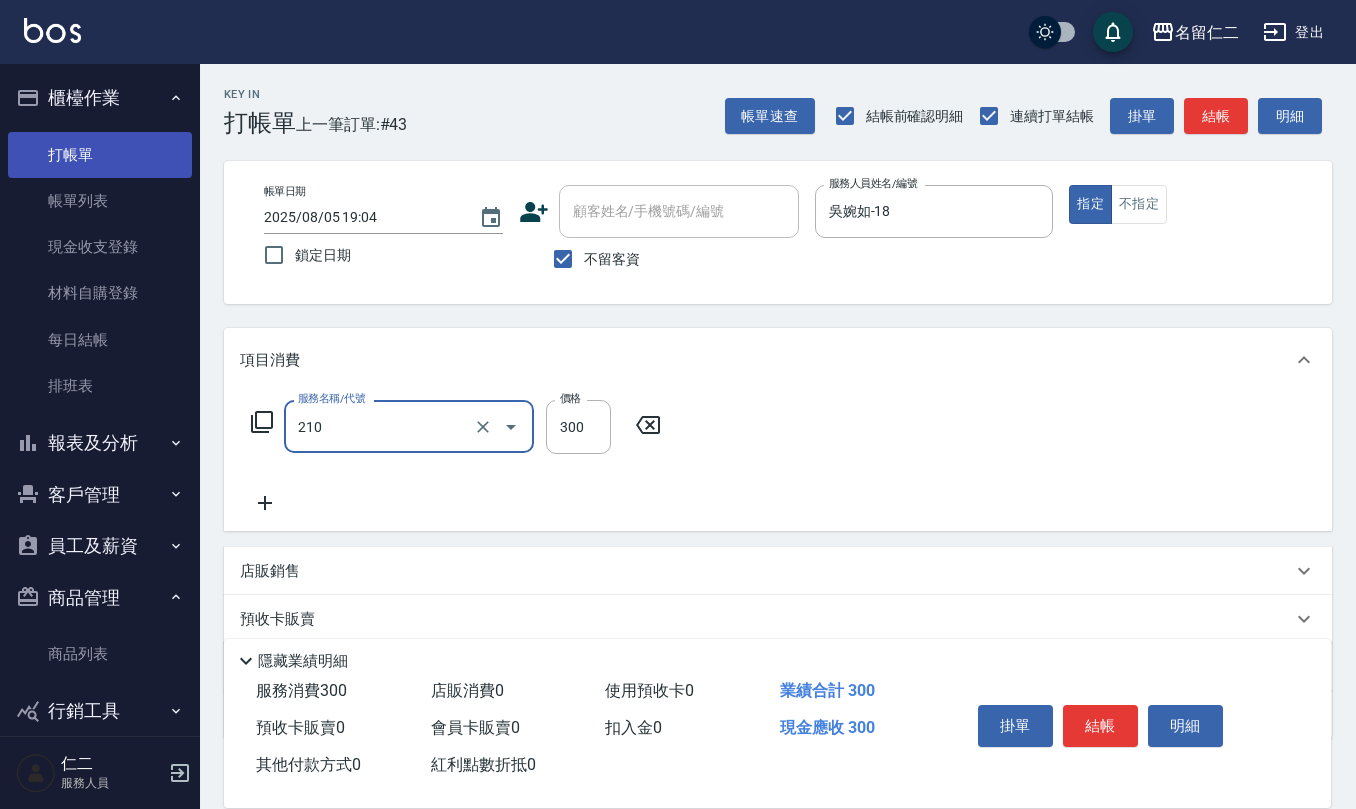 type on "歐娜洗髮精(210)" 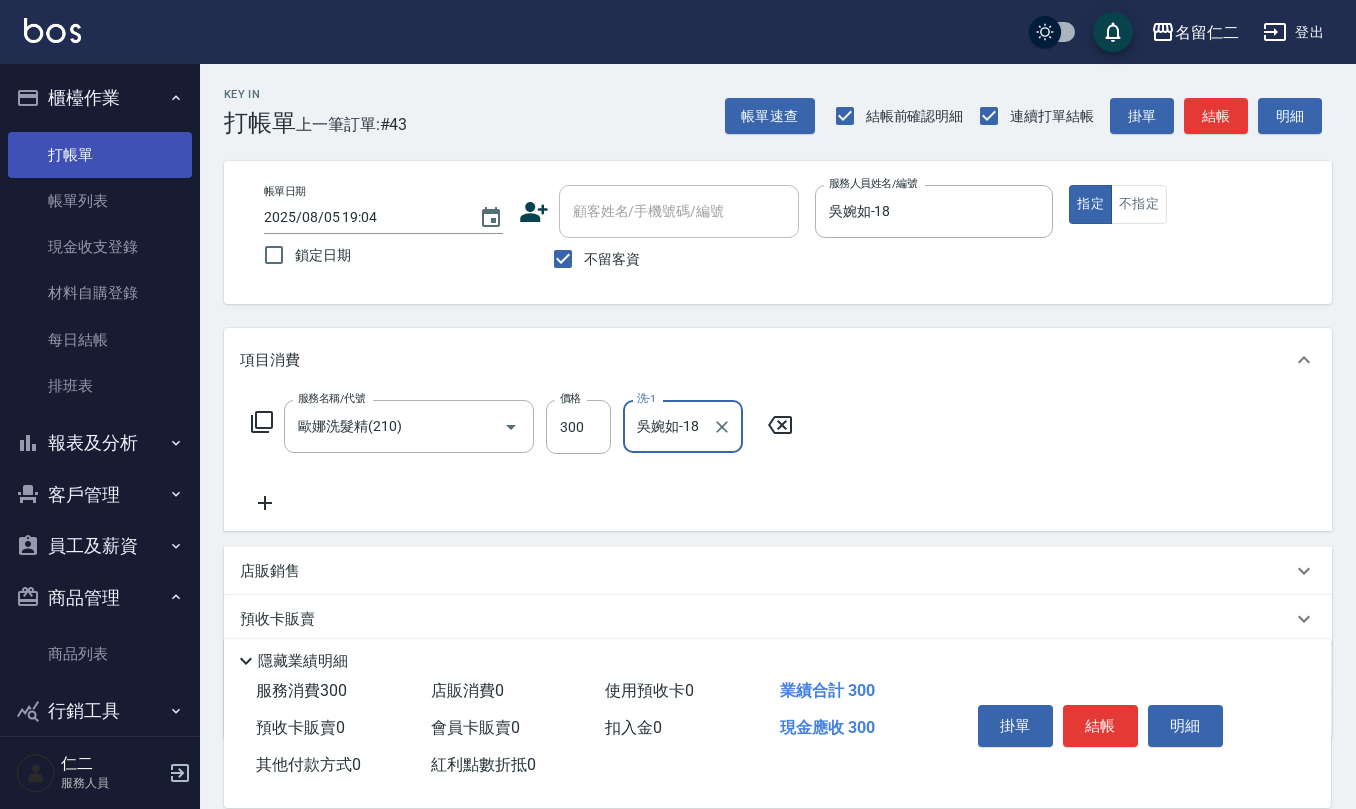type on "吳婉如-18" 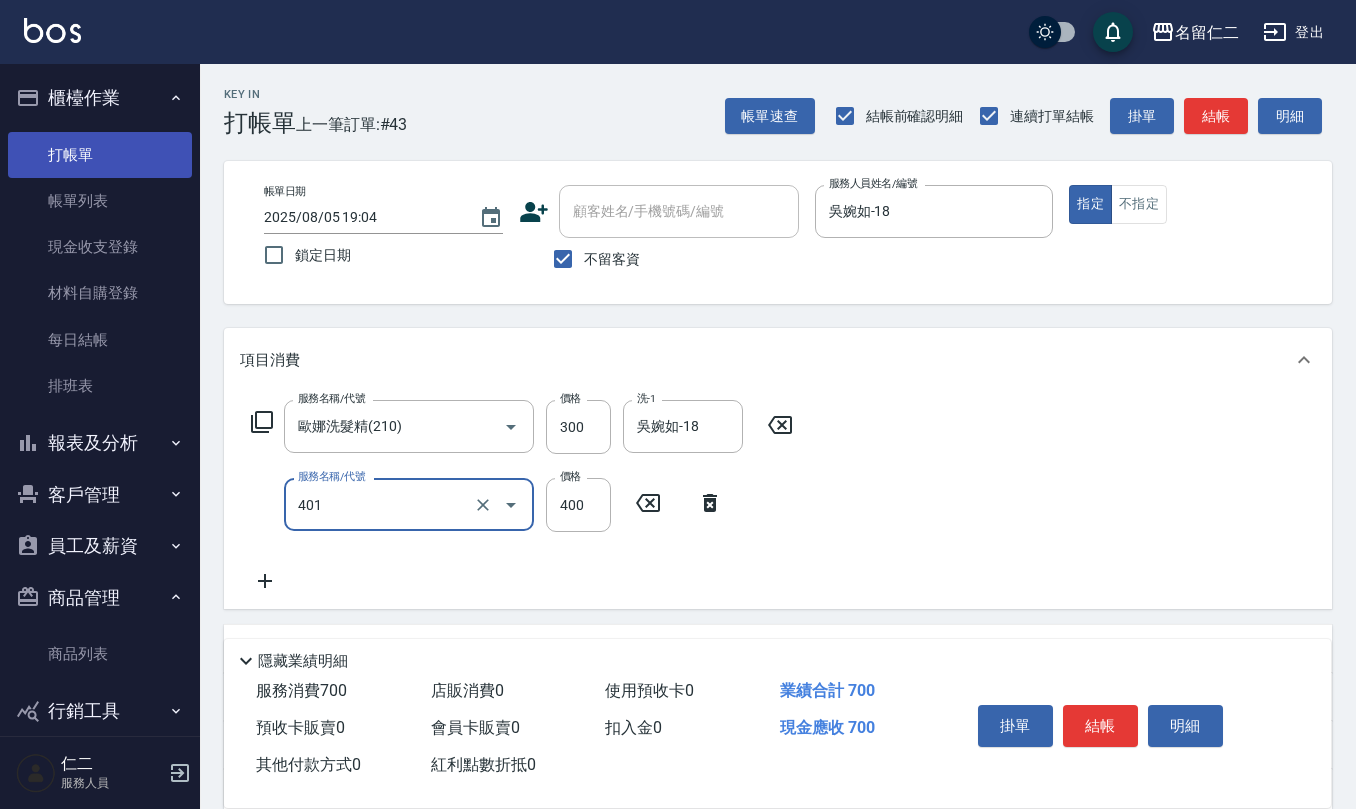 type on "剪髮(401)" 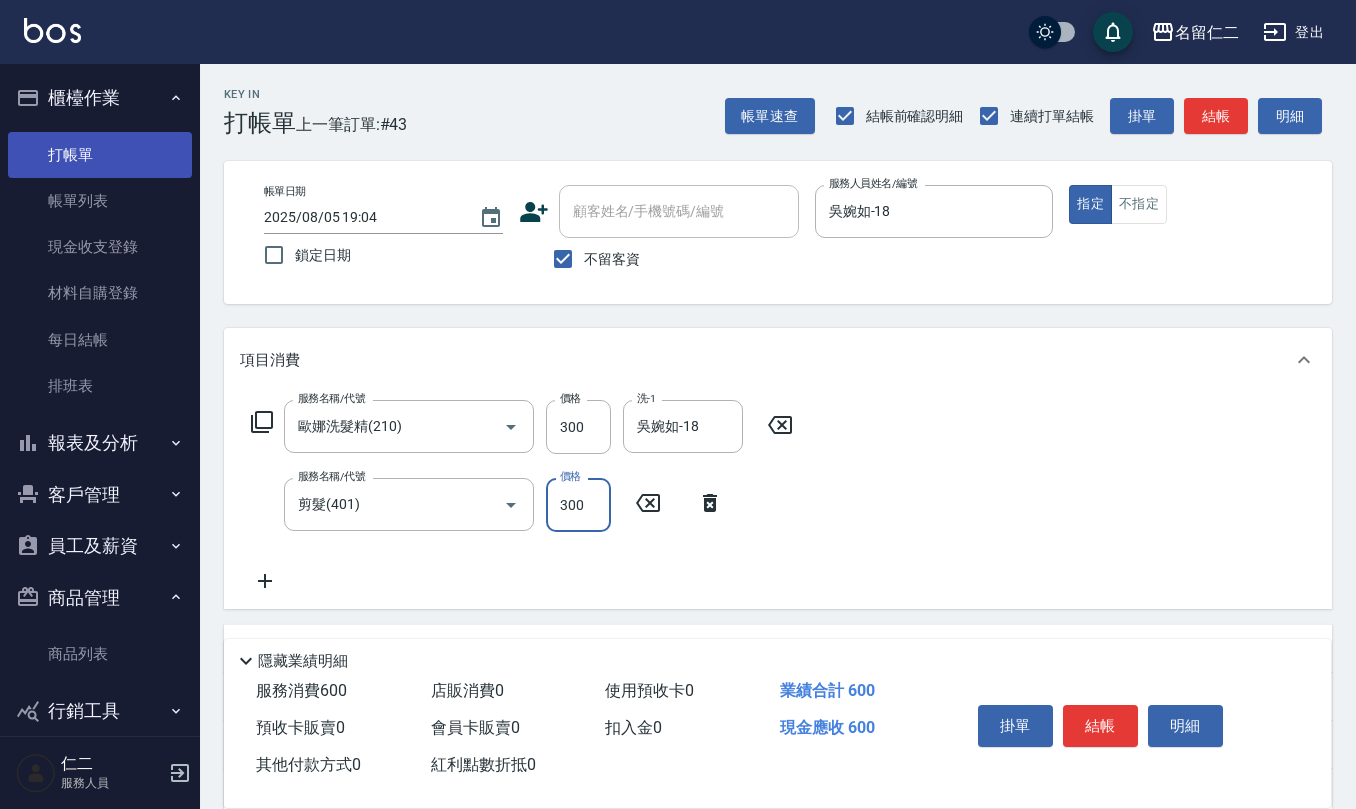 type on "300" 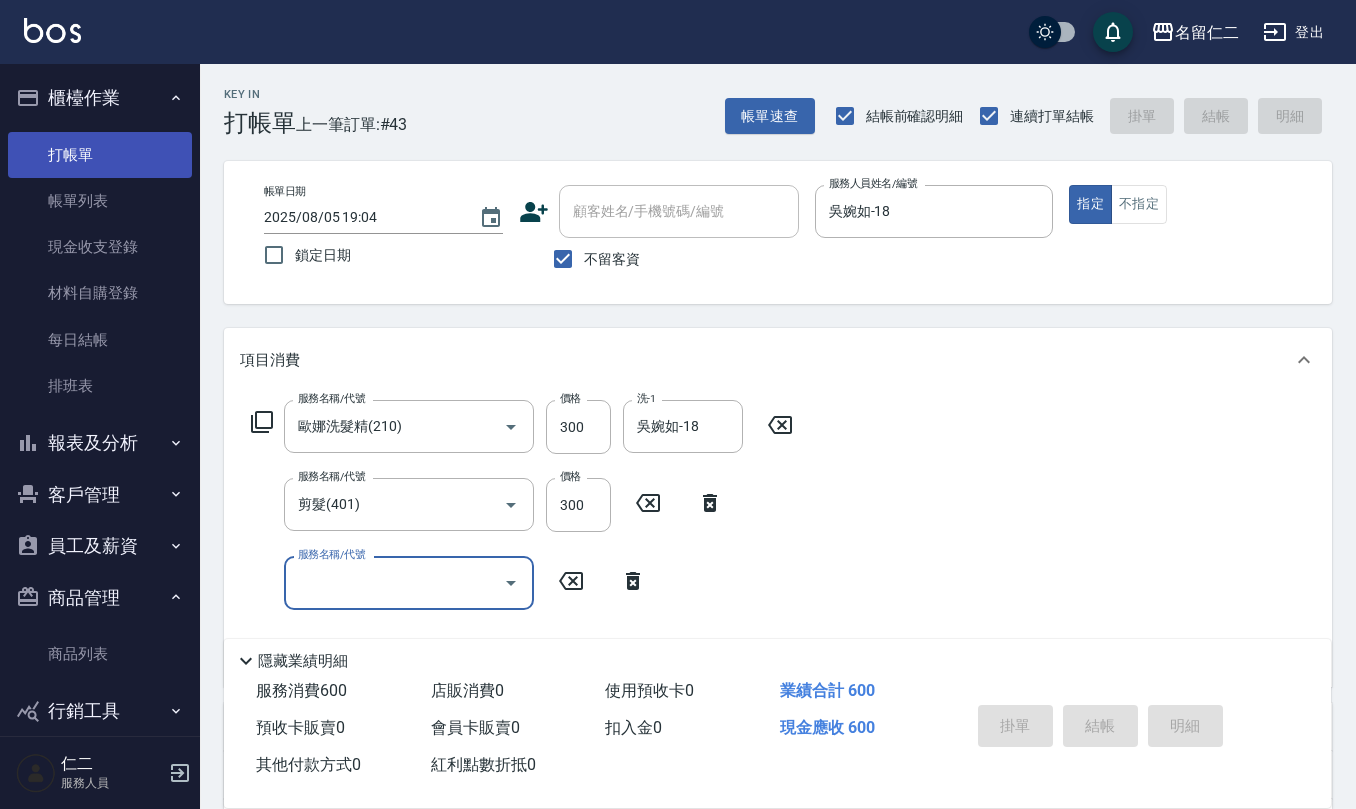 type 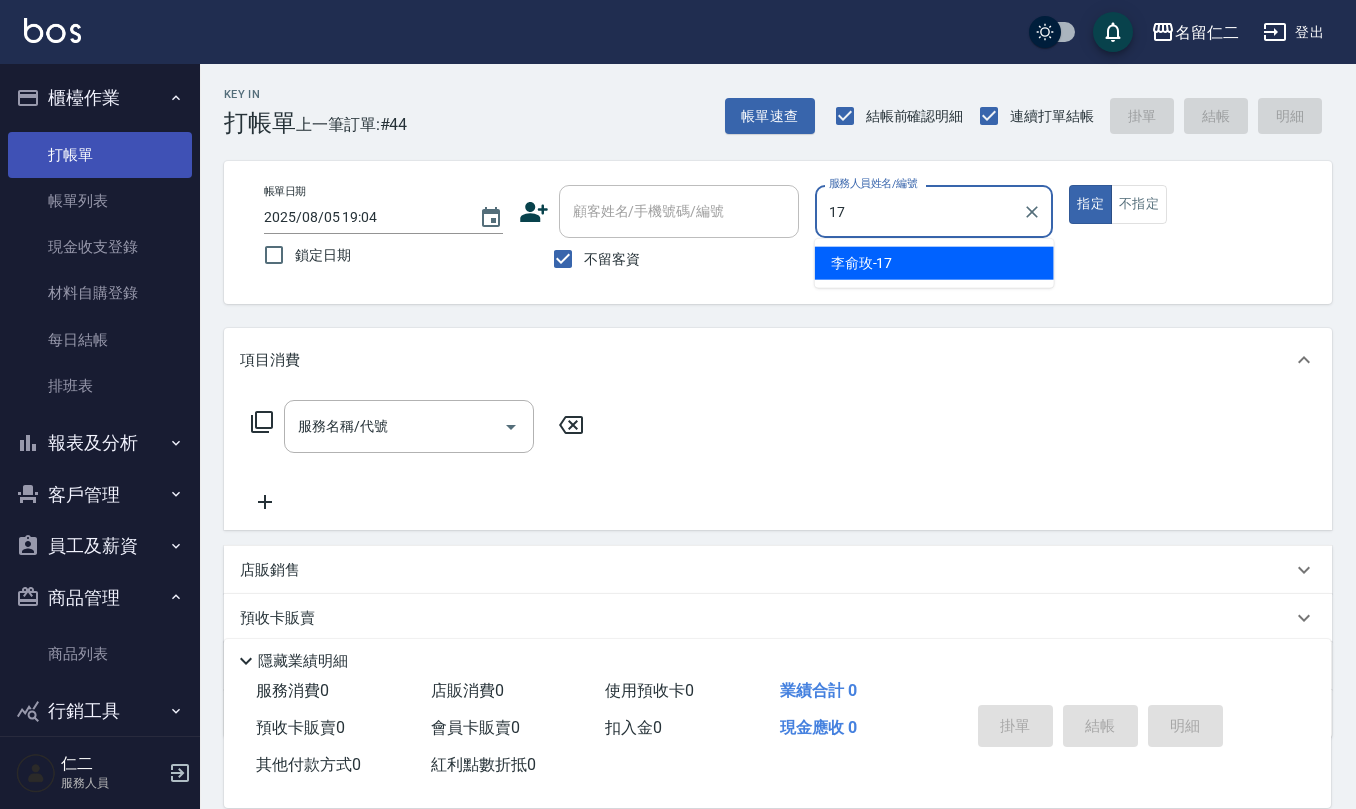 type on "李俞玫-17" 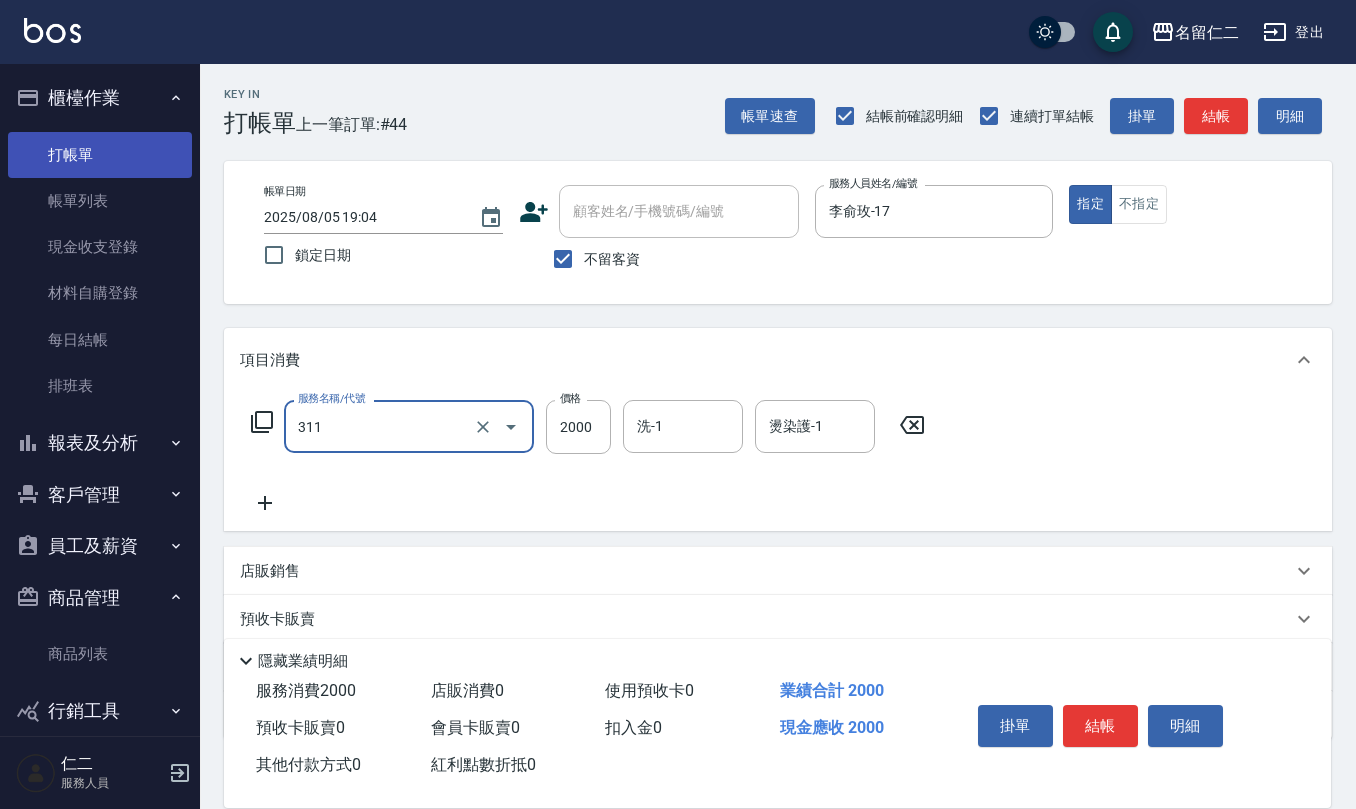 type on "生化離子燙2000(311)" 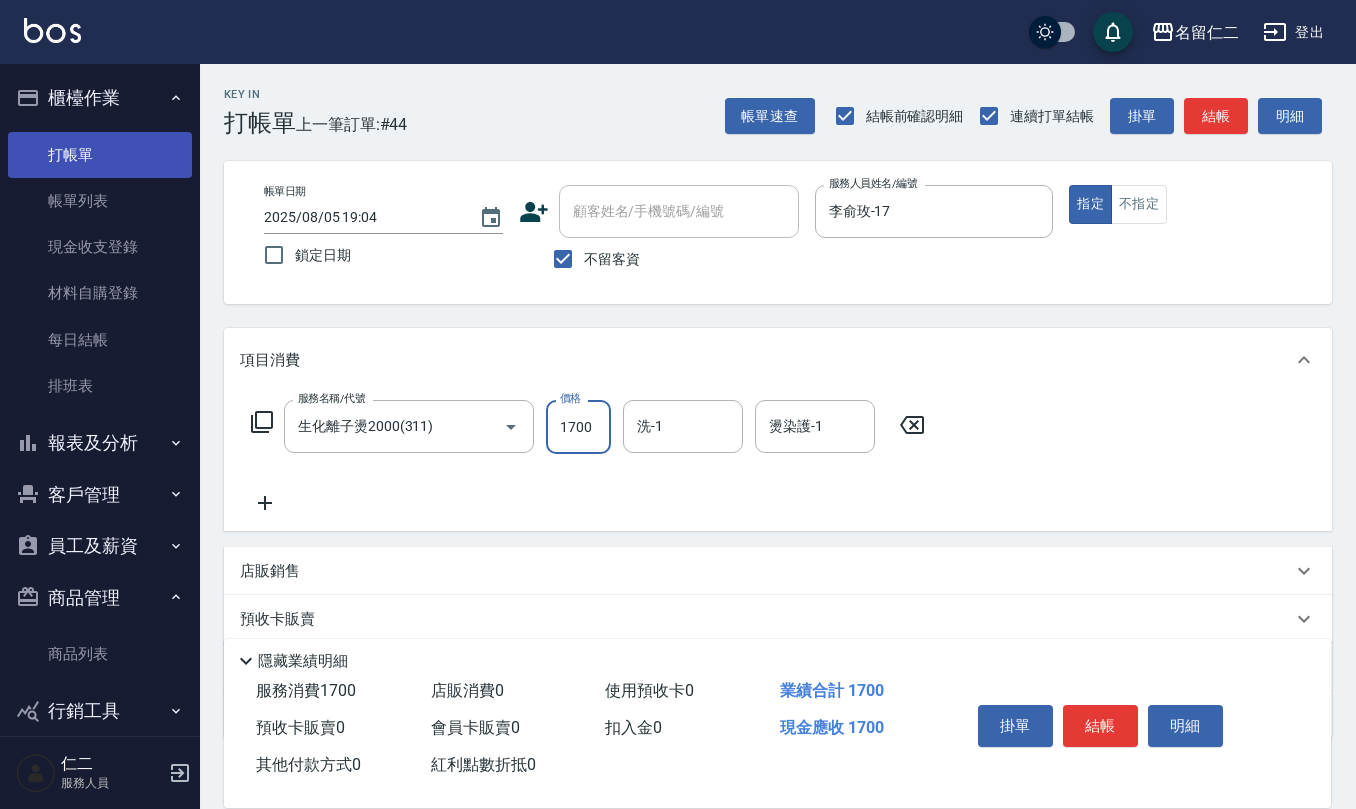 type on "1700" 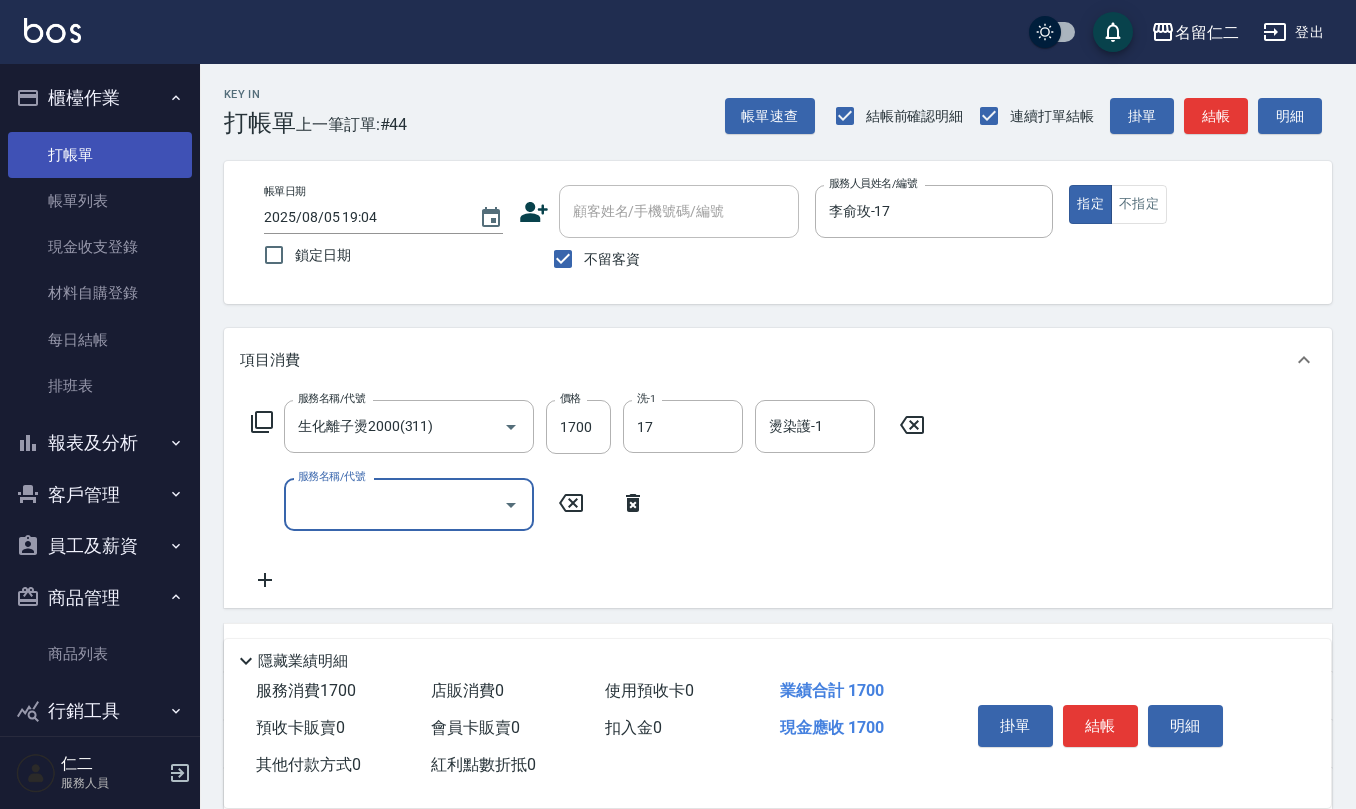 type on "李俞玫-17" 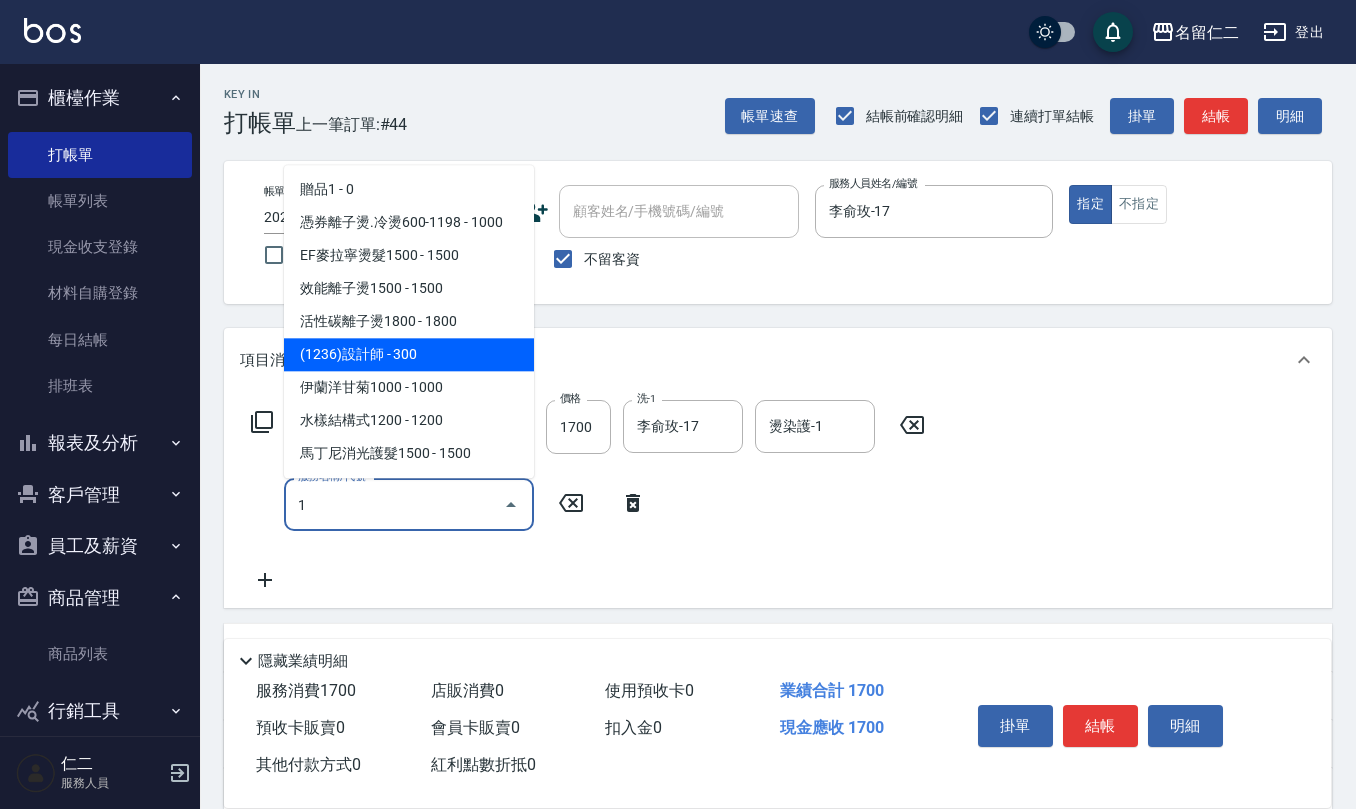 type on "1" 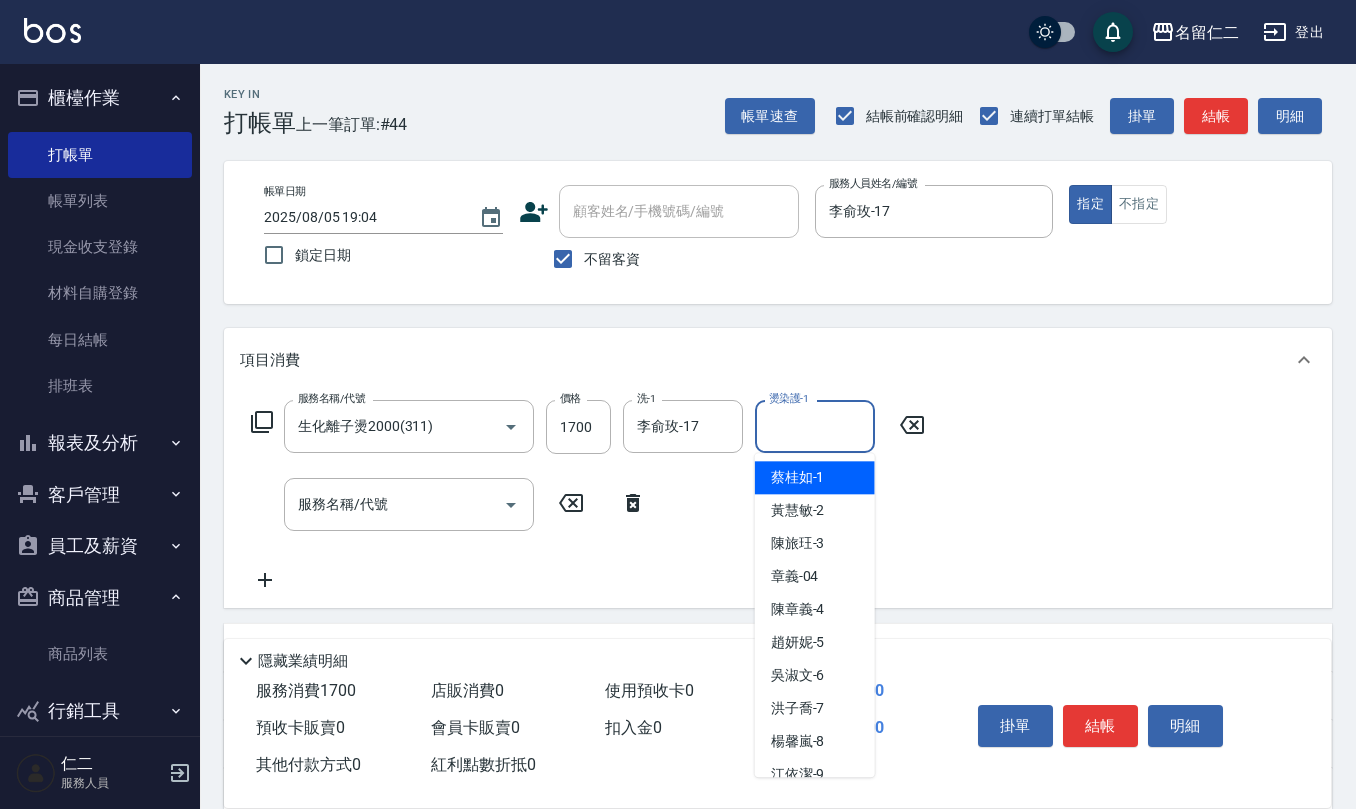click on "燙染護-1" at bounding box center [815, 426] 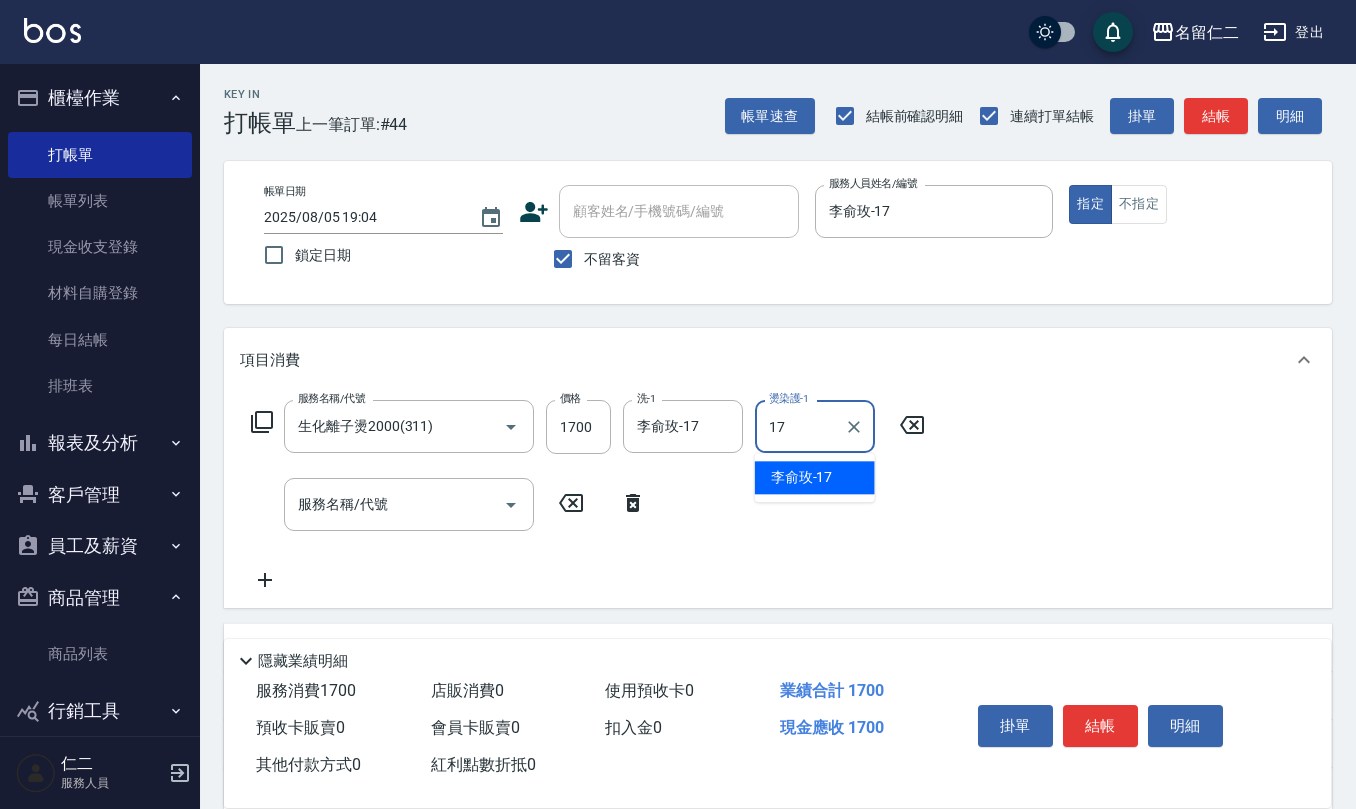 type on "李俞玫-17" 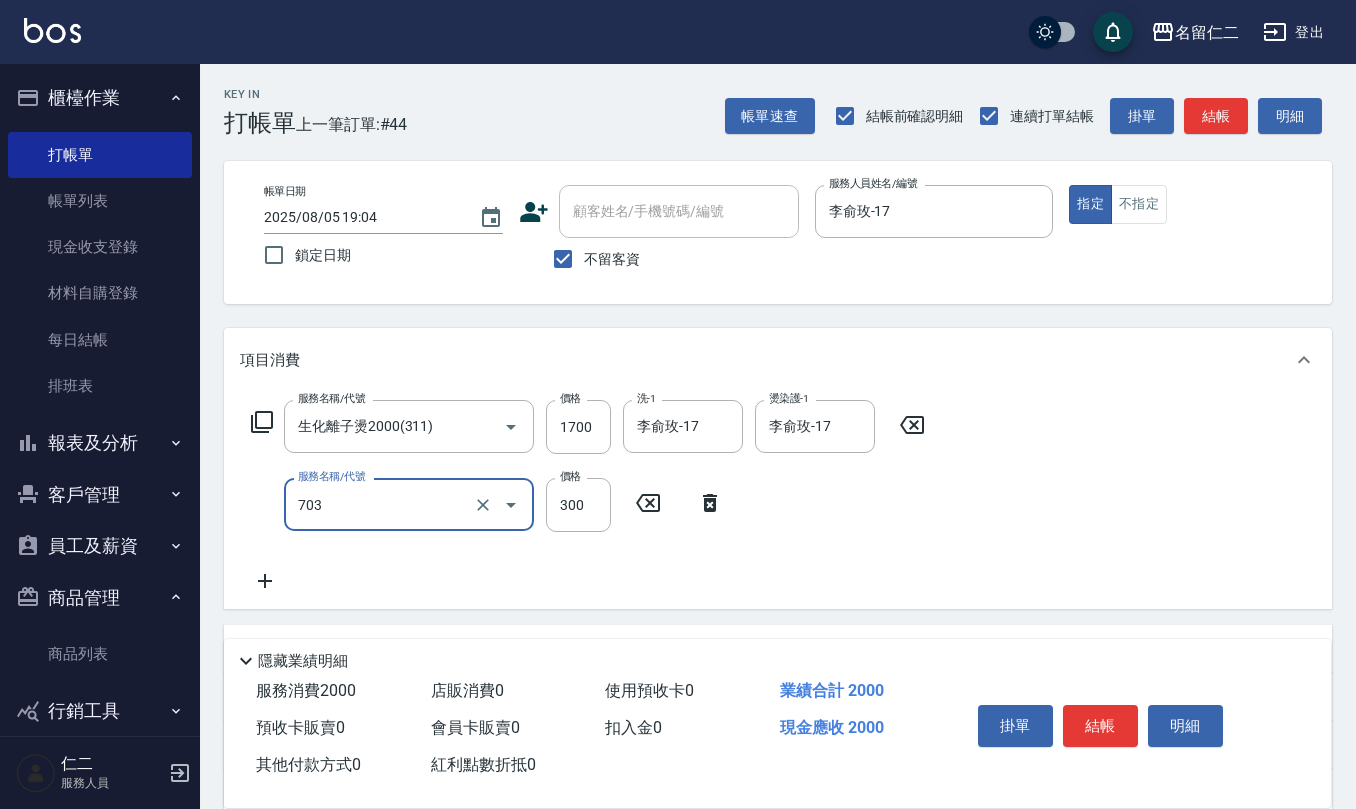 type on "(1236)設計師(703)" 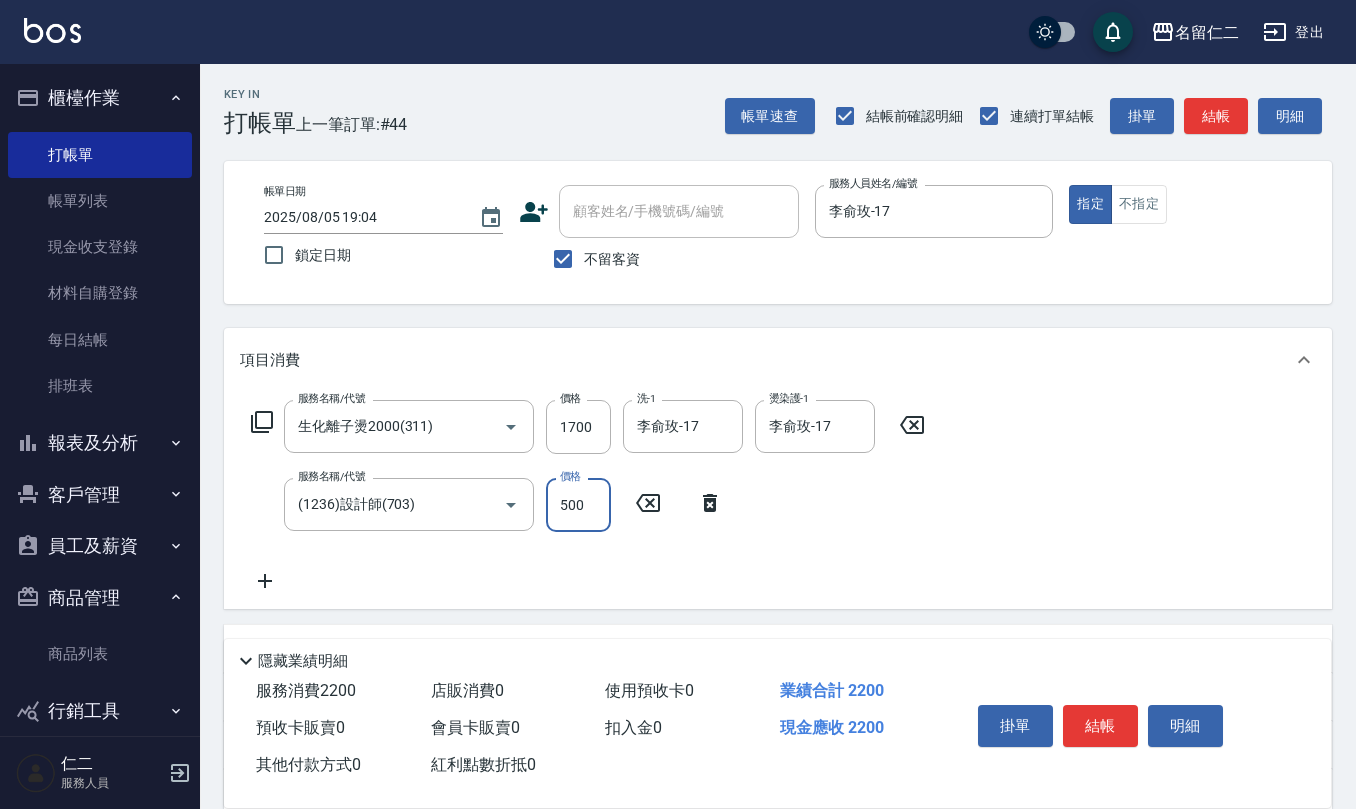 type on "500" 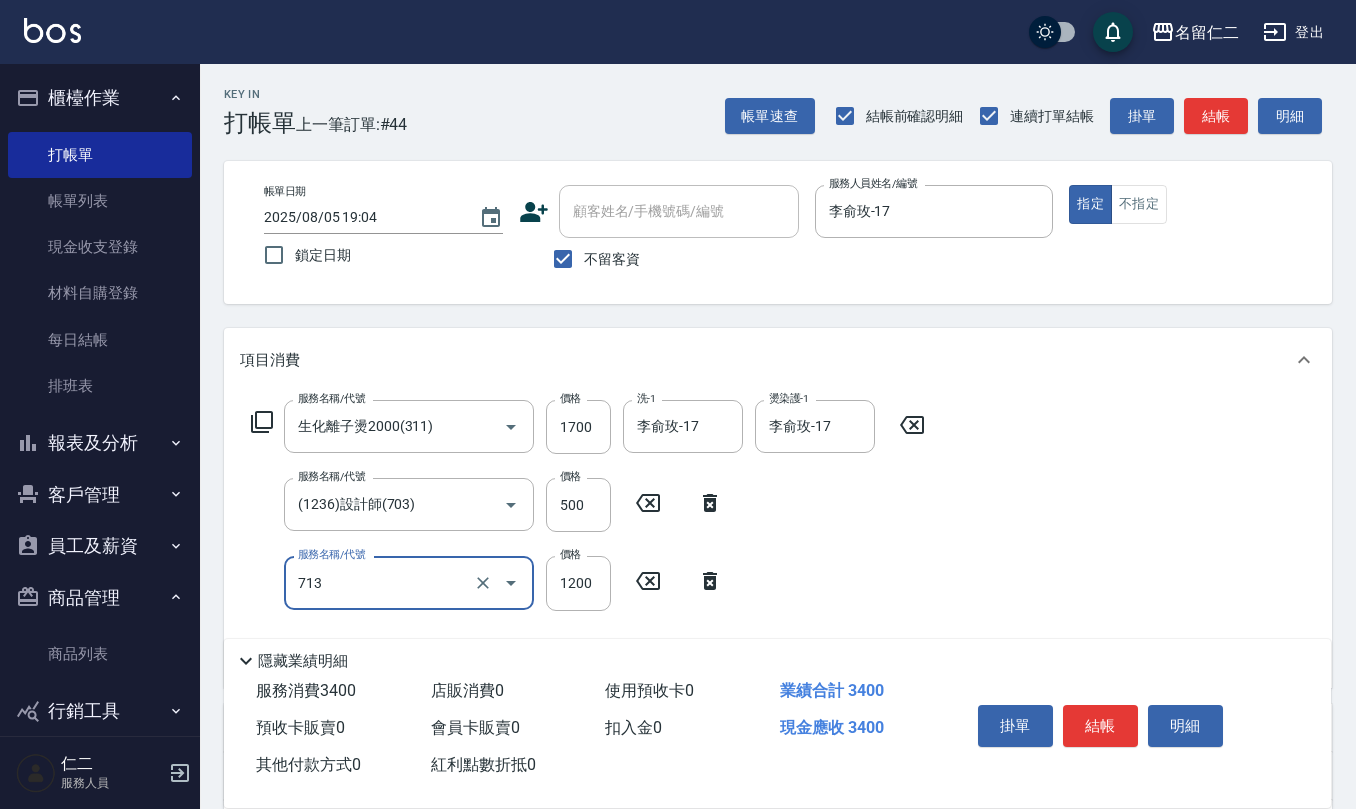 type on "水樣結構式1200(713)" 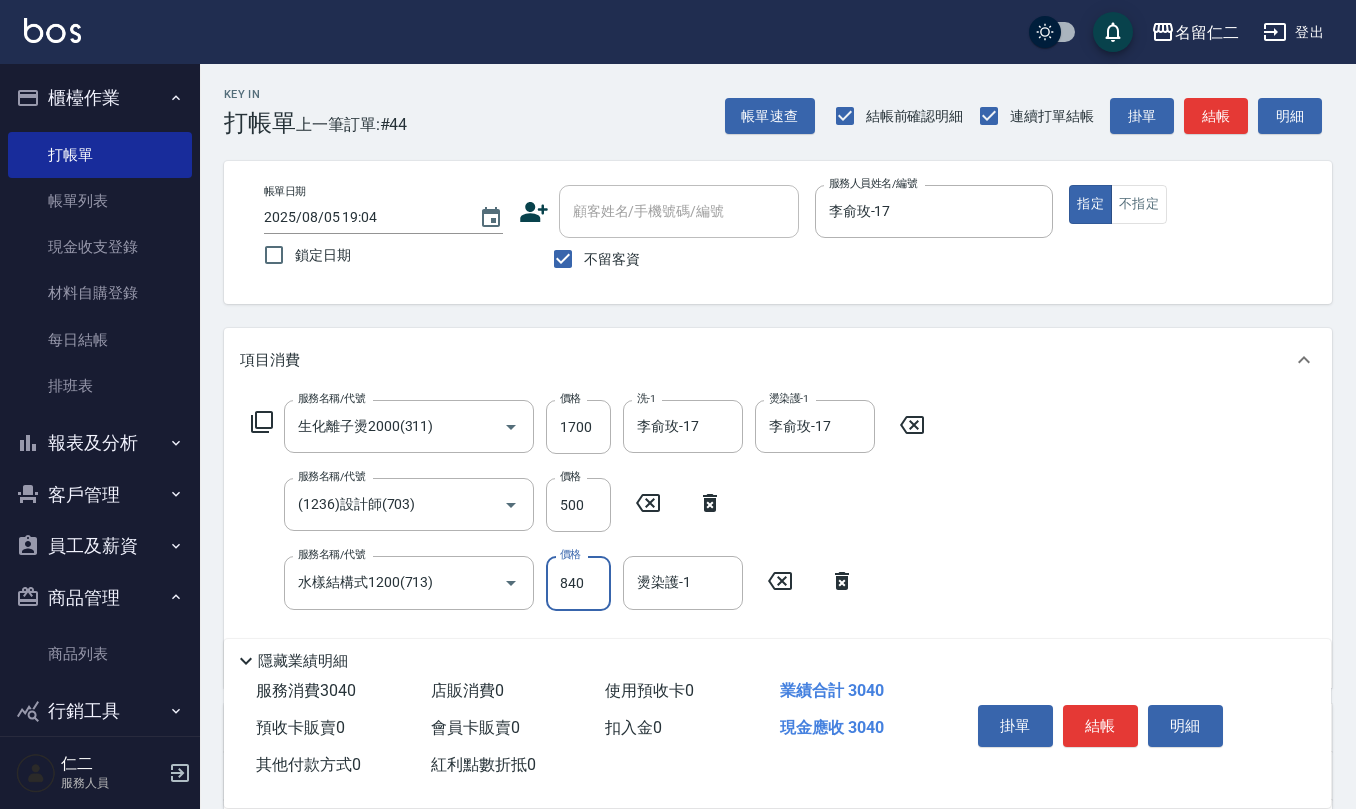 type on "840" 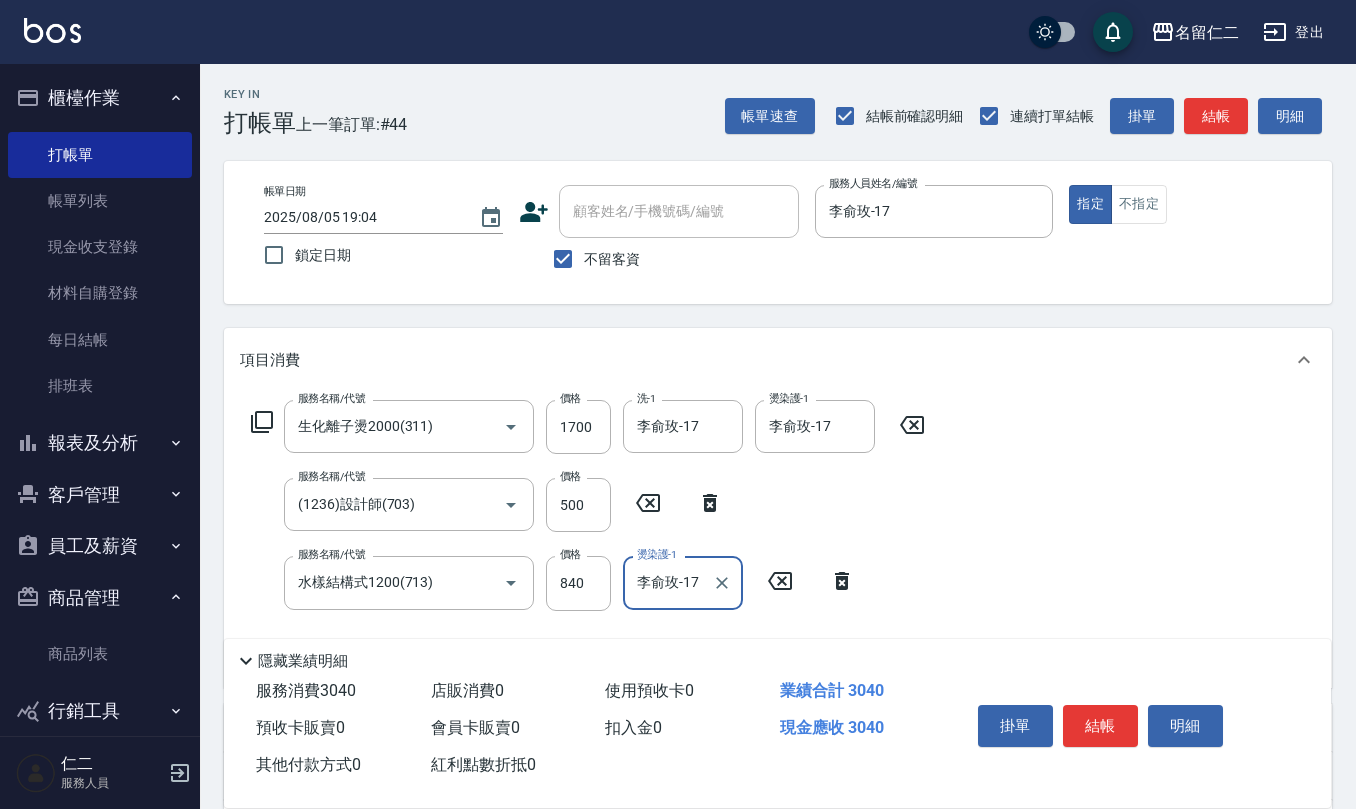 type on "李俞玫-17" 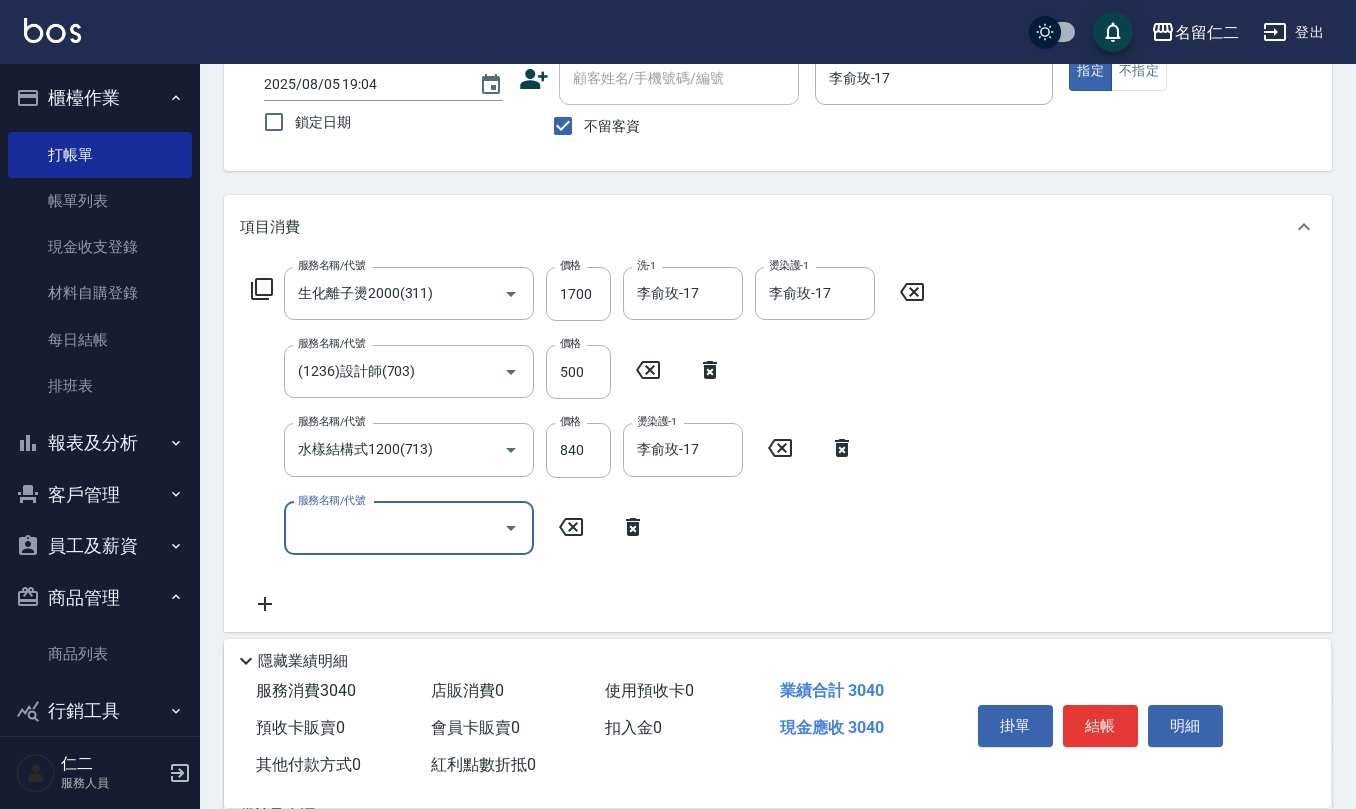 scroll, scrollTop: 266, scrollLeft: 0, axis: vertical 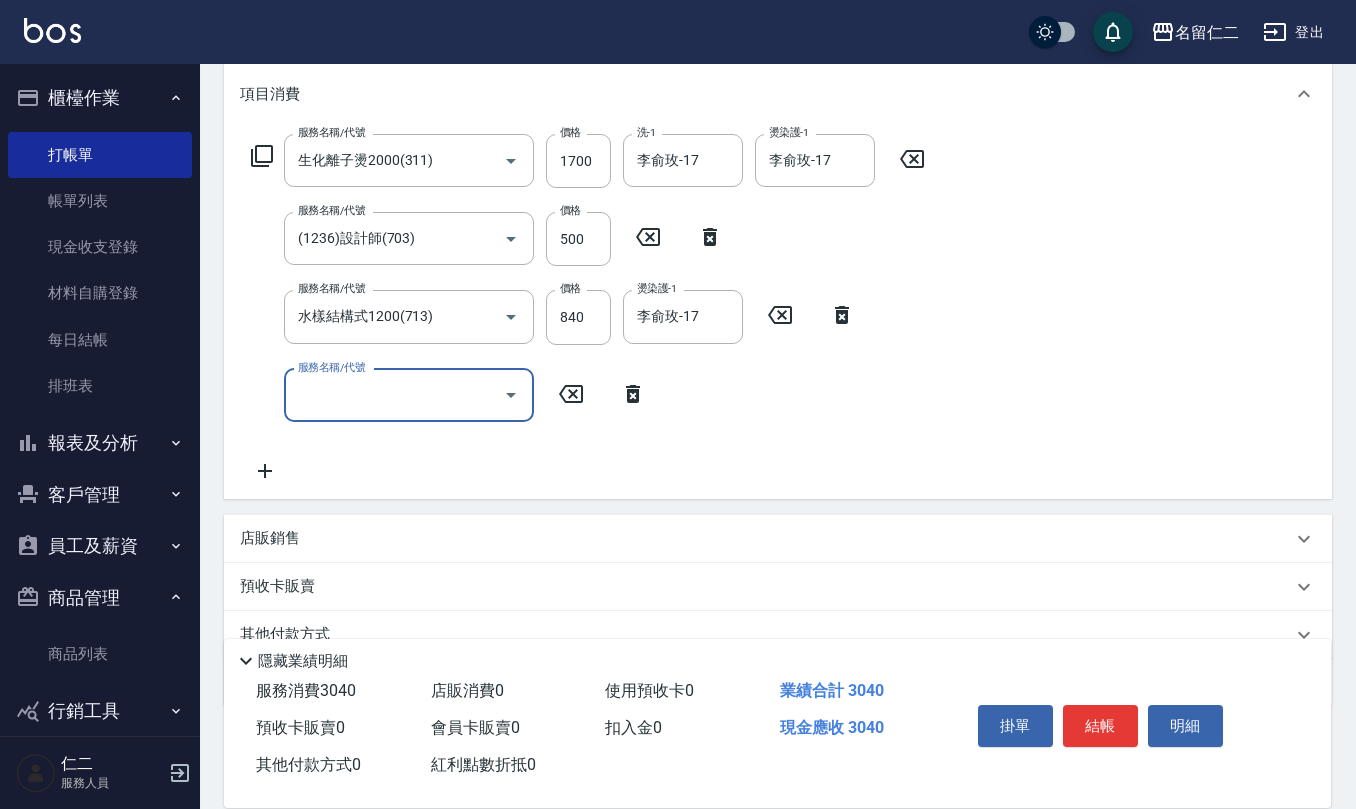 click on "店販銷售" at bounding box center (766, 538) 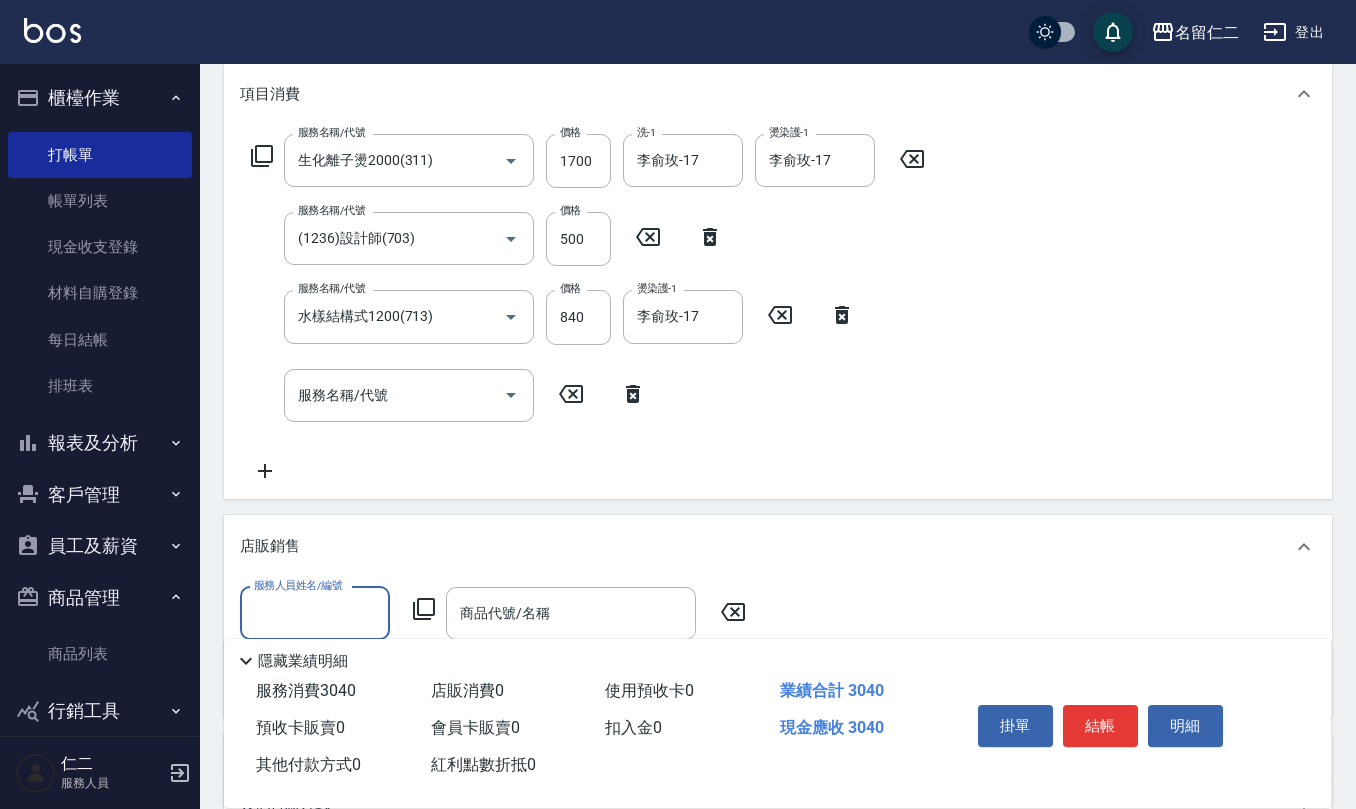 scroll, scrollTop: 1, scrollLeft: 0, axis: vertical 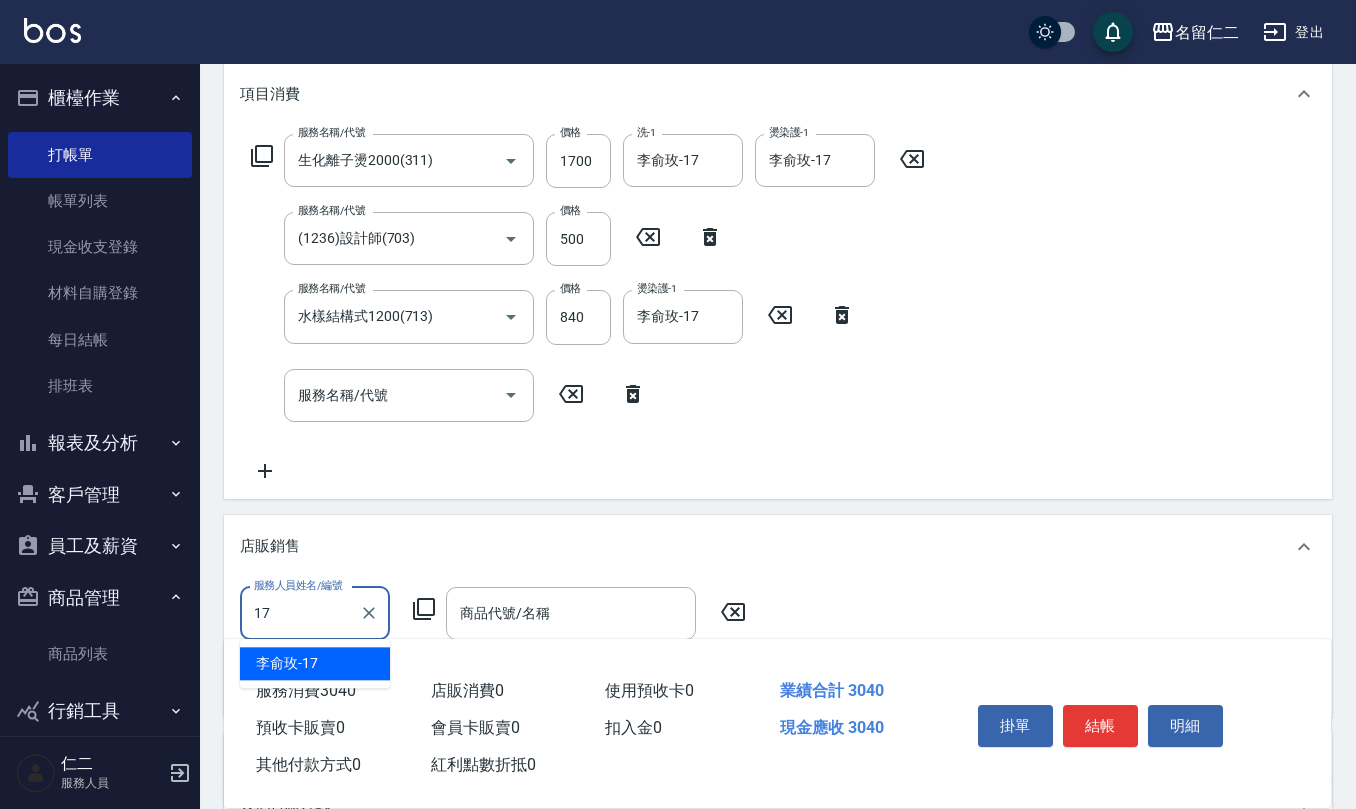 type on "李俞玫-17" 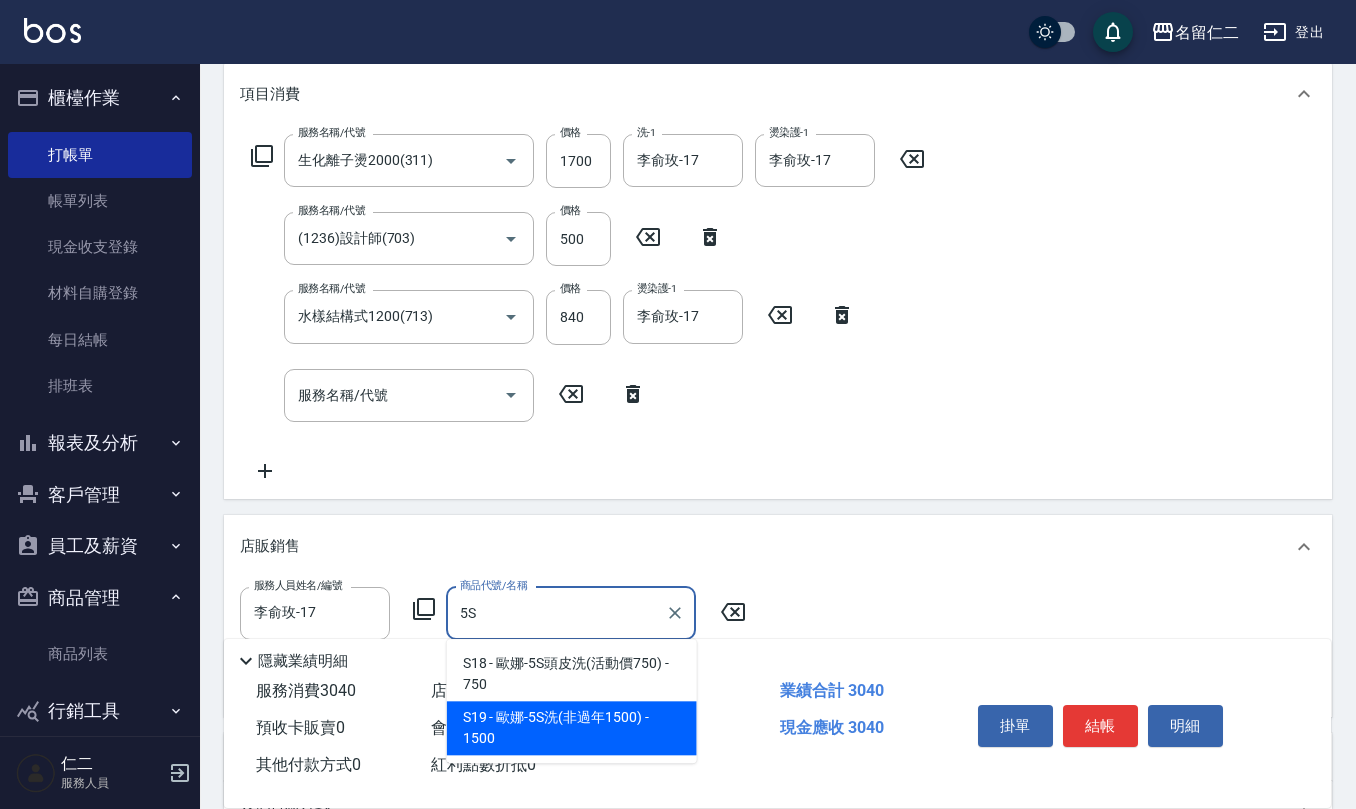 type on "歐娜-5S洗(非過年1500)" 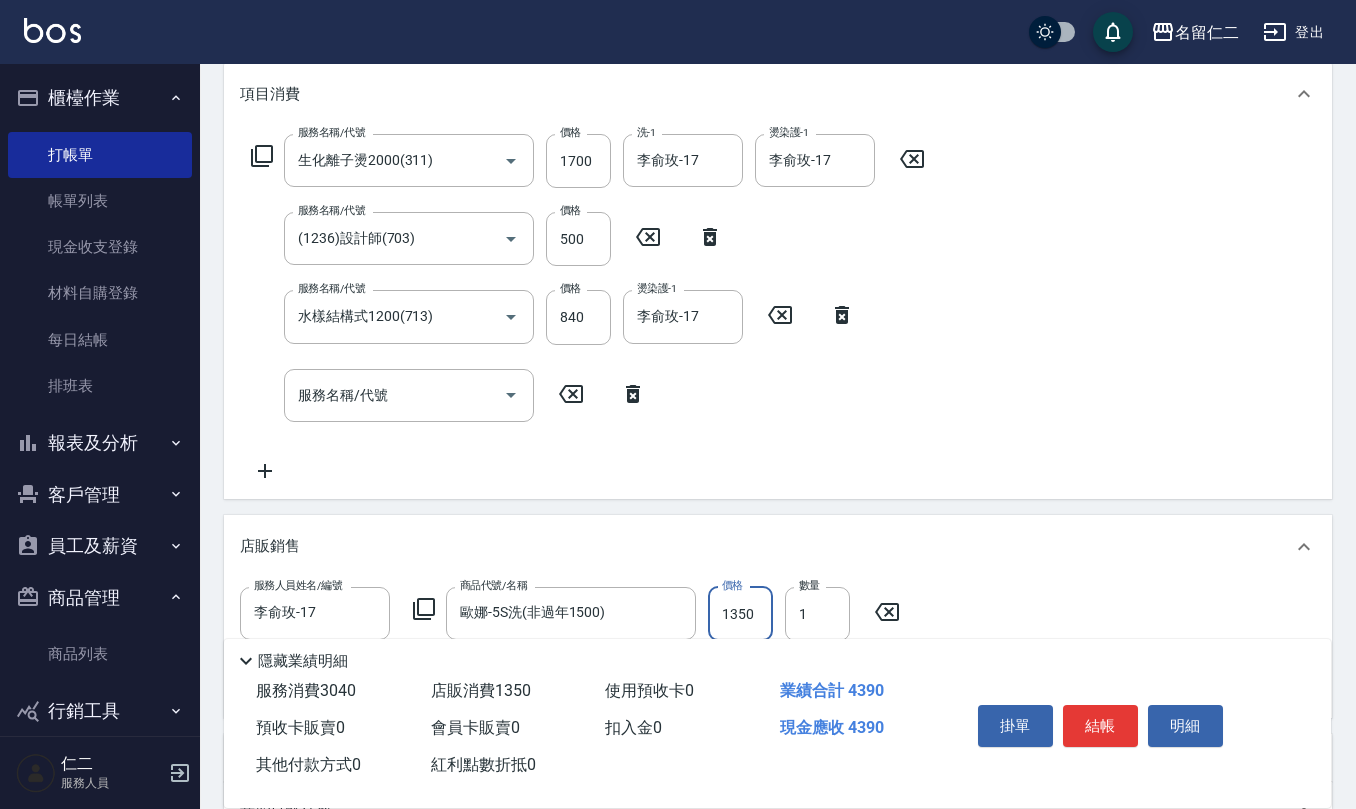 type on "1350" 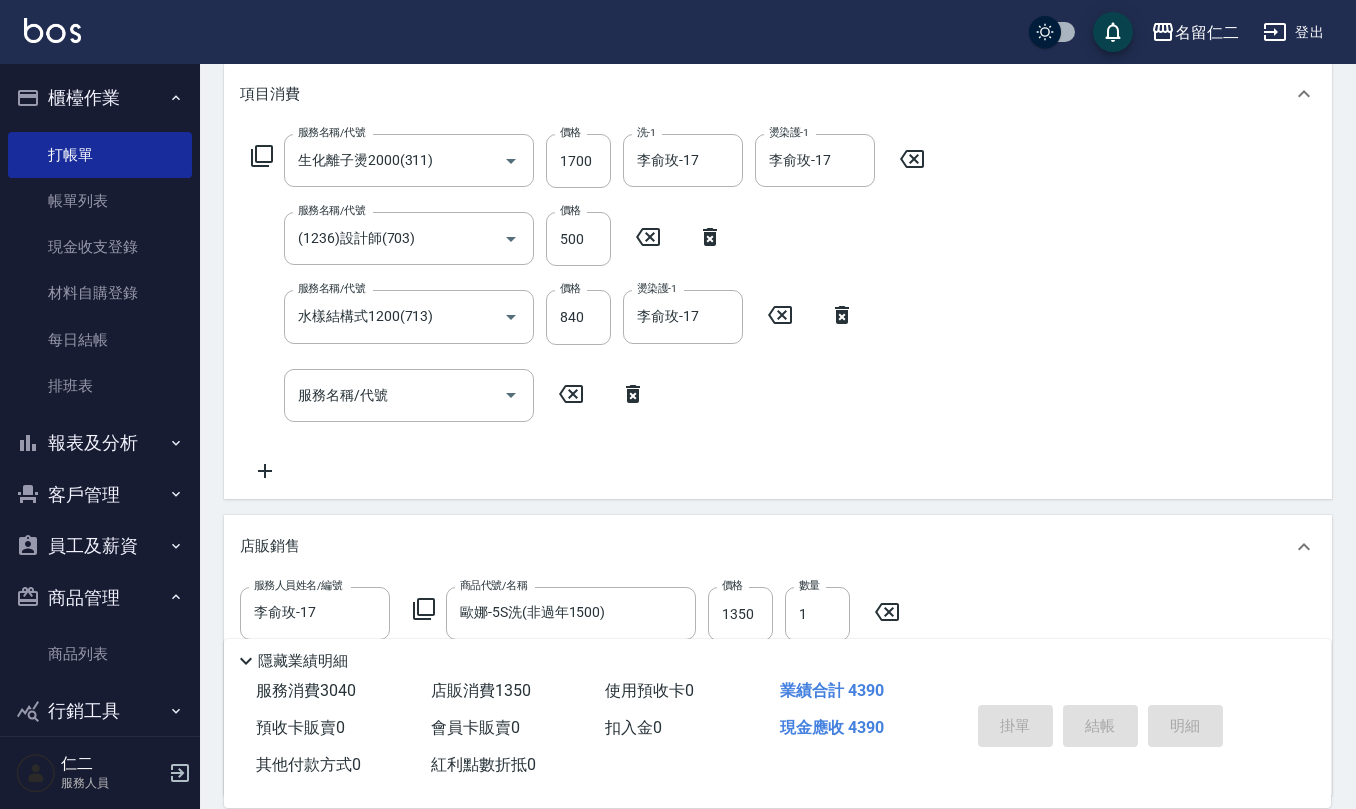 type on "2025/08/05 19:05" 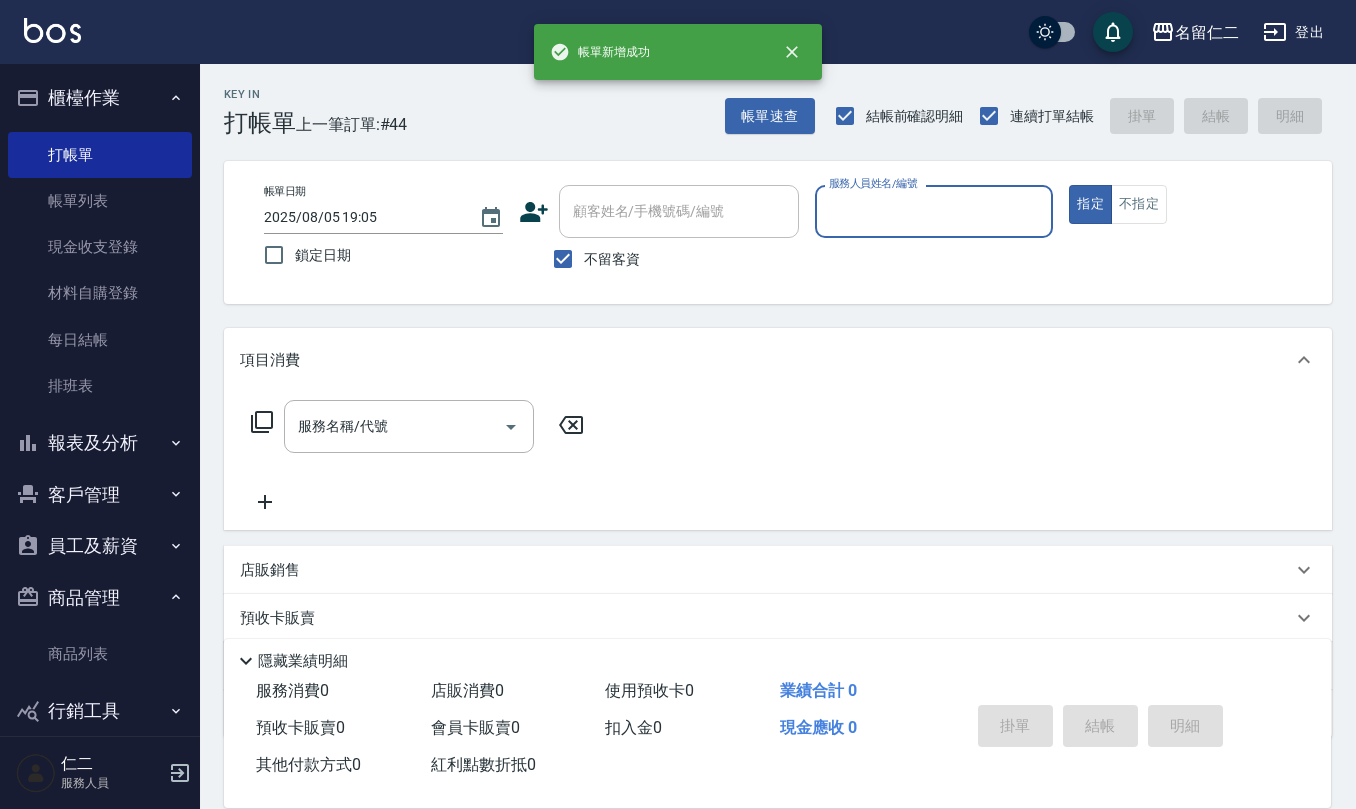 scroll, scrollTop: 0, scrollLeft: 0, axis: both 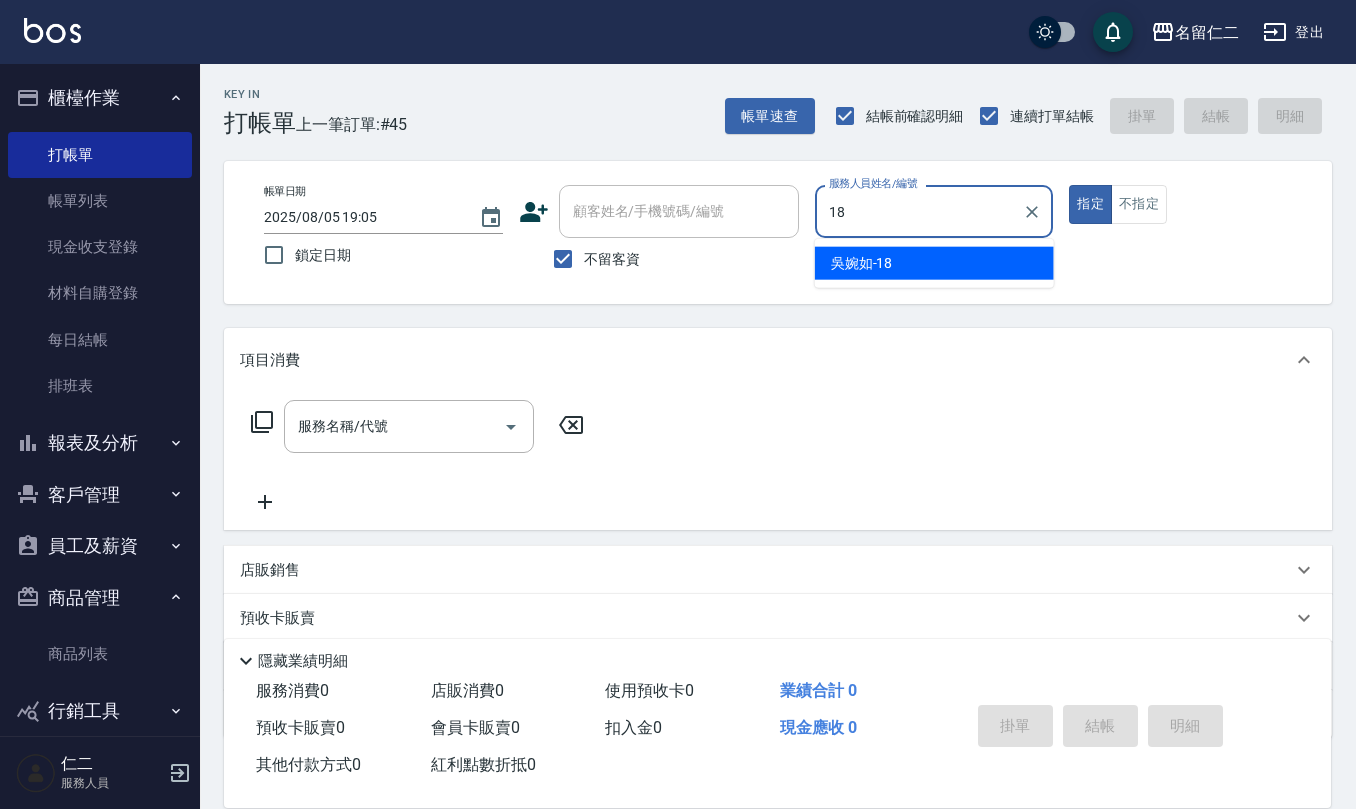 type on "吳婉如-18" 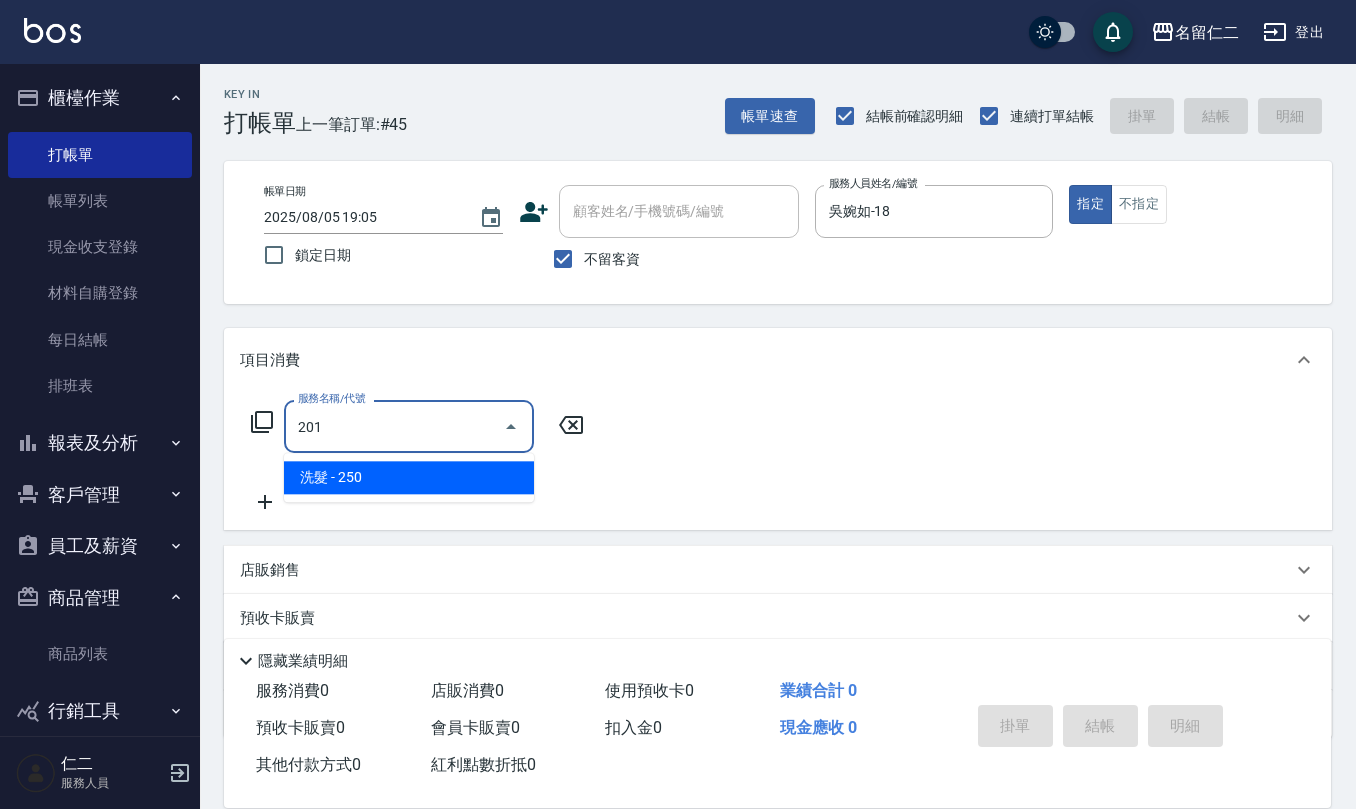type on "洗髮(201)" 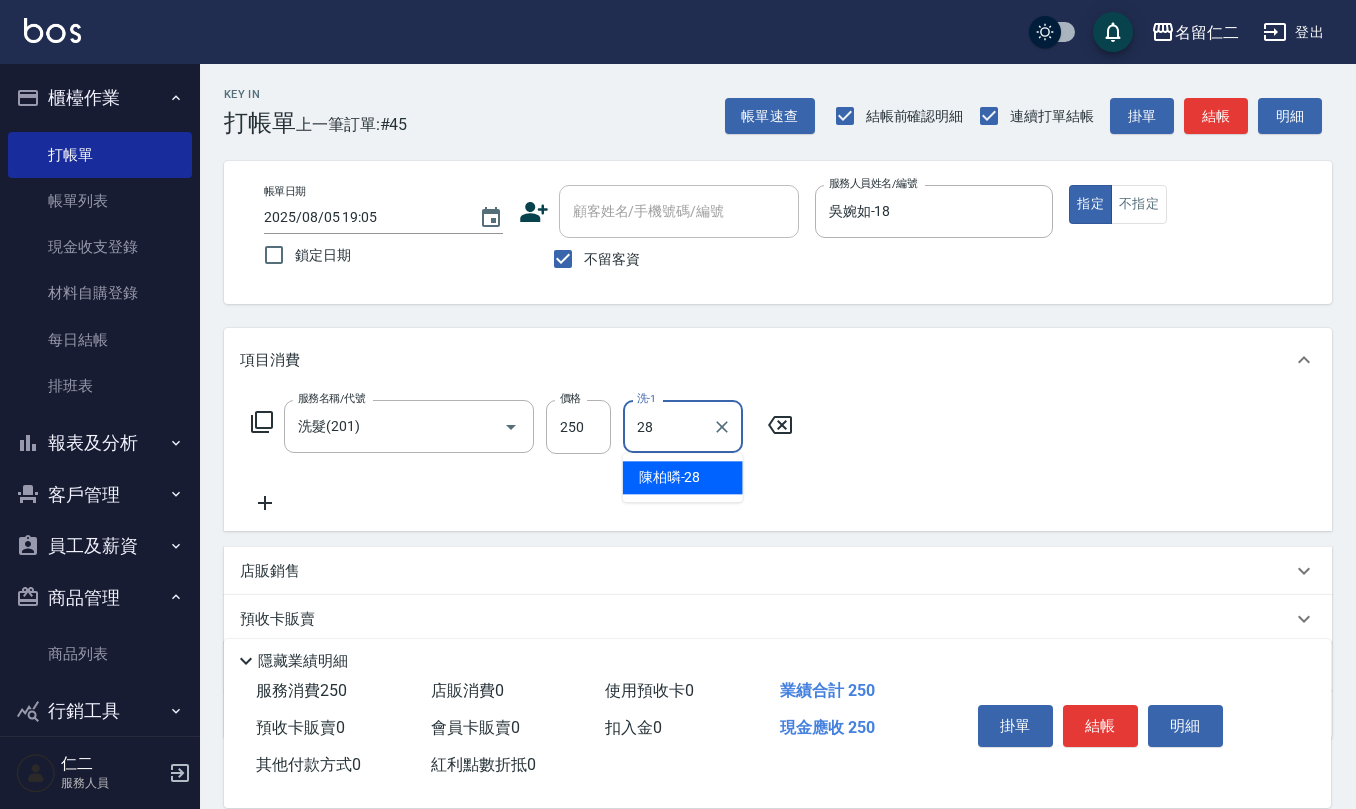 type on "陳柏暽-28" 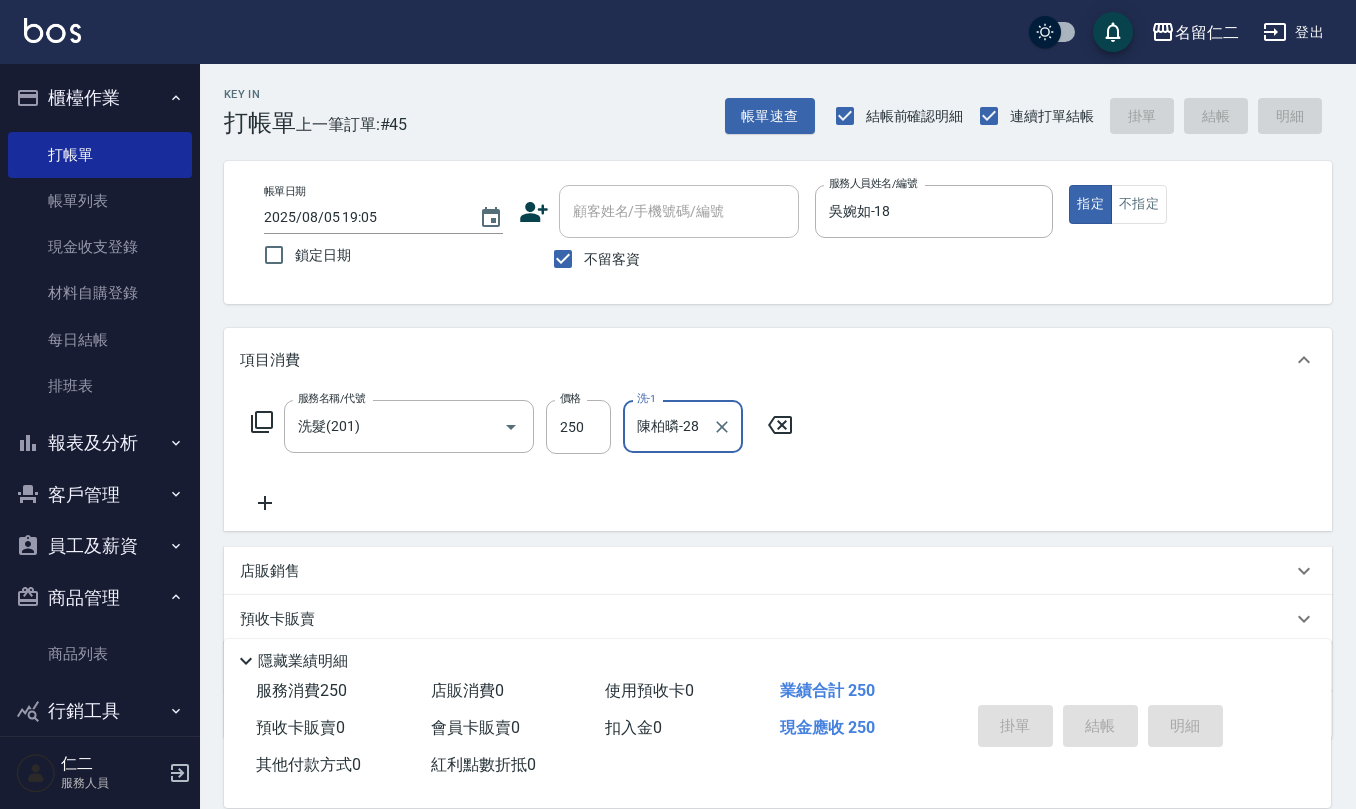 type on "2025/08/05 19:12" 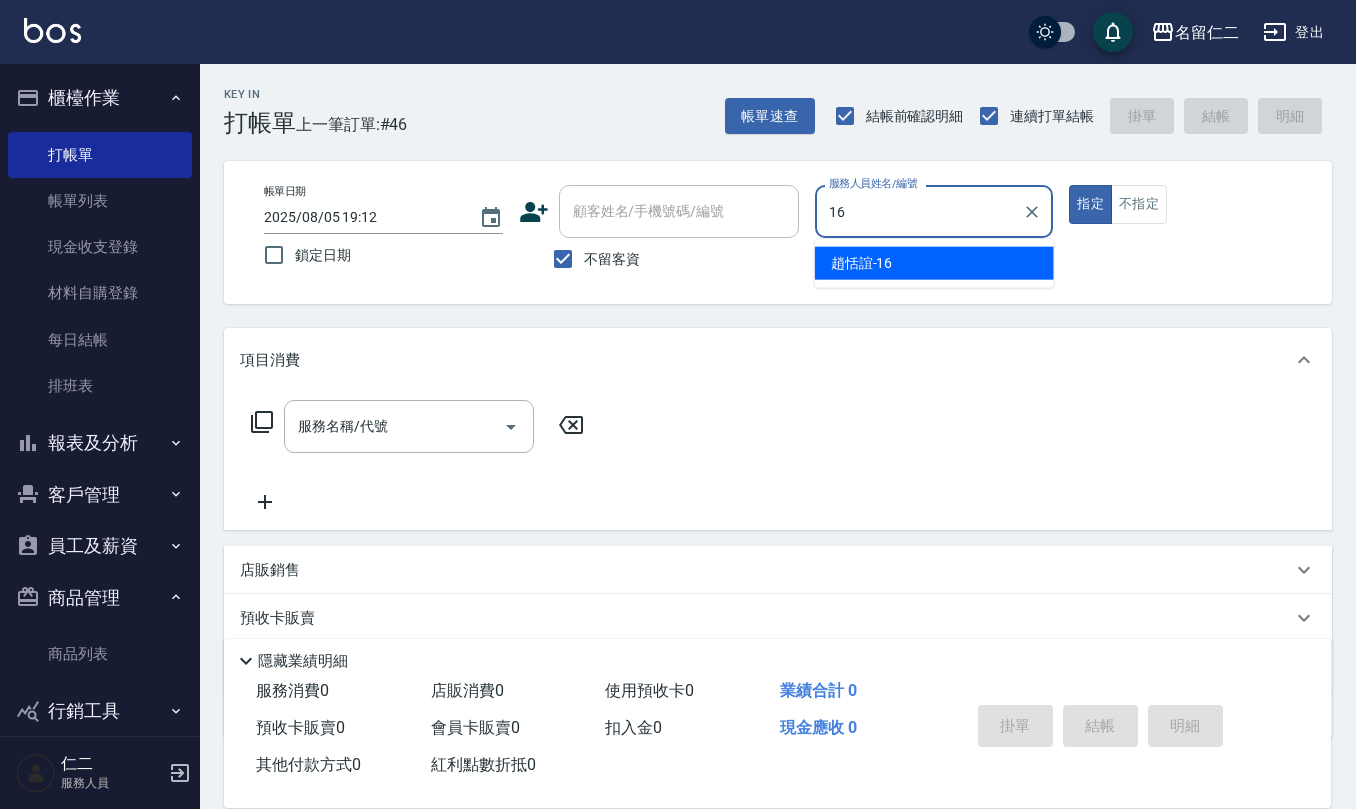 type on "趙恬誼-16" 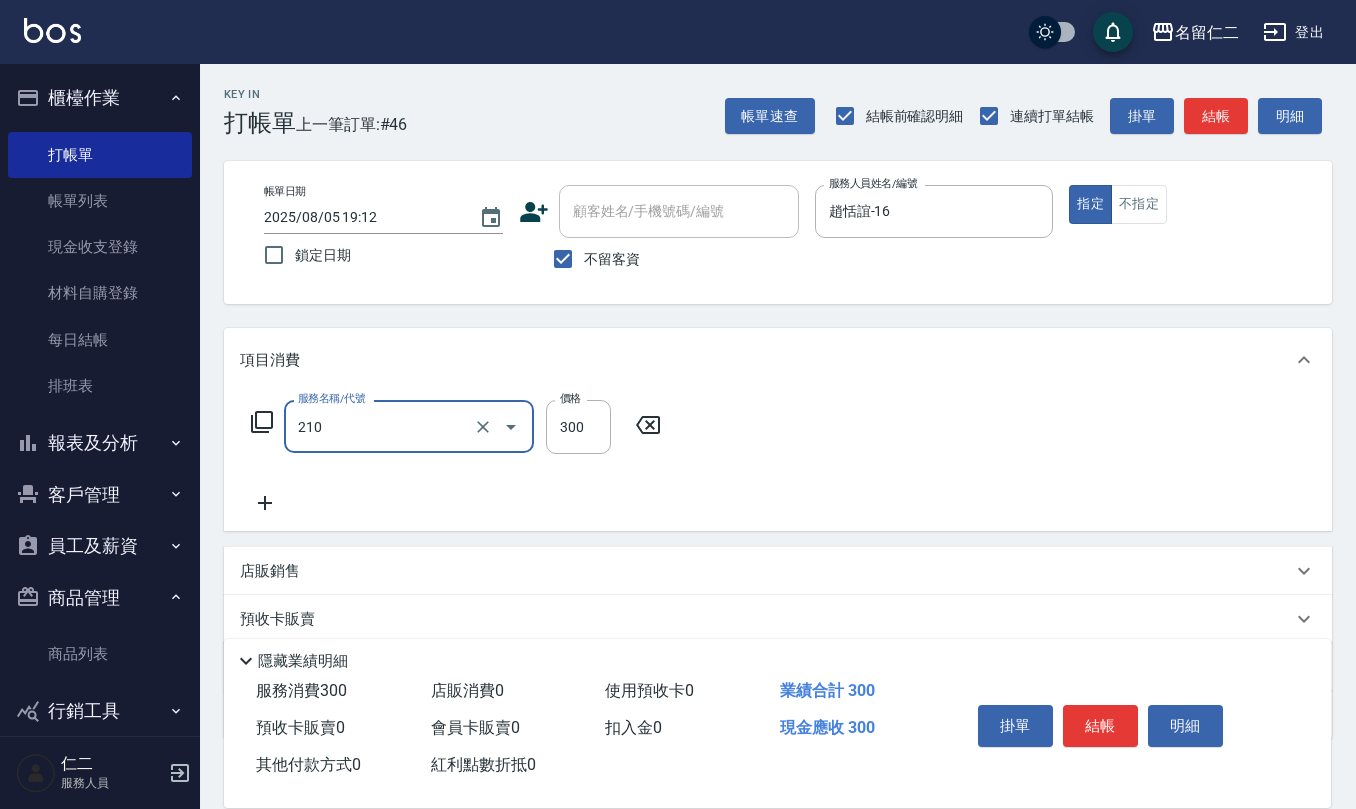 type on "歐娜洗髮精(210)" 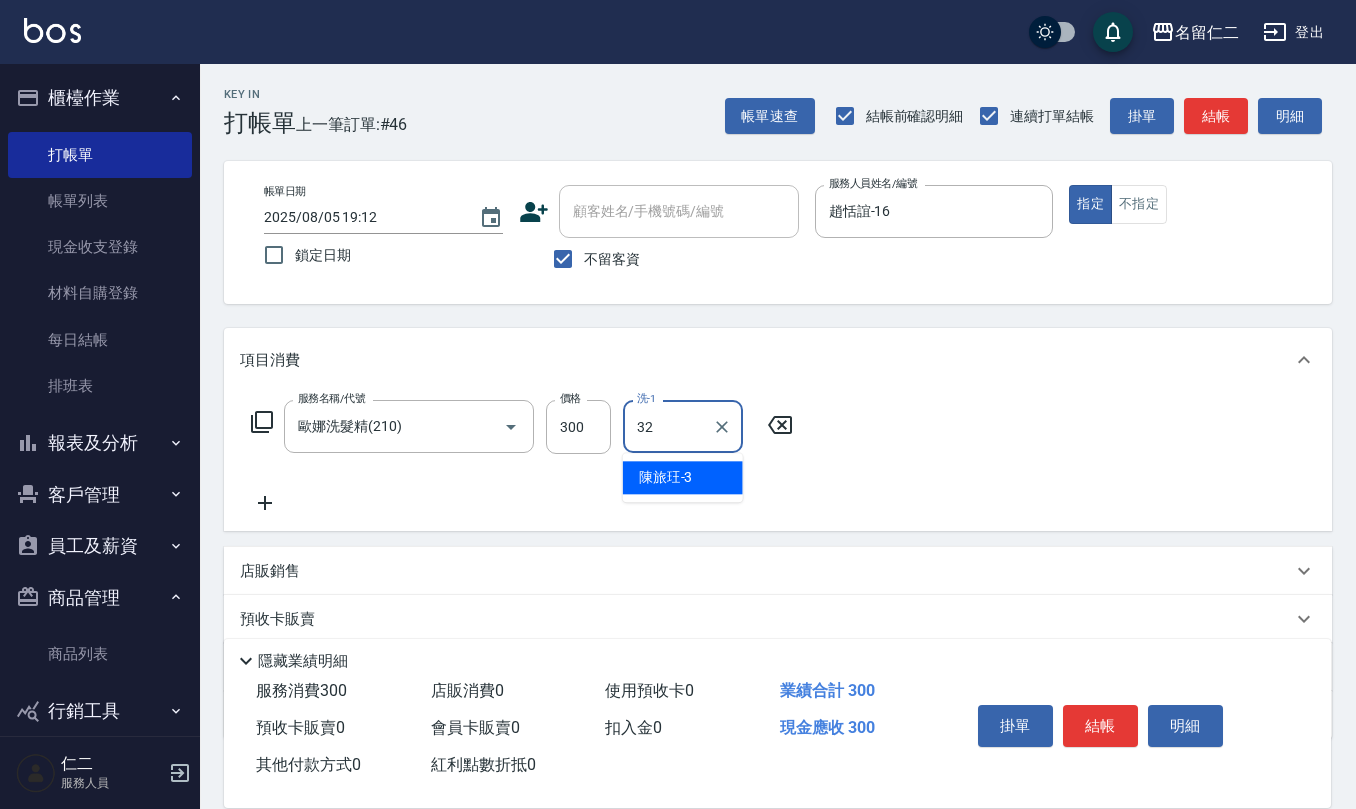 type on "葉冠佑-32" 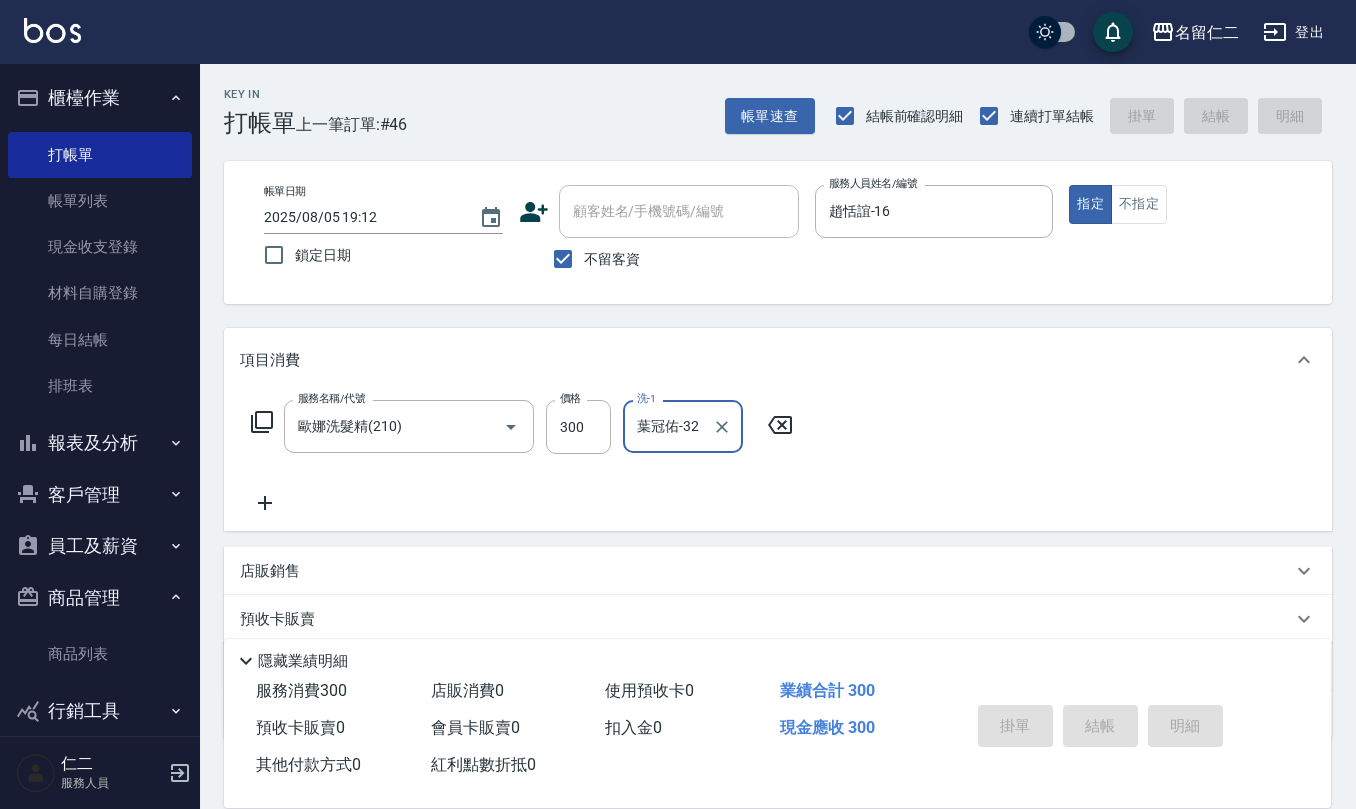 type 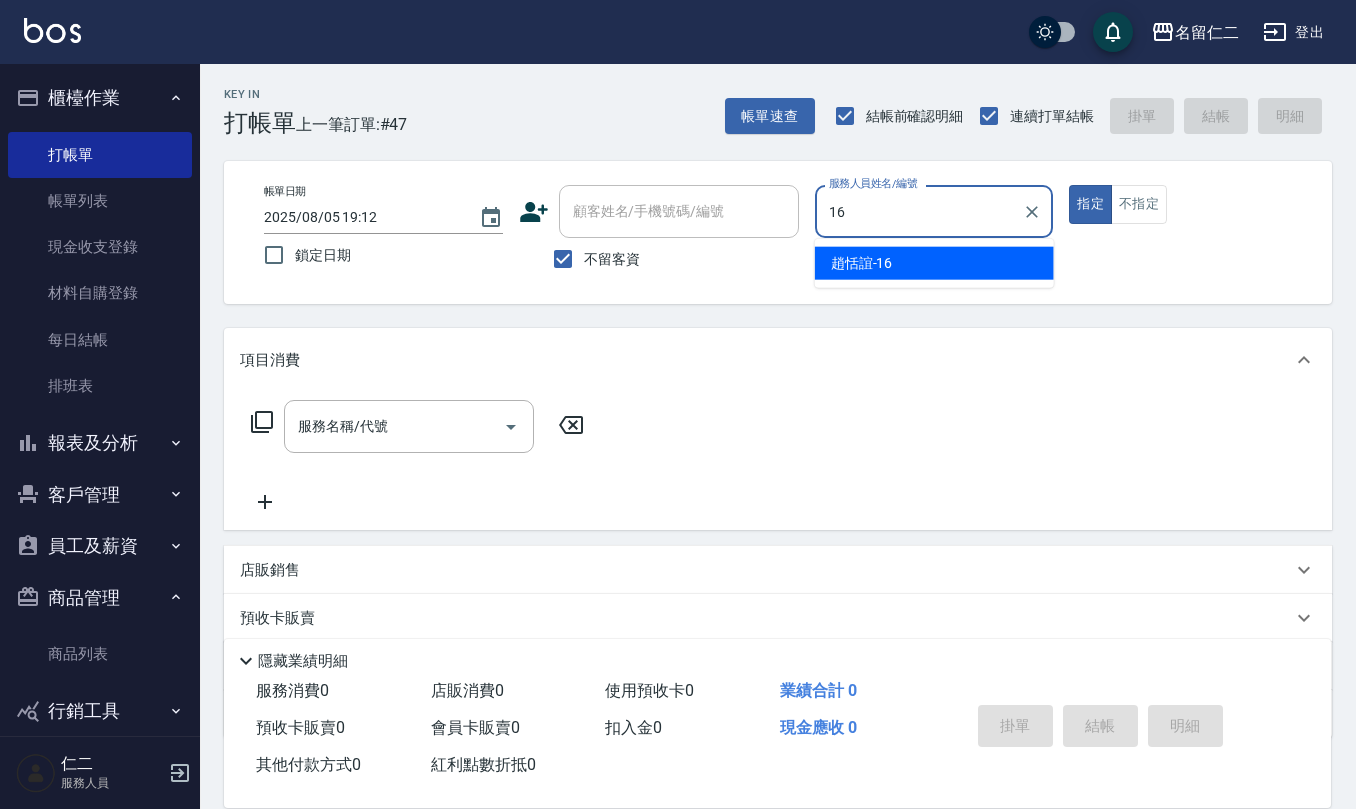 type on "趙恬誼-16" 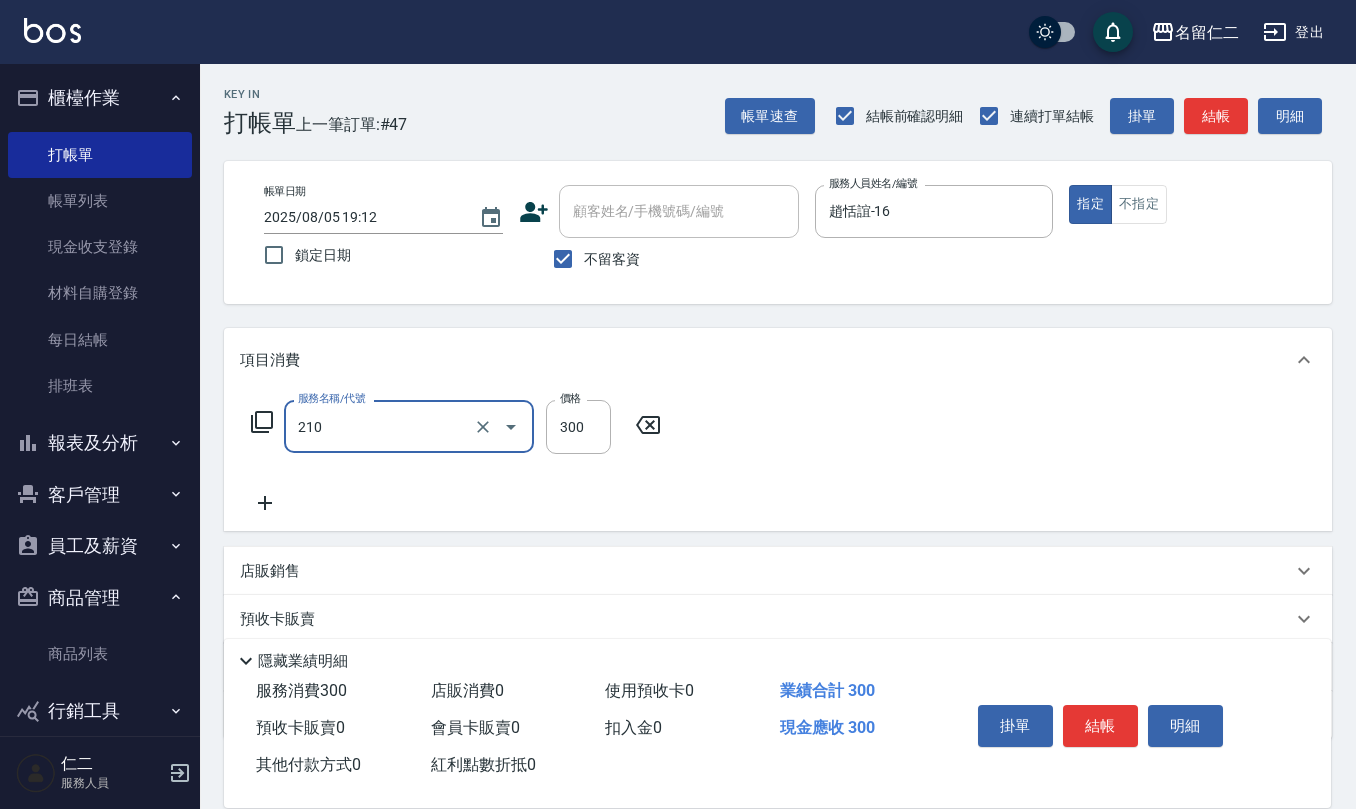 type on "歐娜洗髮精(210)" 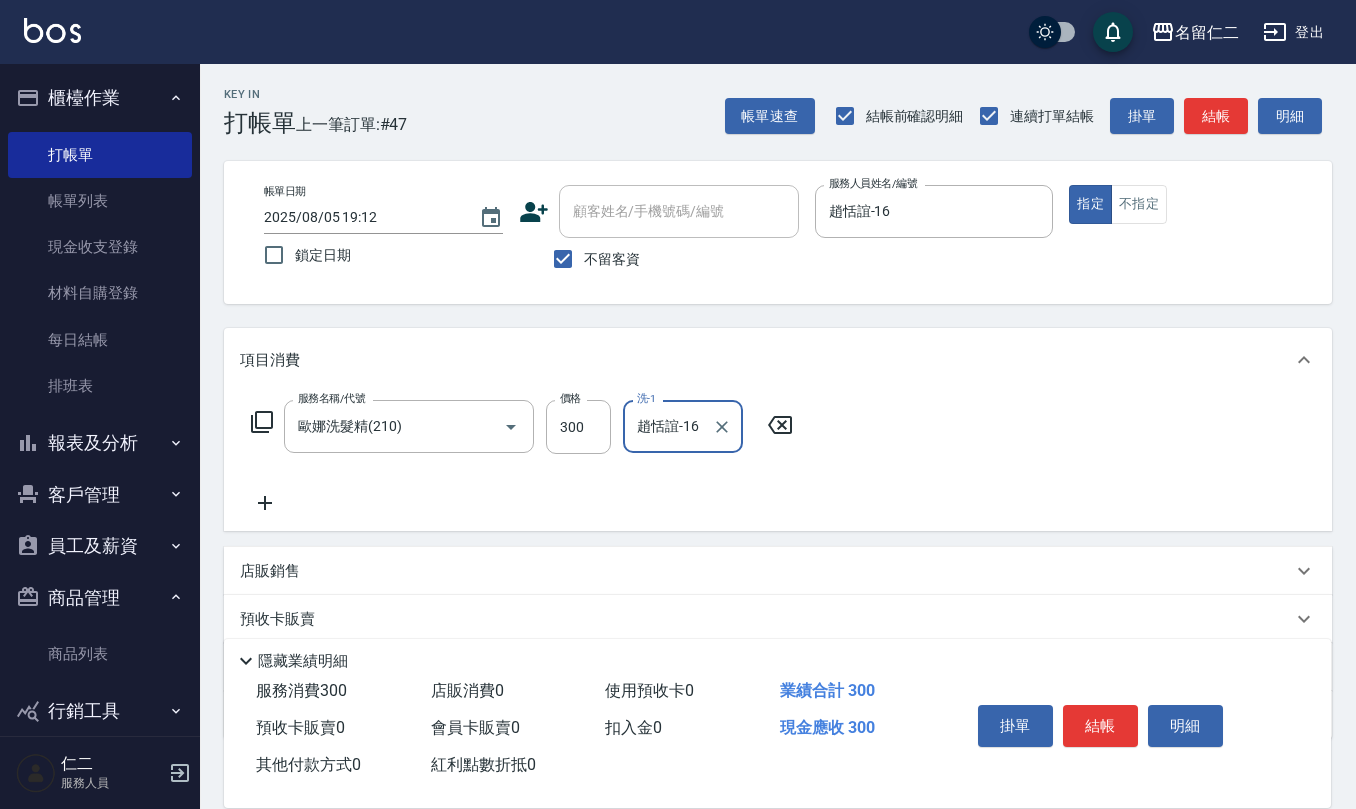 type on "趙恬誼-16" 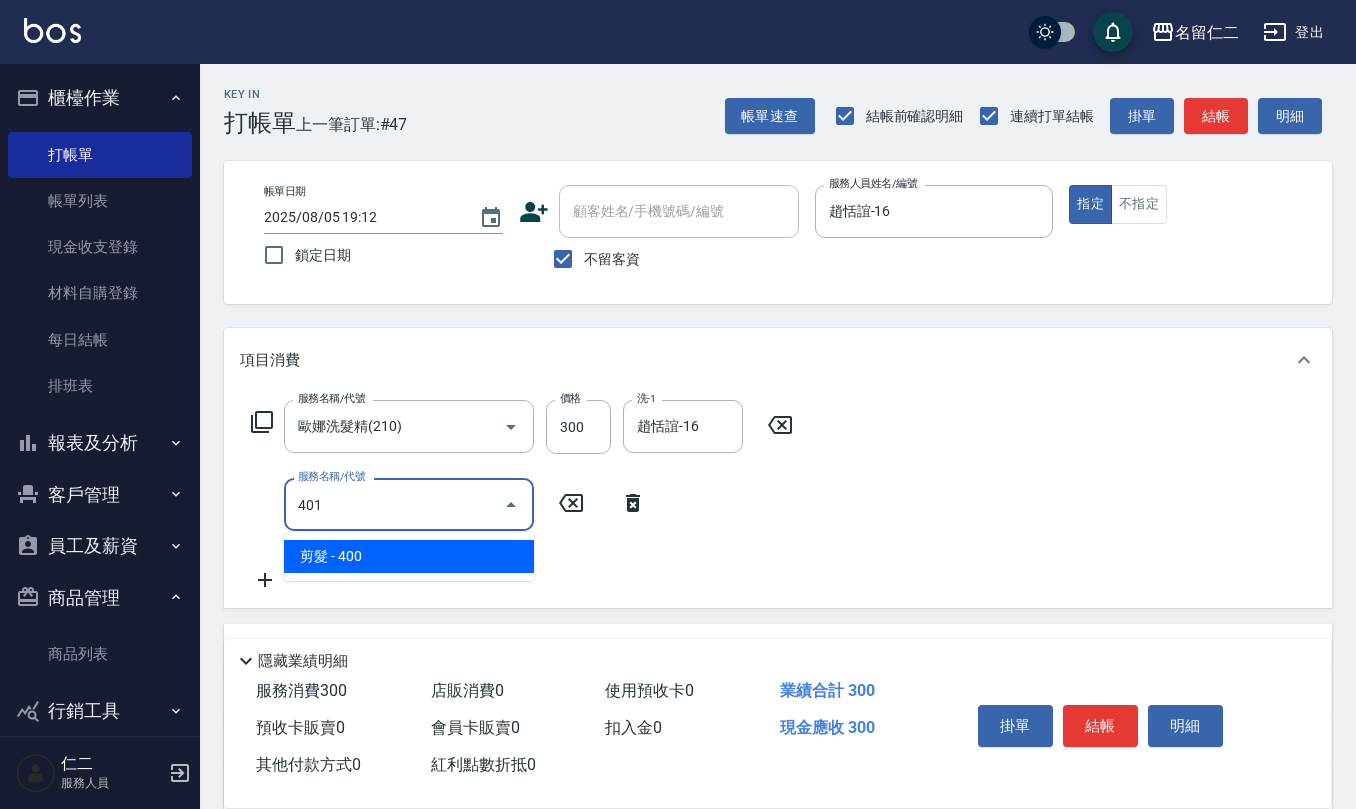 type on "剪髮(401)" 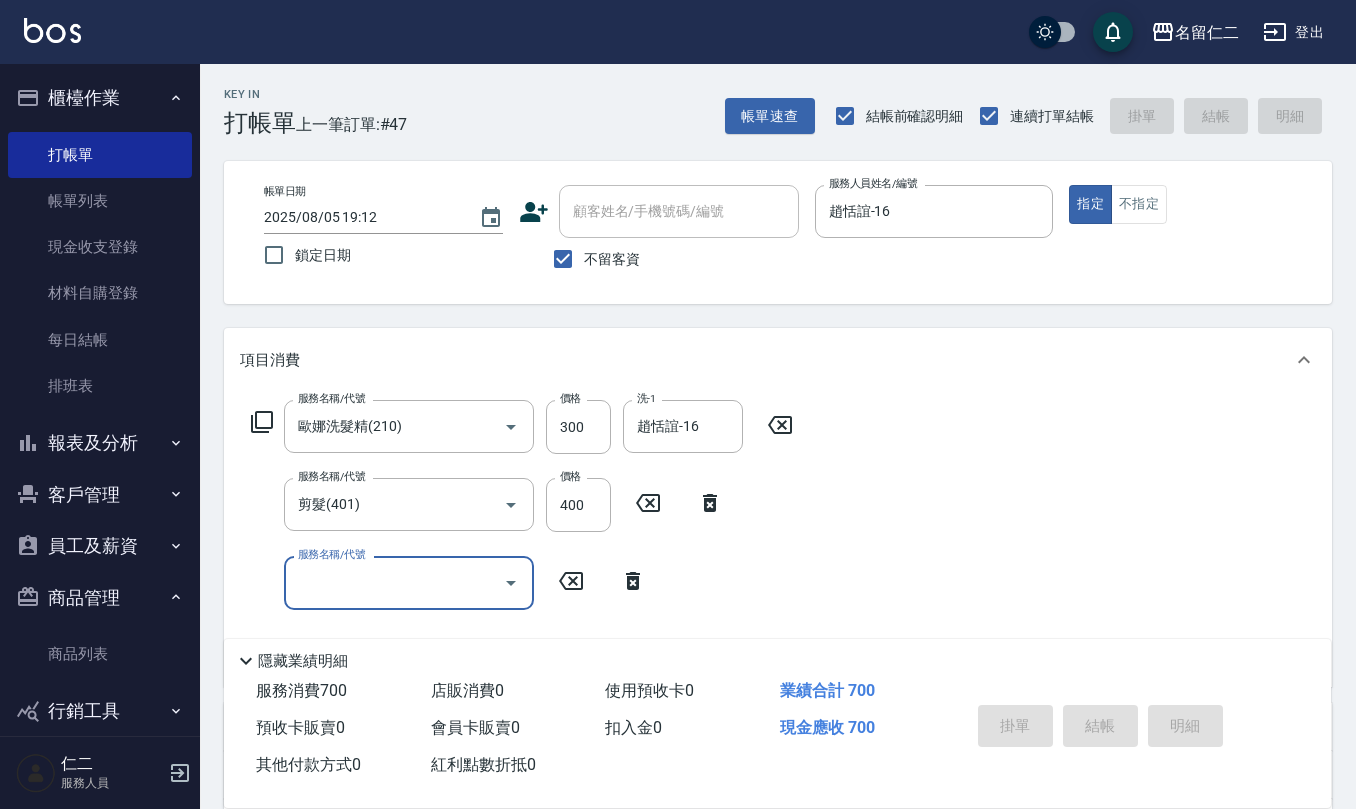 type 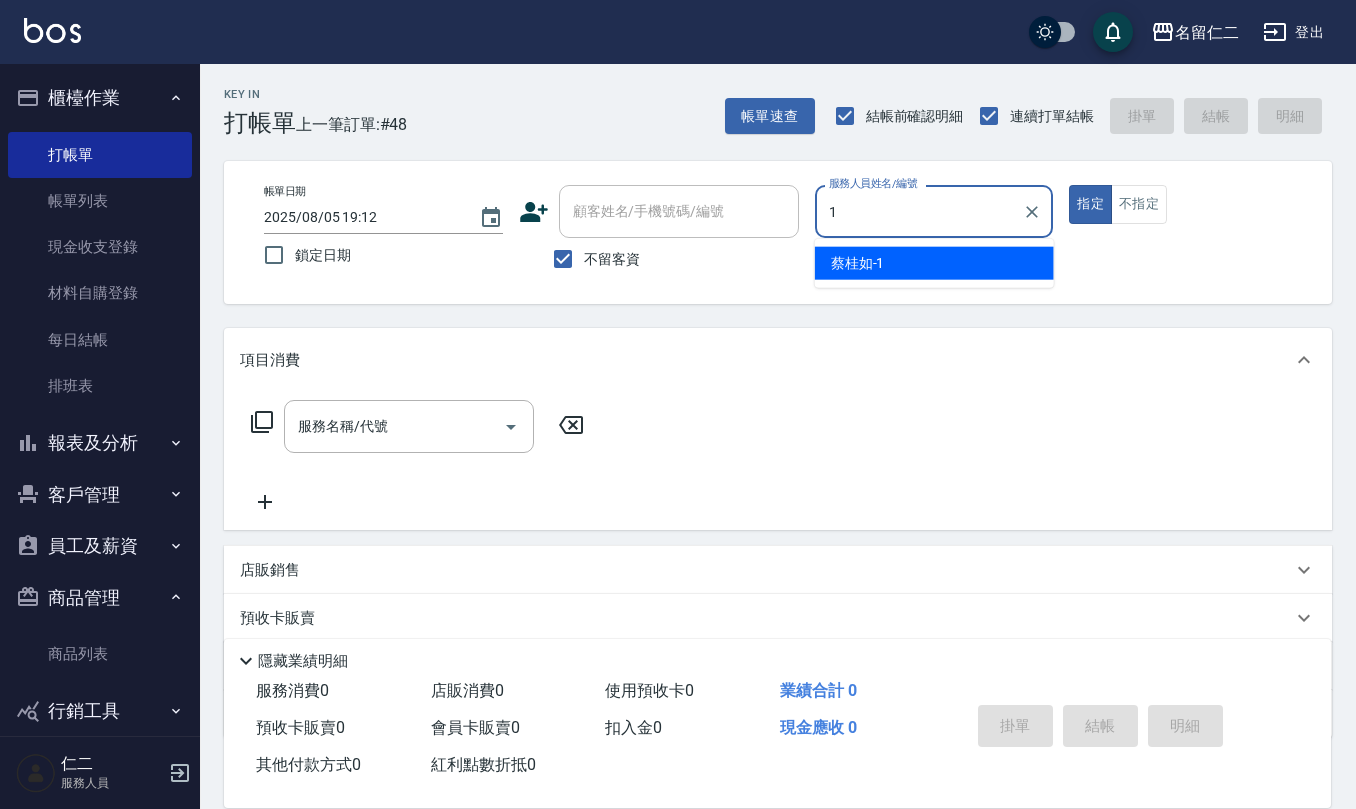 type on "蔡桂如-1" 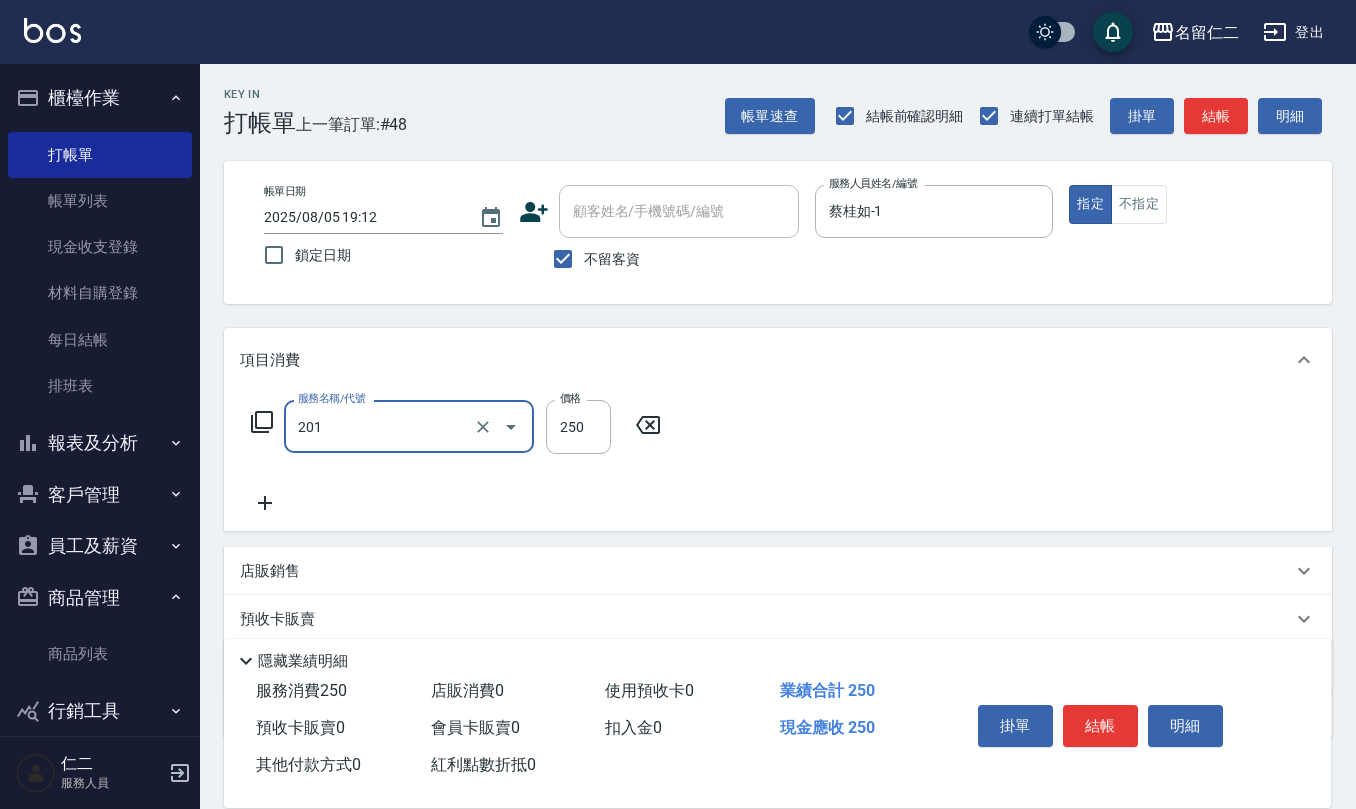 type on "洗髮(201)" 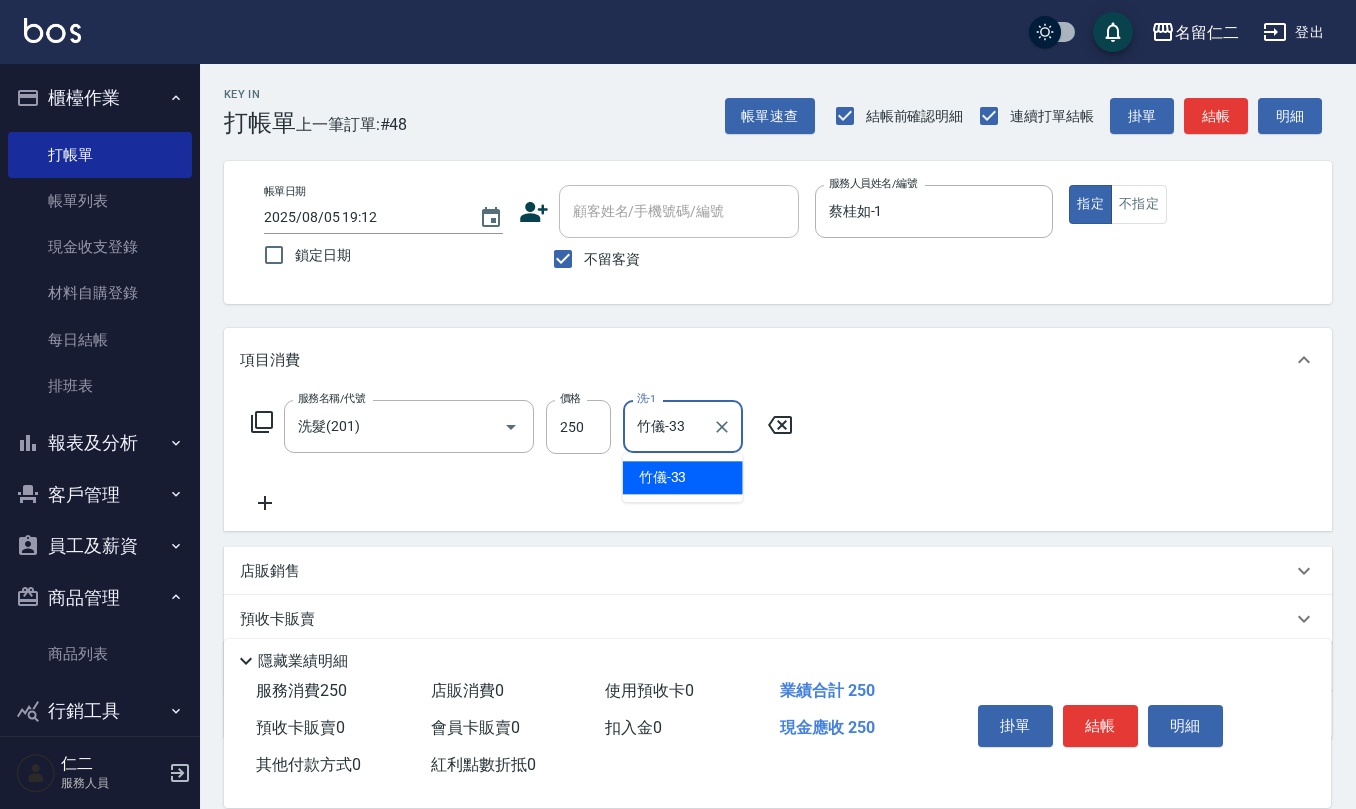 type on "竹儀-33" 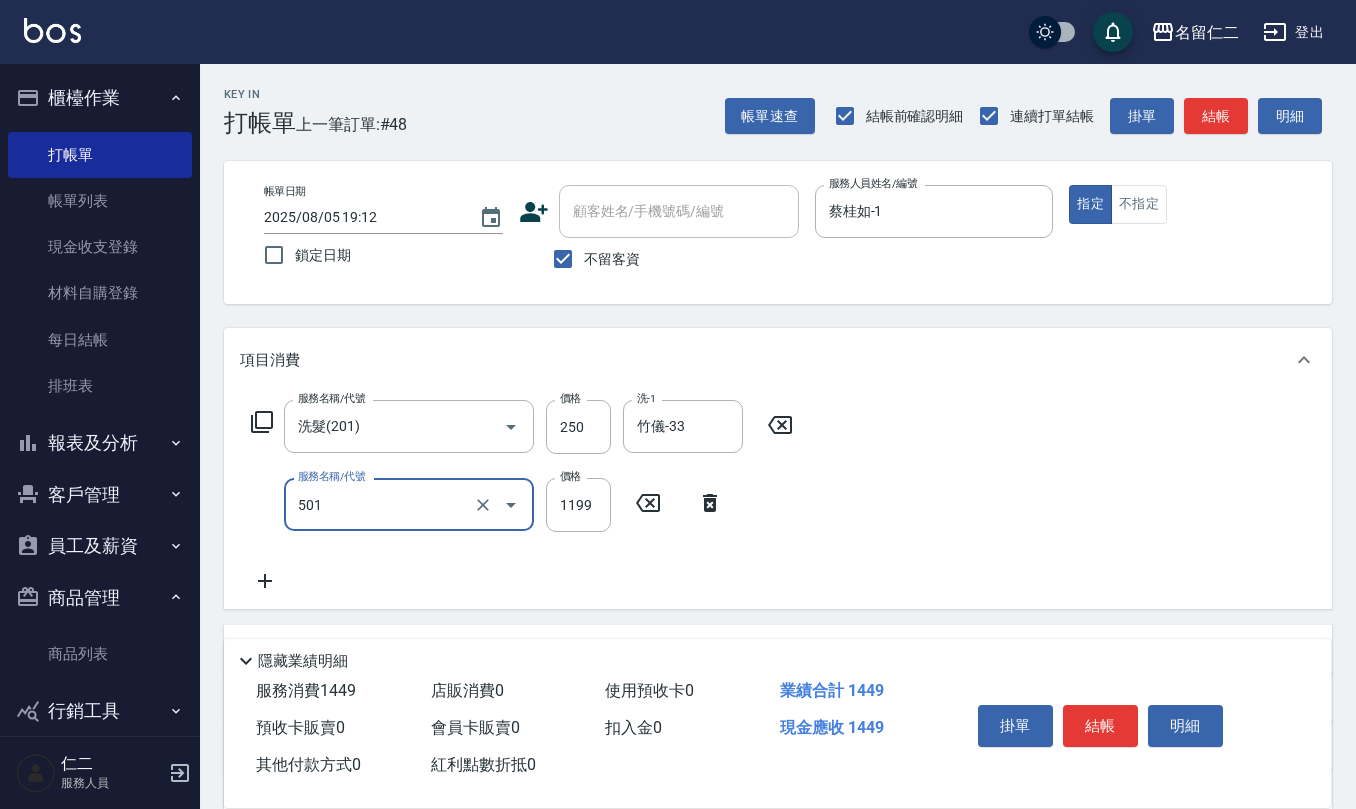 type on "染髮(501)" 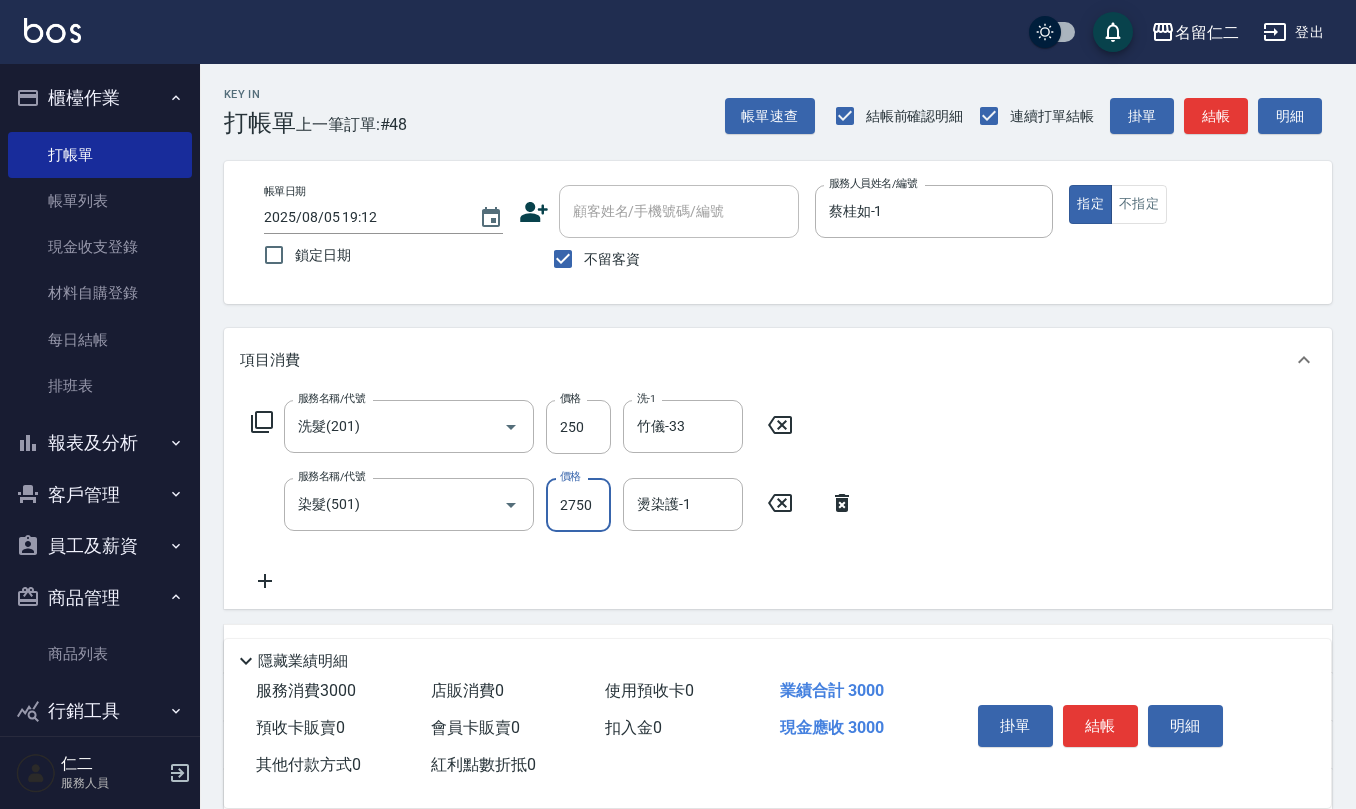 type on "2750" 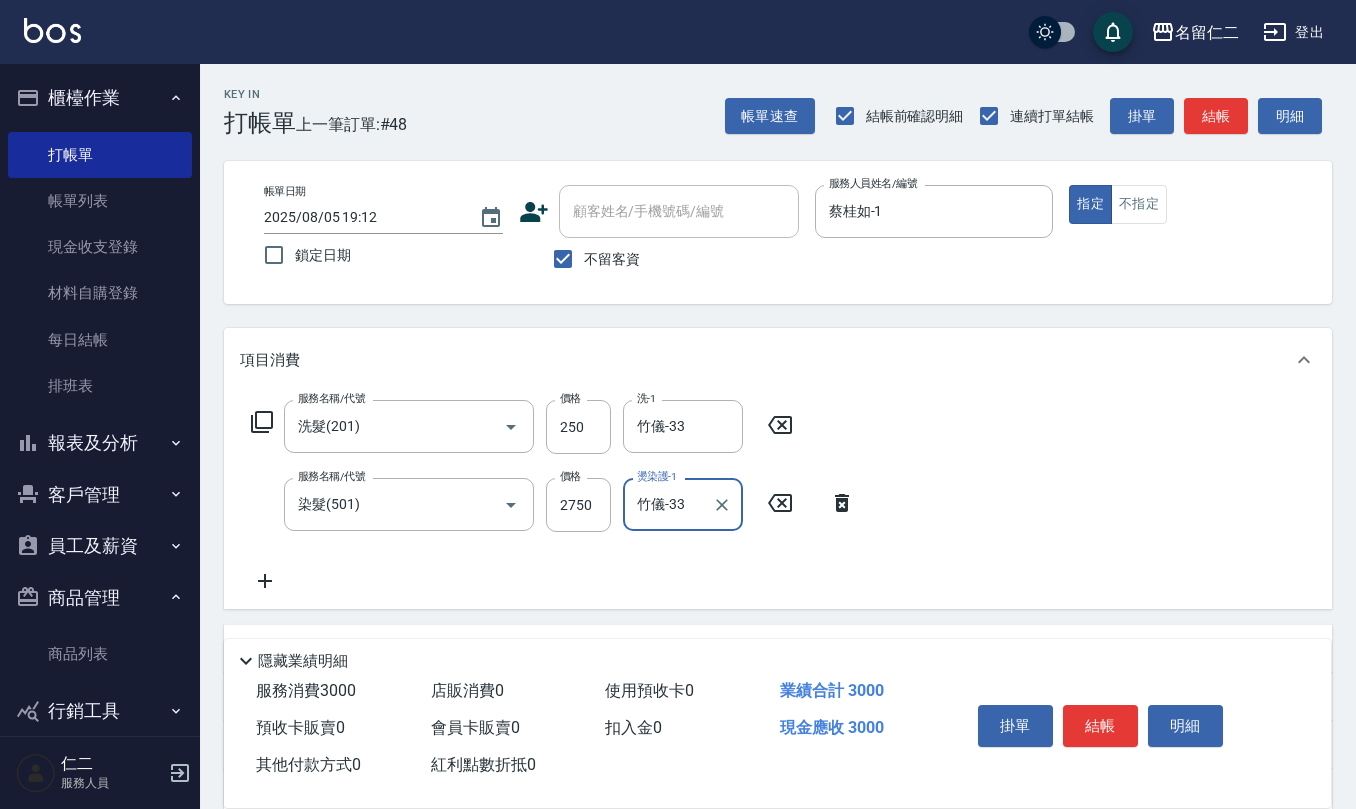 type on "竹儀-33" 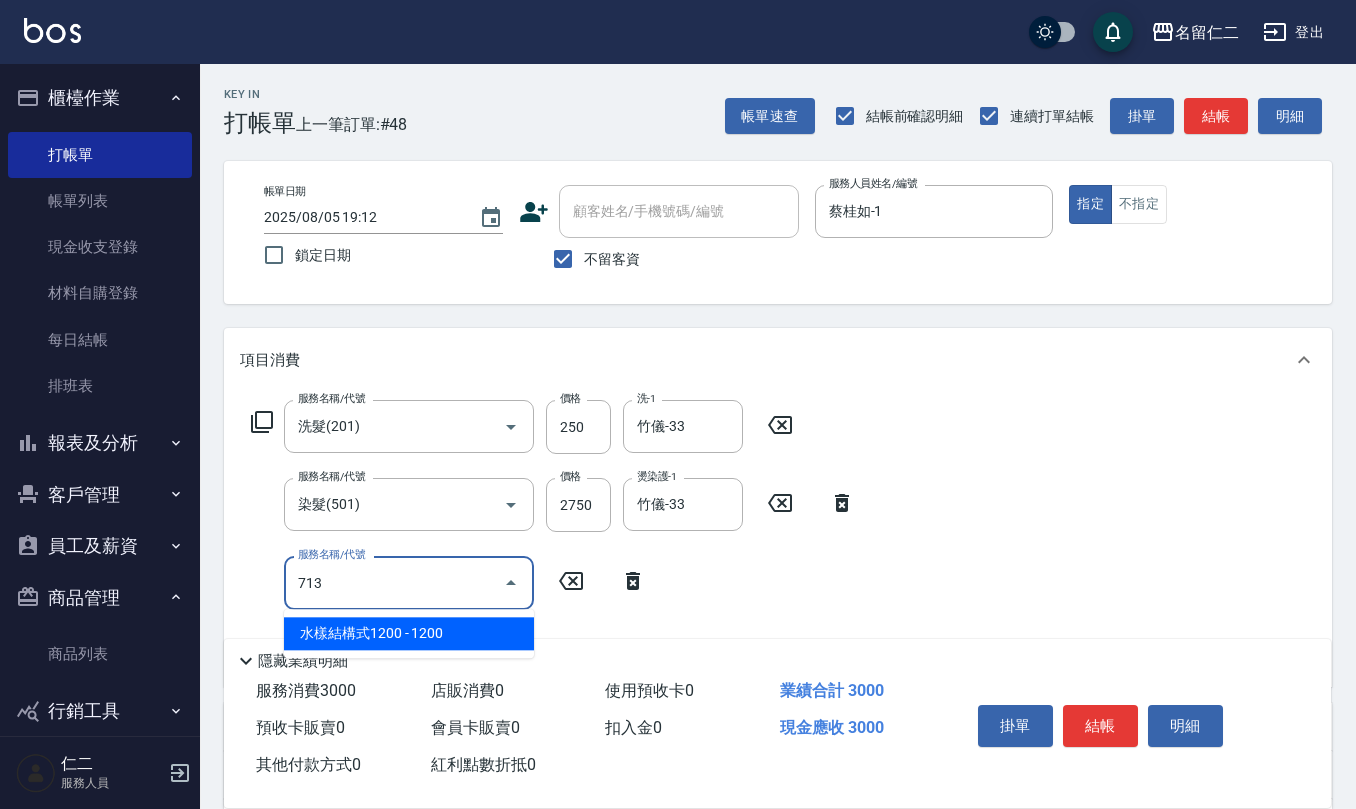 type on "水樣結構式1200(713)" 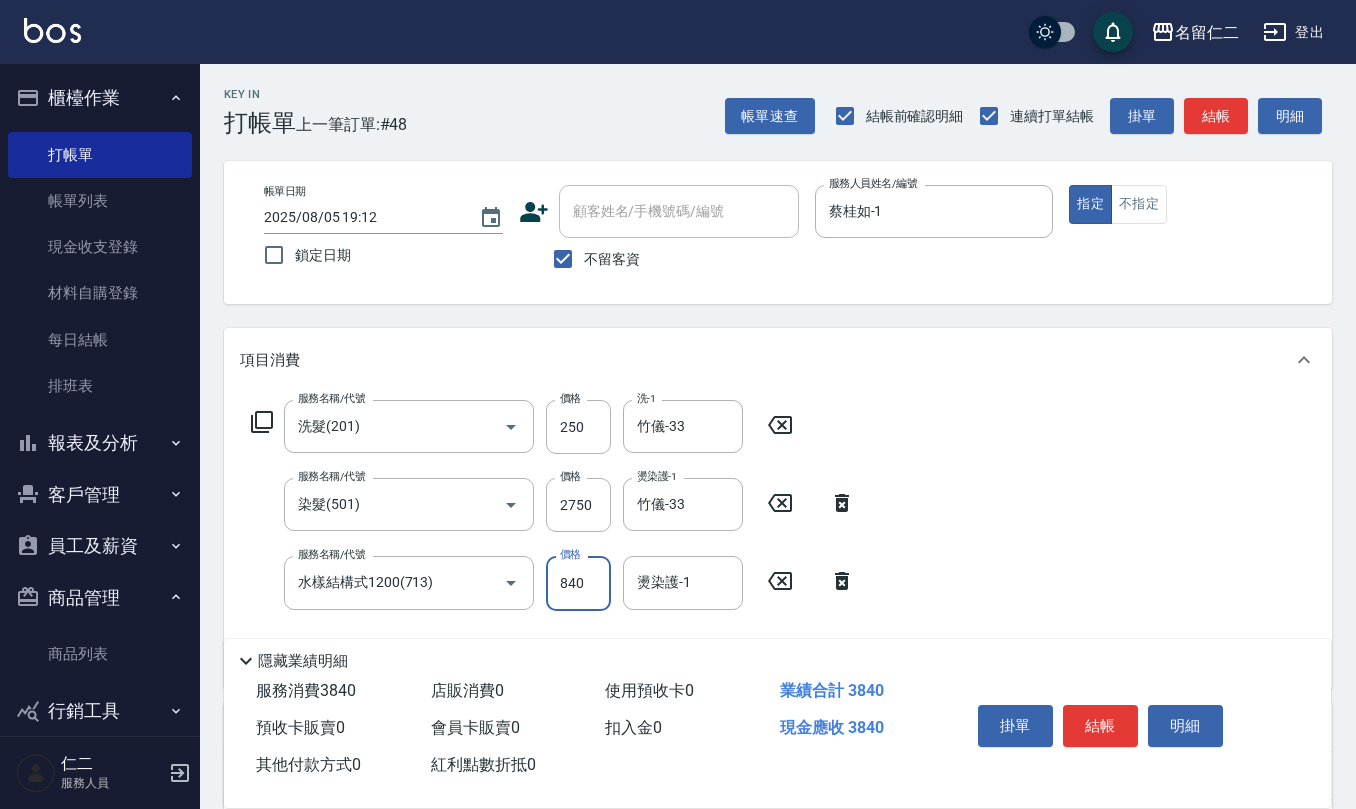 type on "840" 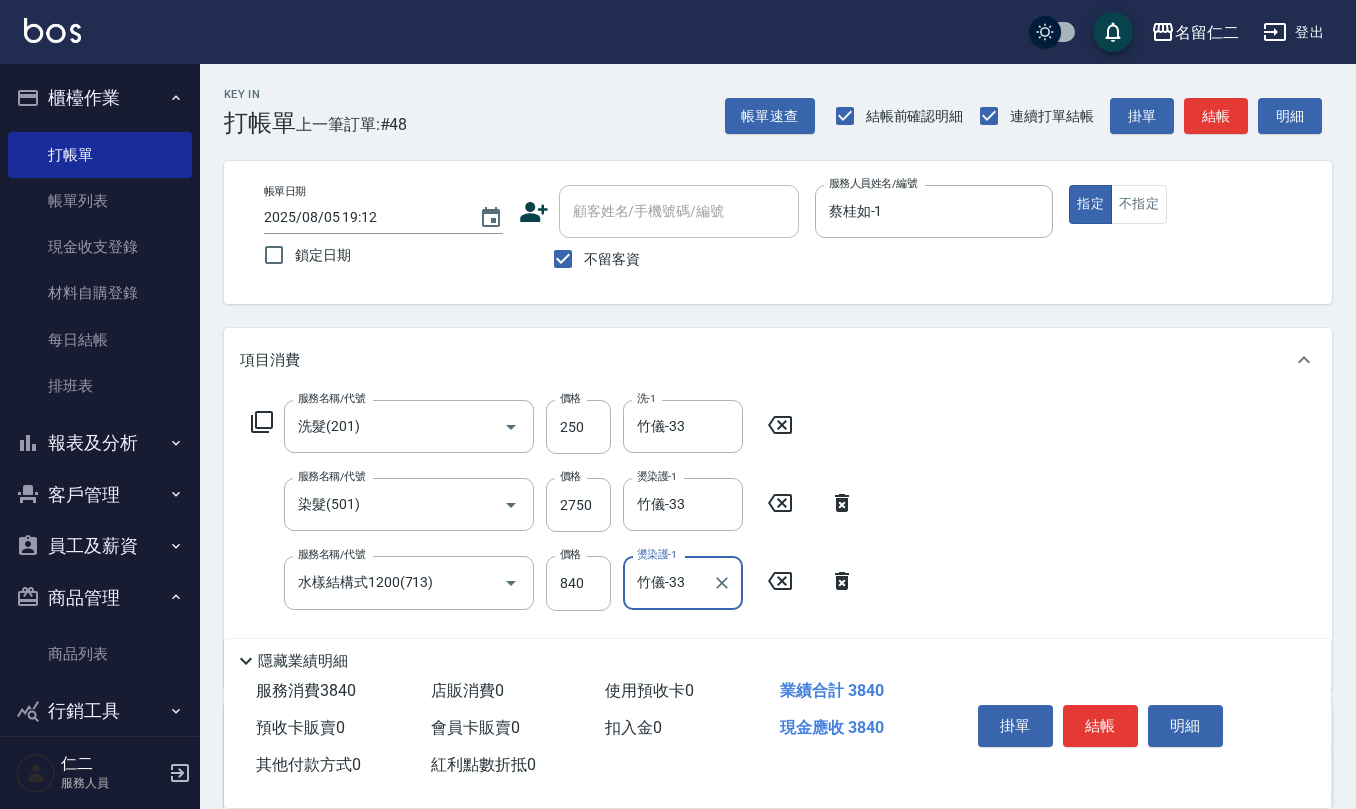 type on "竹儀-33" 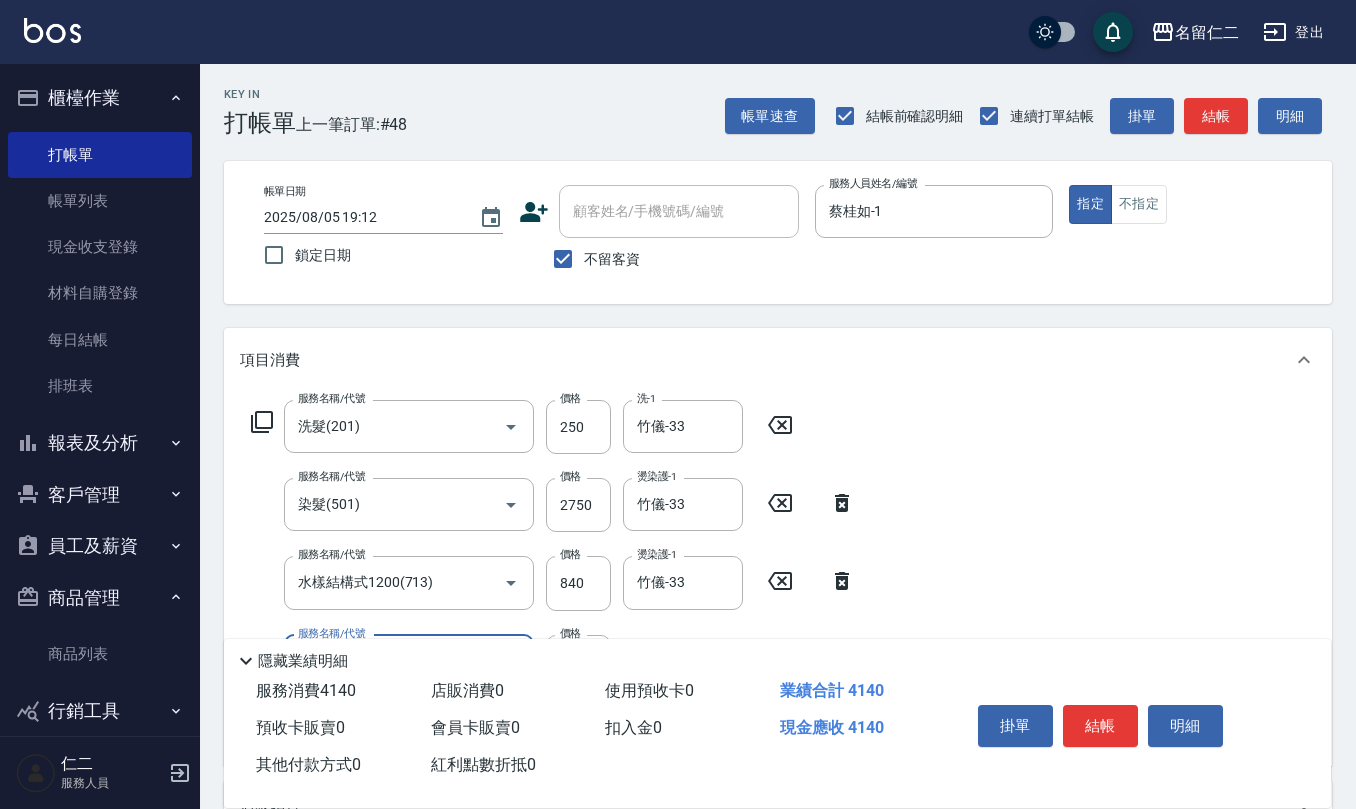 type on "(1236)設計師(703)" 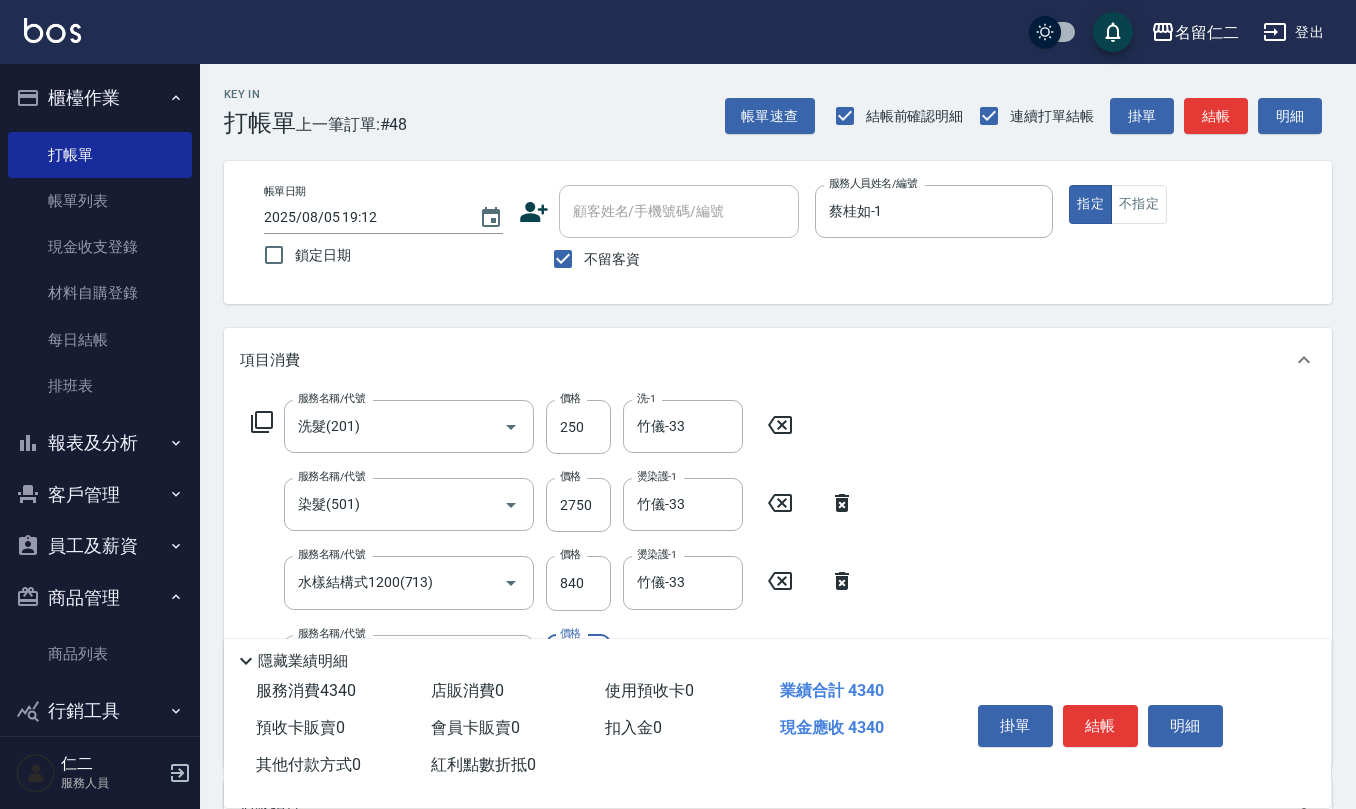 type on "500" 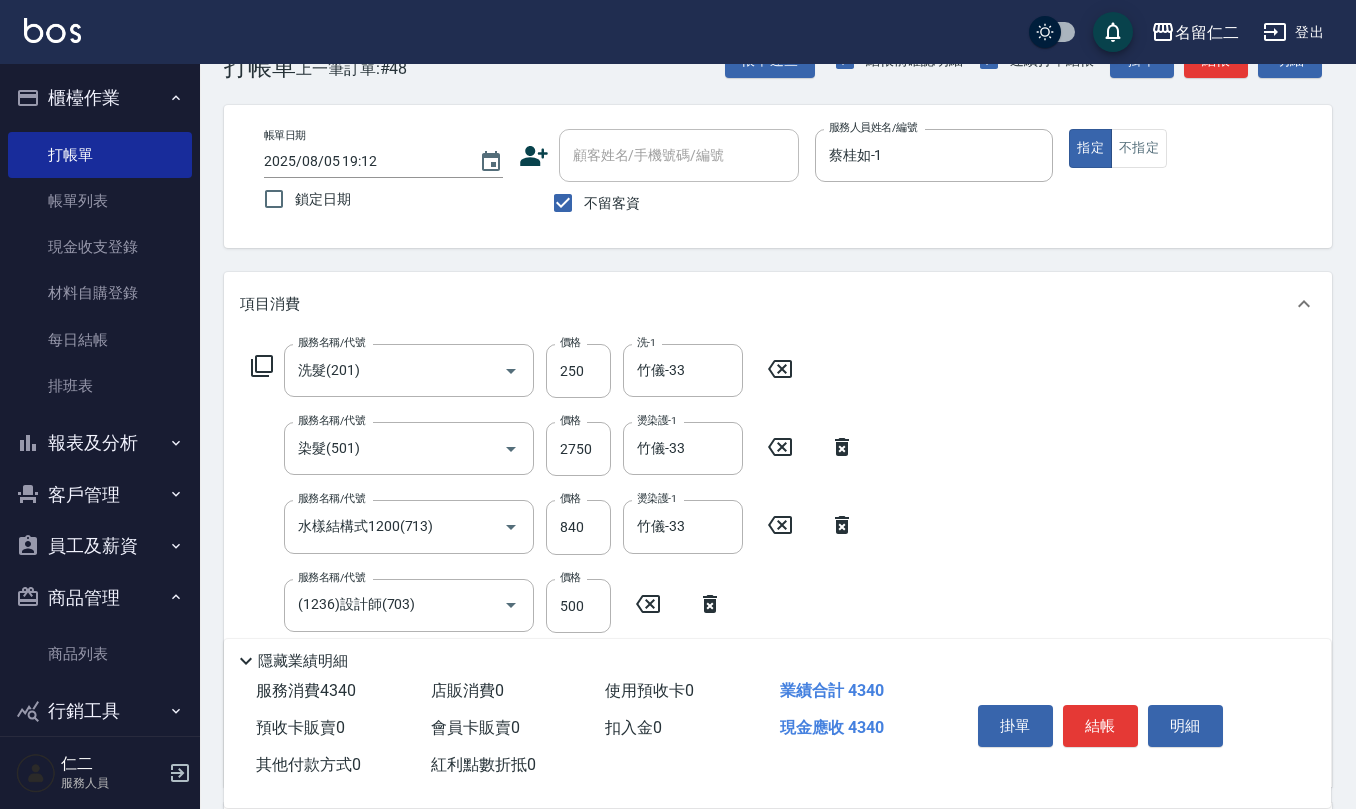 scroll, scrollTop: 0, scrollLeft: 0, axis: both 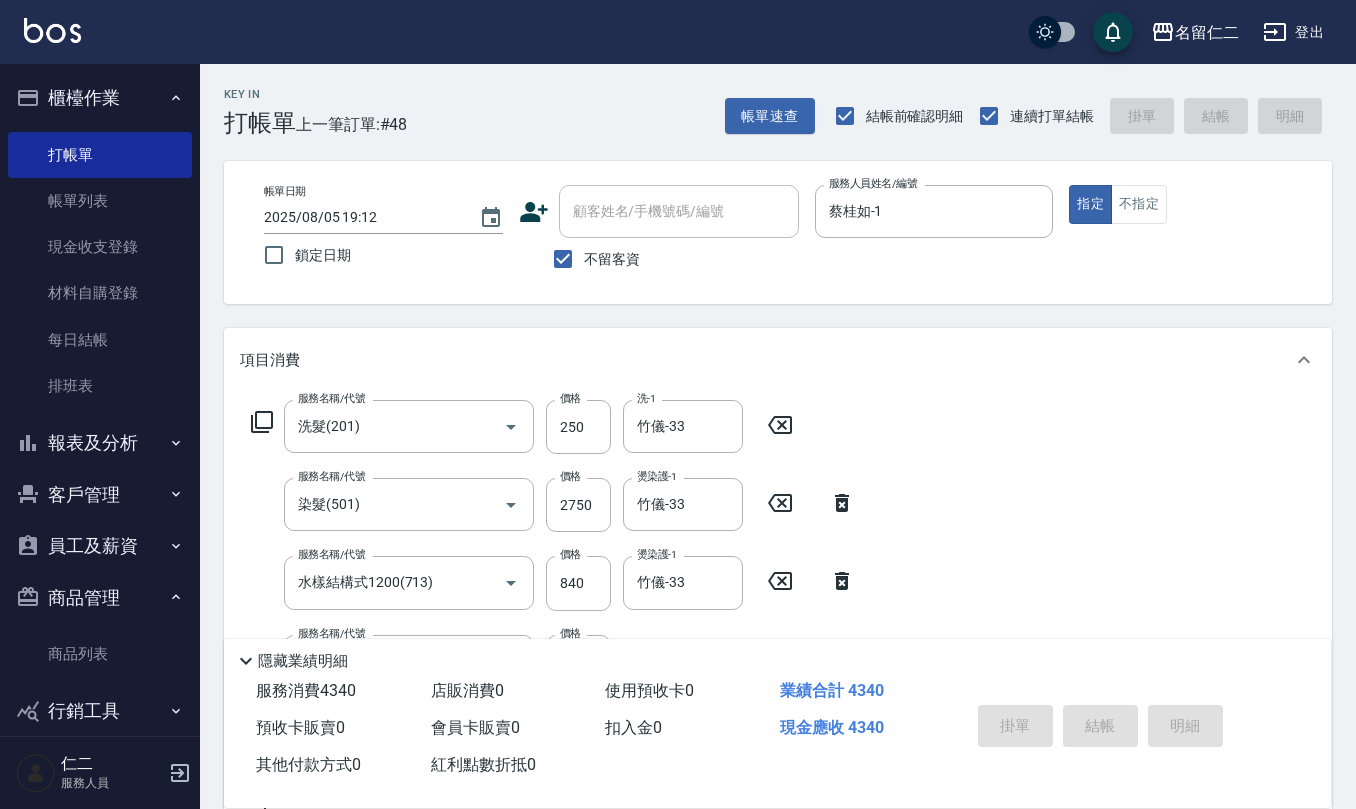 type on "2025/08/05 19:13" 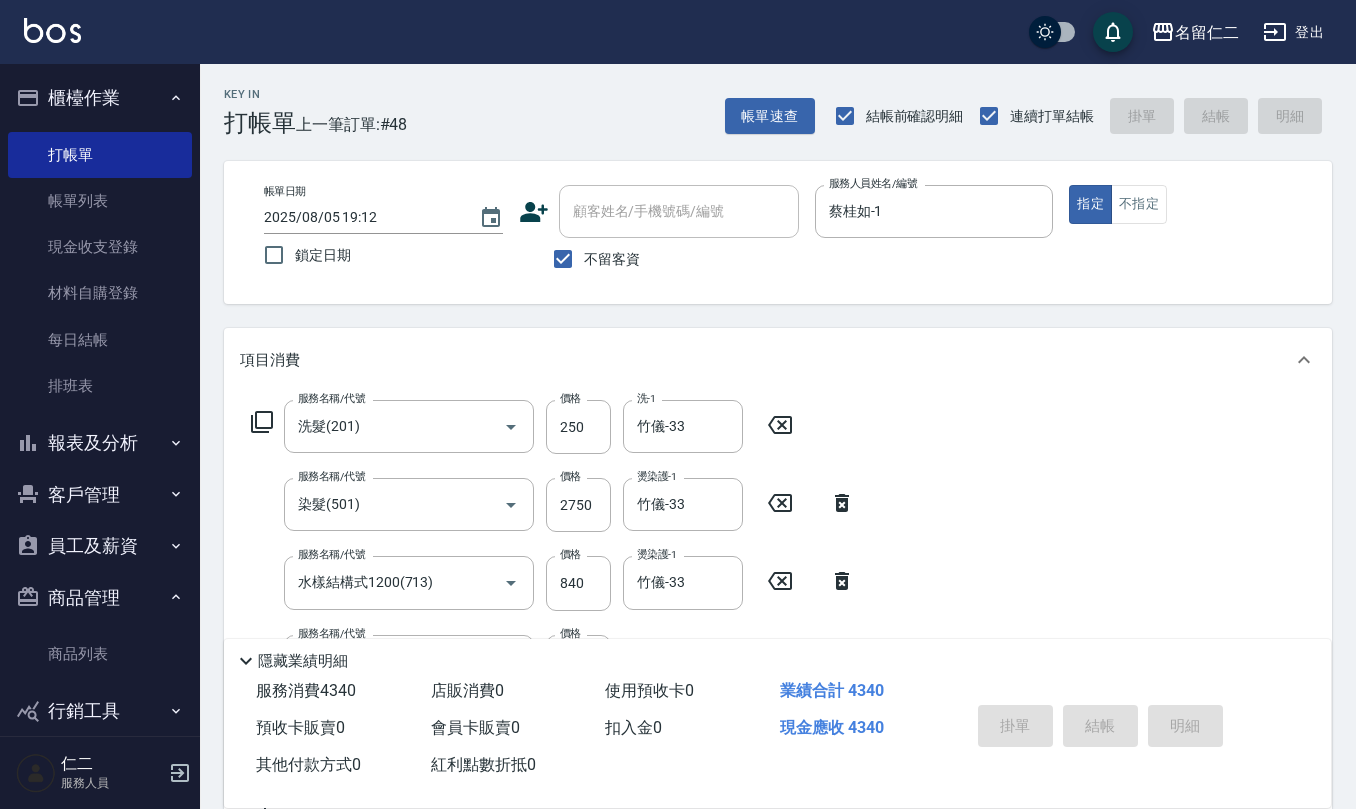 type 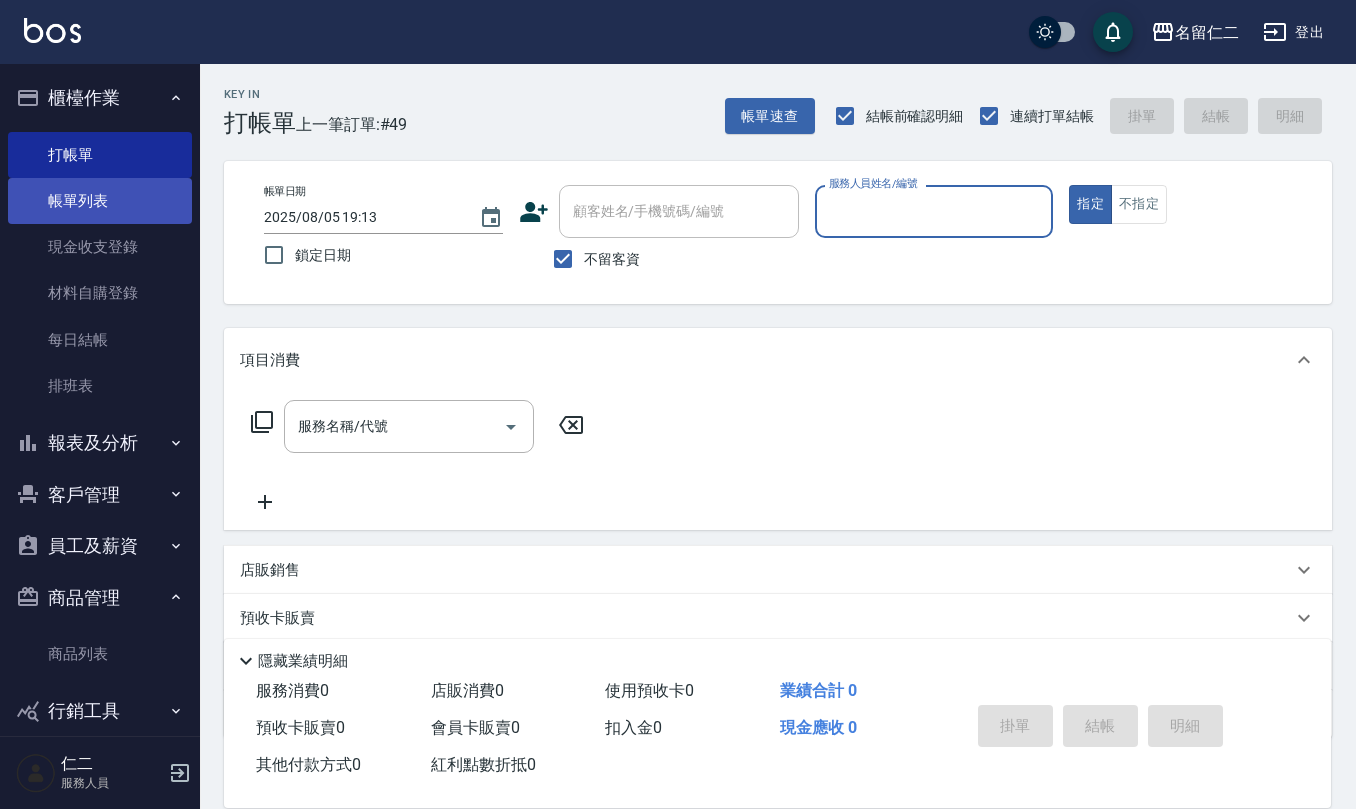 click on "帳單列表" at bounding box center [100, 201] 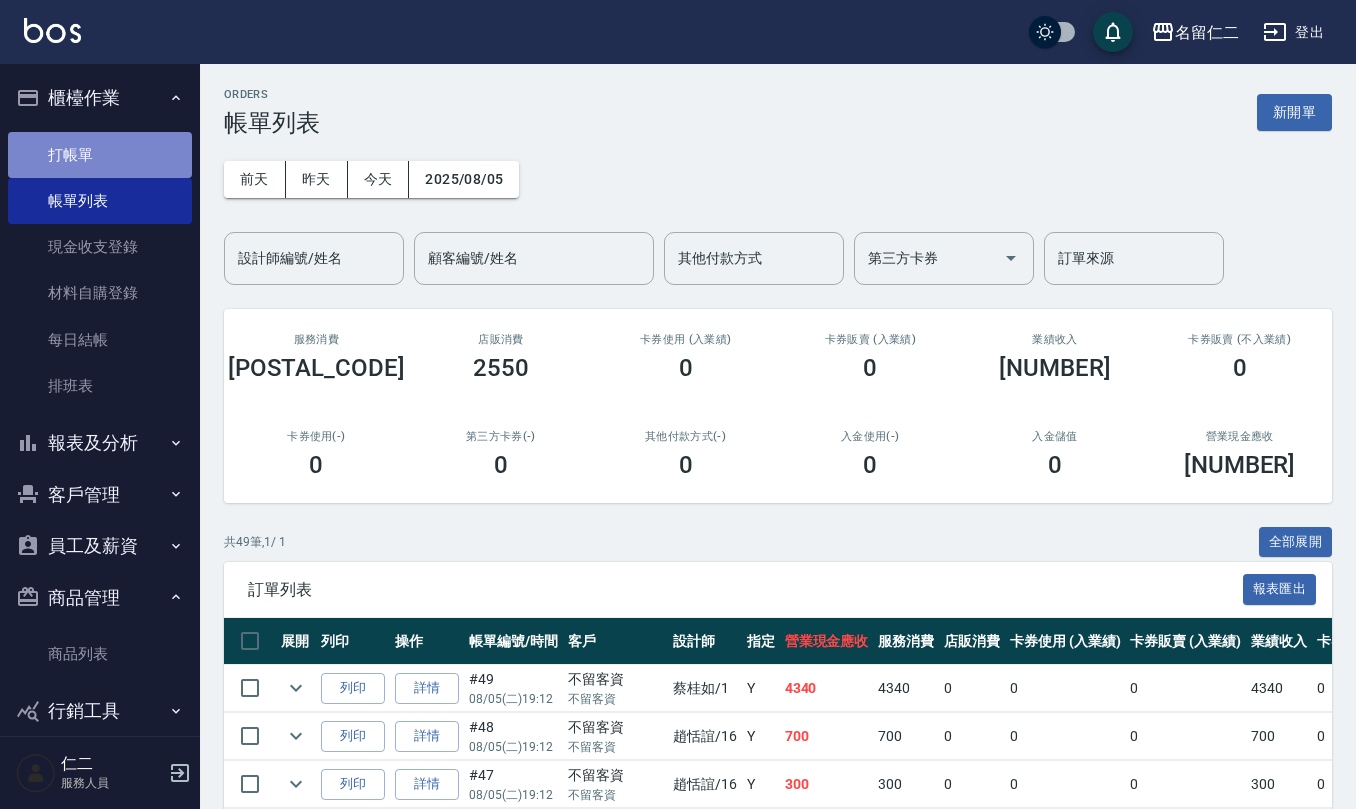 click on "打帳單" at bounding box center [100, 155] 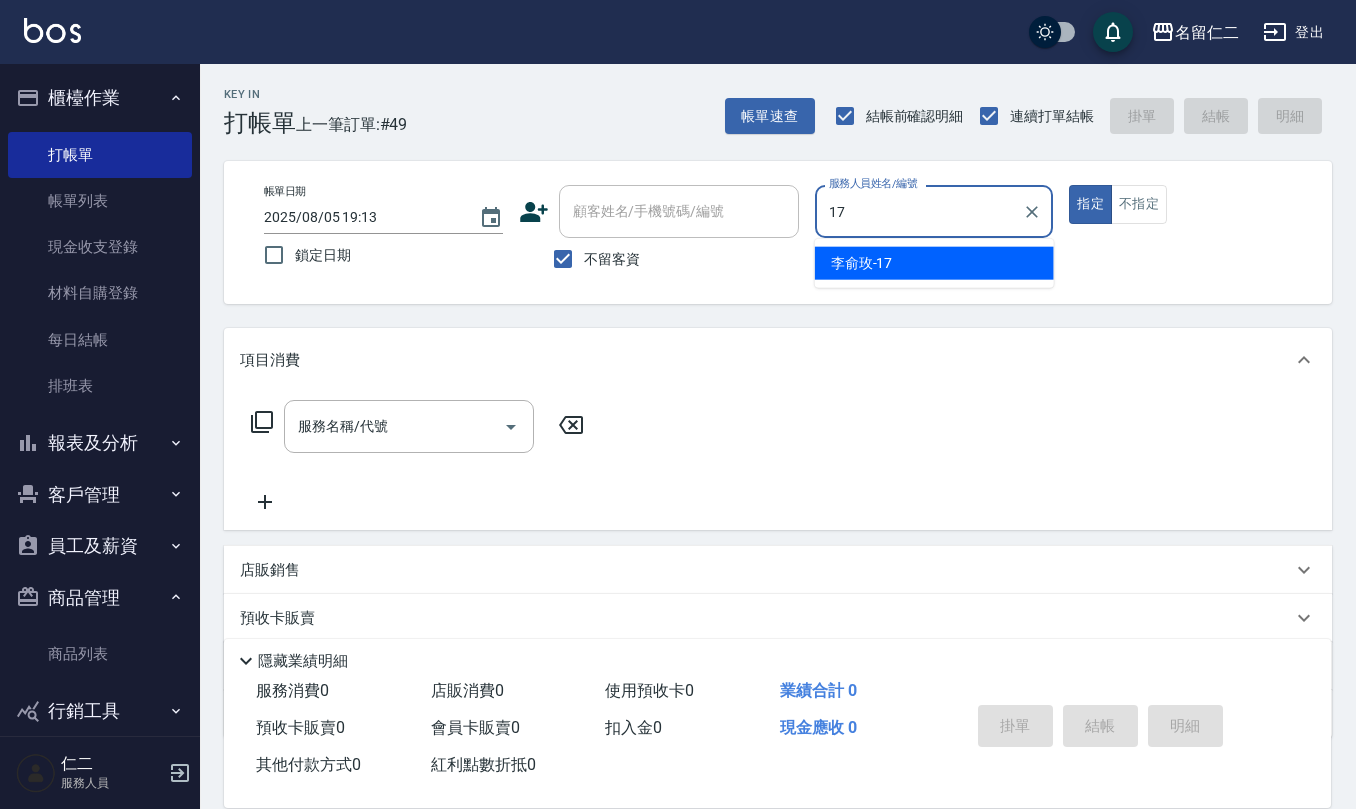 type on "李俞玫-17" 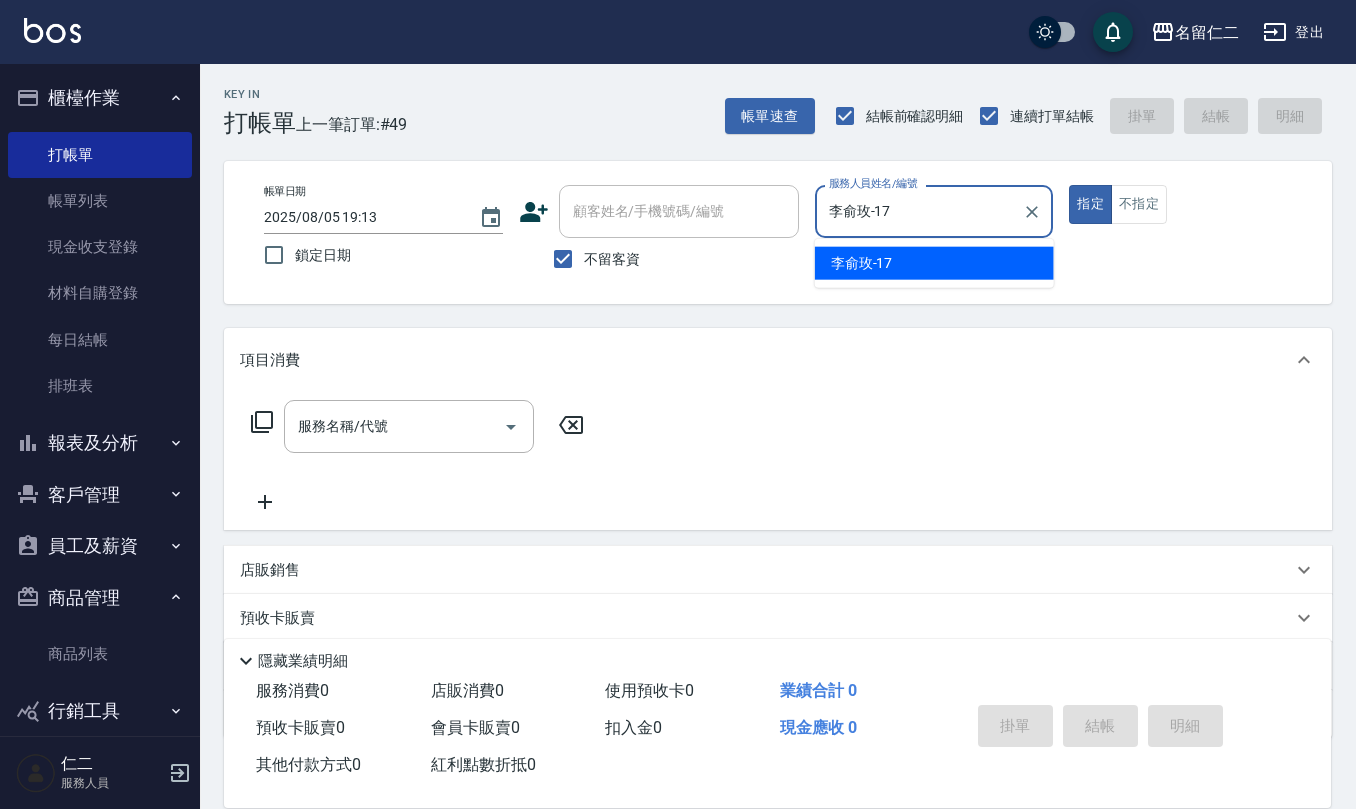 type 